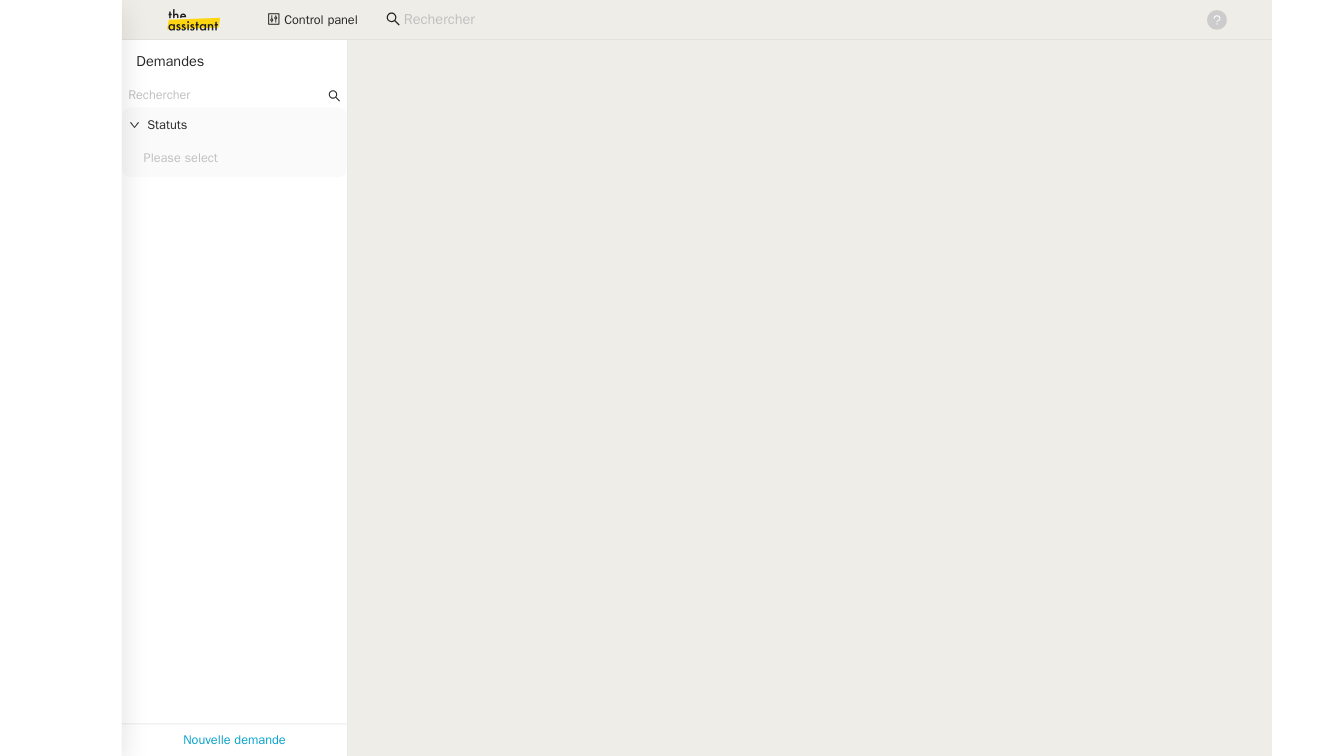 scroll, scrollTop: 0, scrollLeft: 0, axis: both 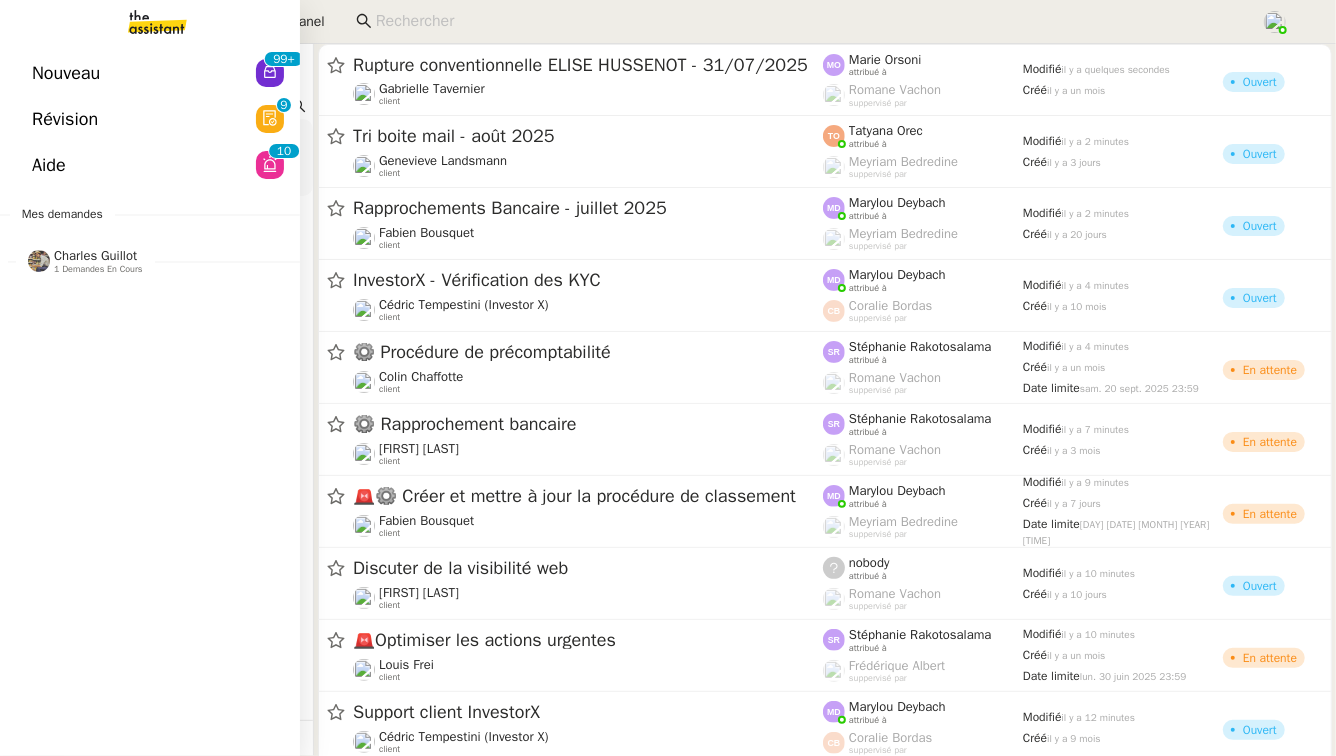 click 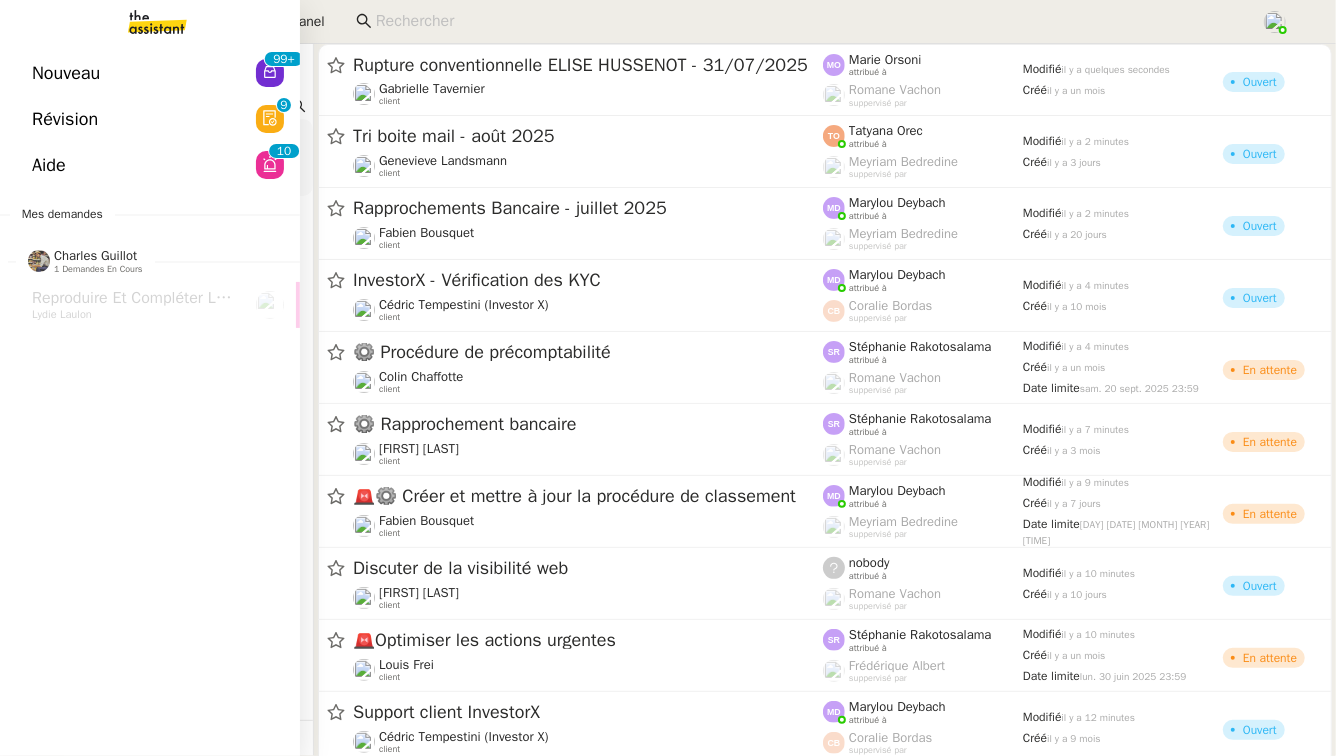 click on "Nouveau 99+ Révision 0 1 2 3 4 5 6 7 8 9 Aide 0 1 2 3 4 5 6 7 8 9 0 1 2 3 4 5 6 7 8 9 Mes demandes [FIRST] [LAST] 1 demandes en cours Reproduire et compléter le tableau [FIRST] [LAST]" at bounding box center [150, 400] 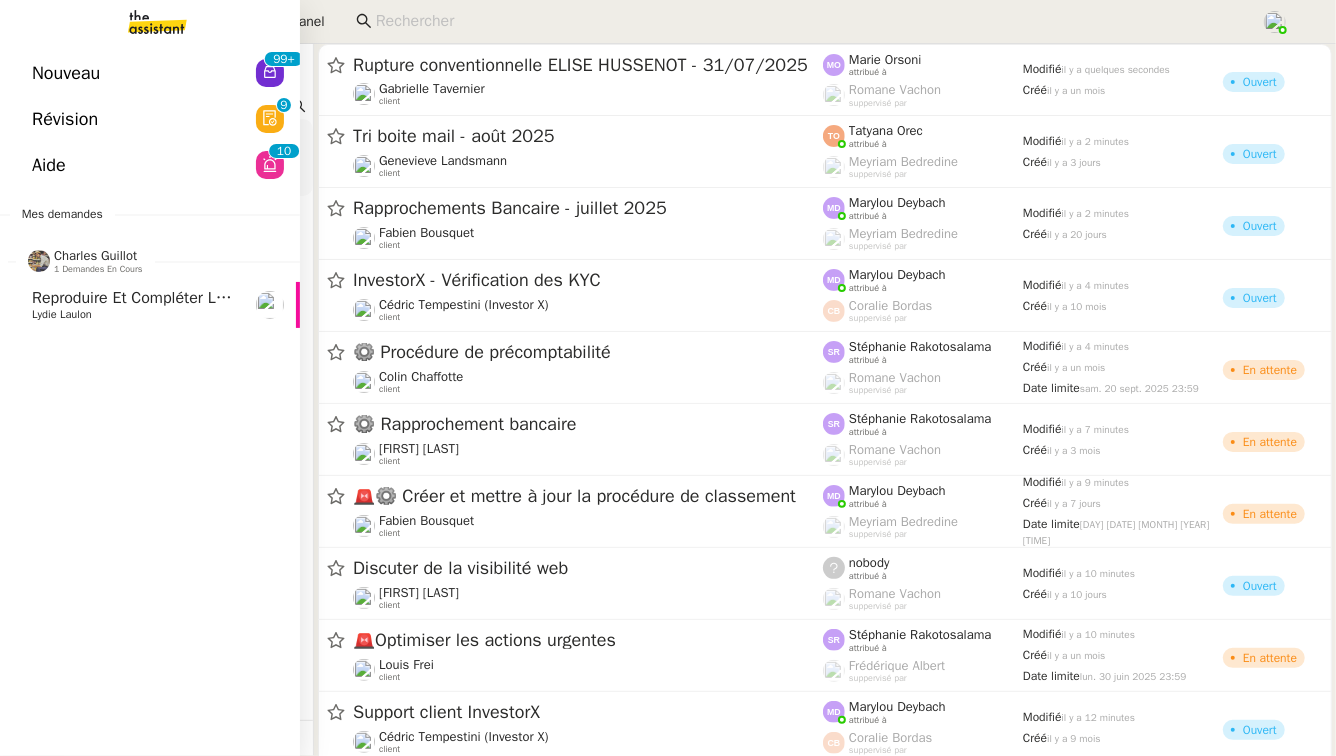 click on "Reproduire et compléter le tableau" 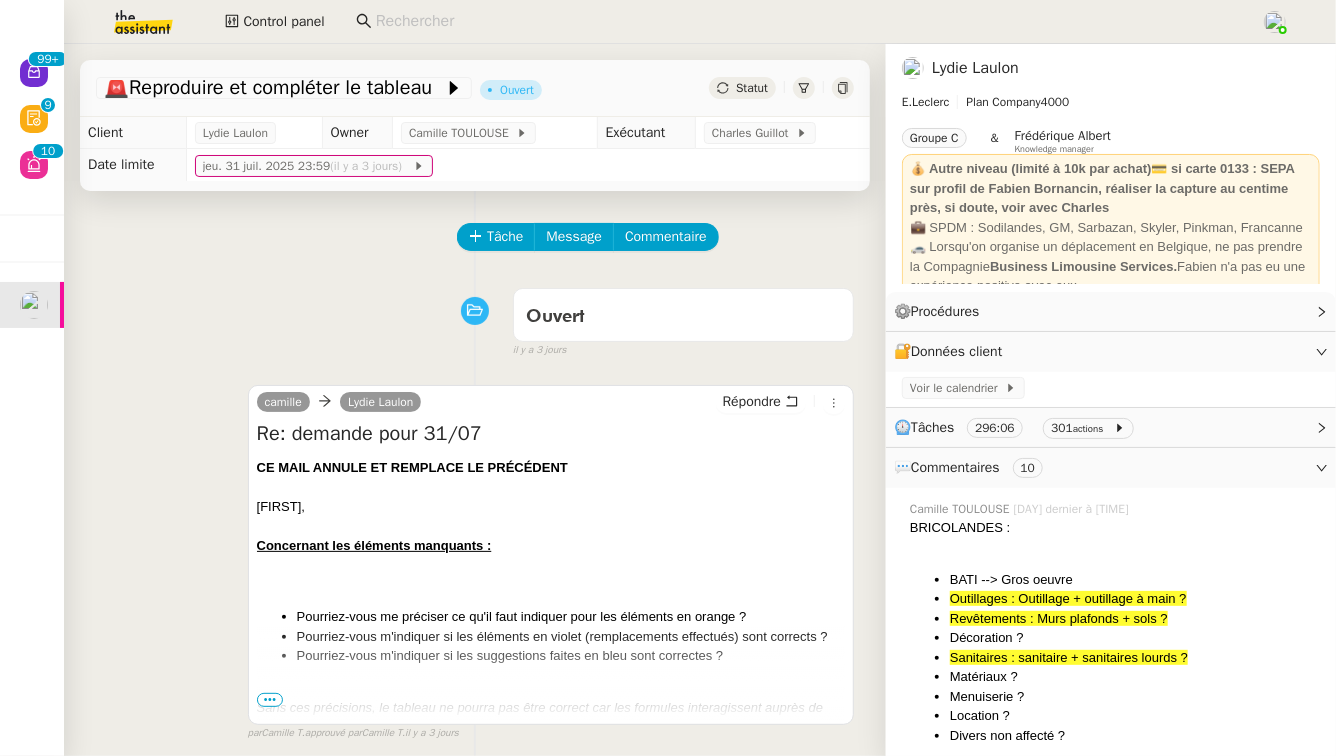 click on "Ouvert false il y a 3 jours" at bounding box center [475, 319] 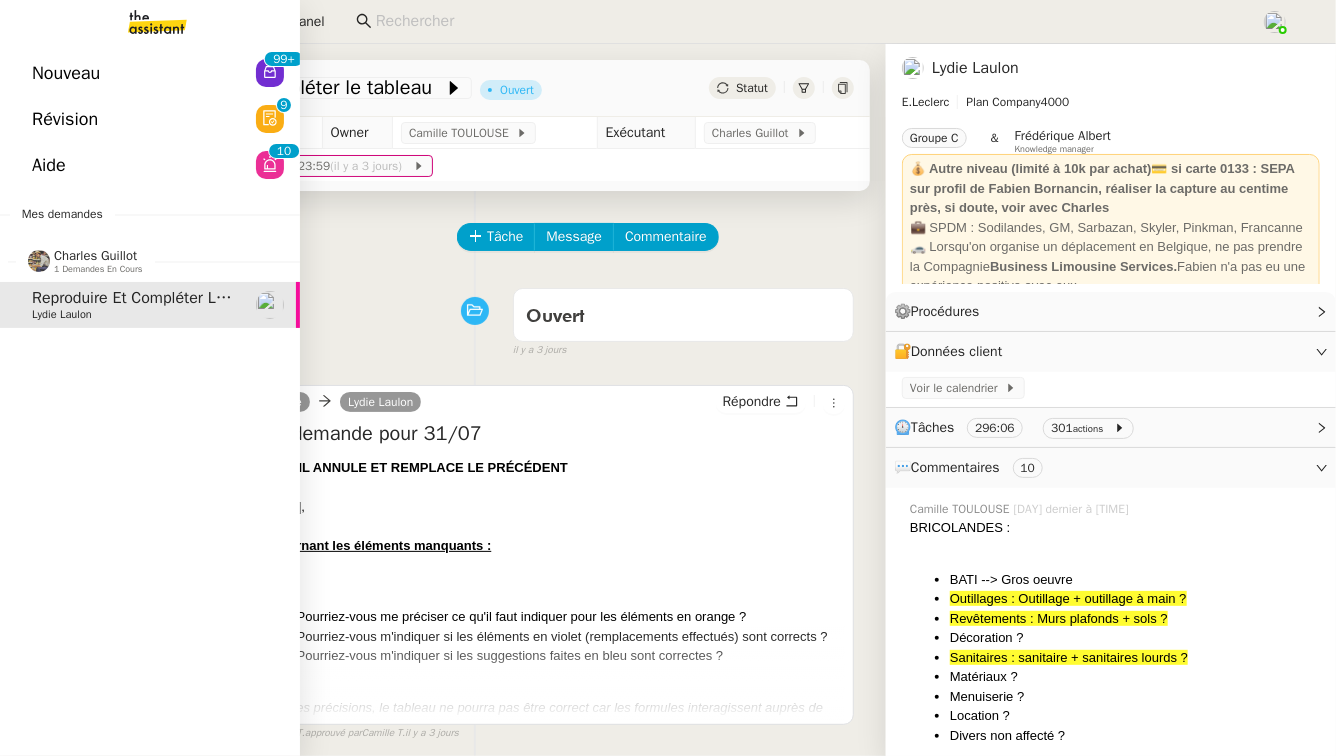 click on "Nouveau" 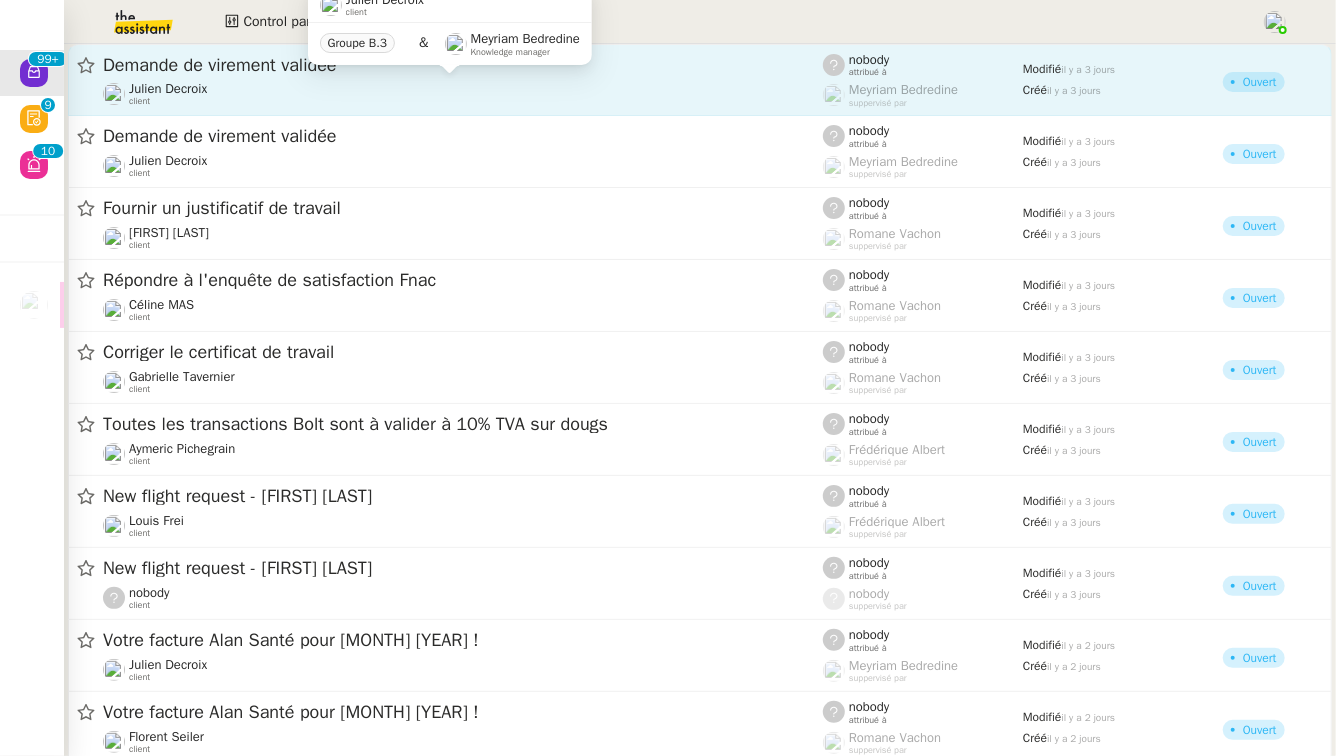 click on "[FIRST] [LAST] client" 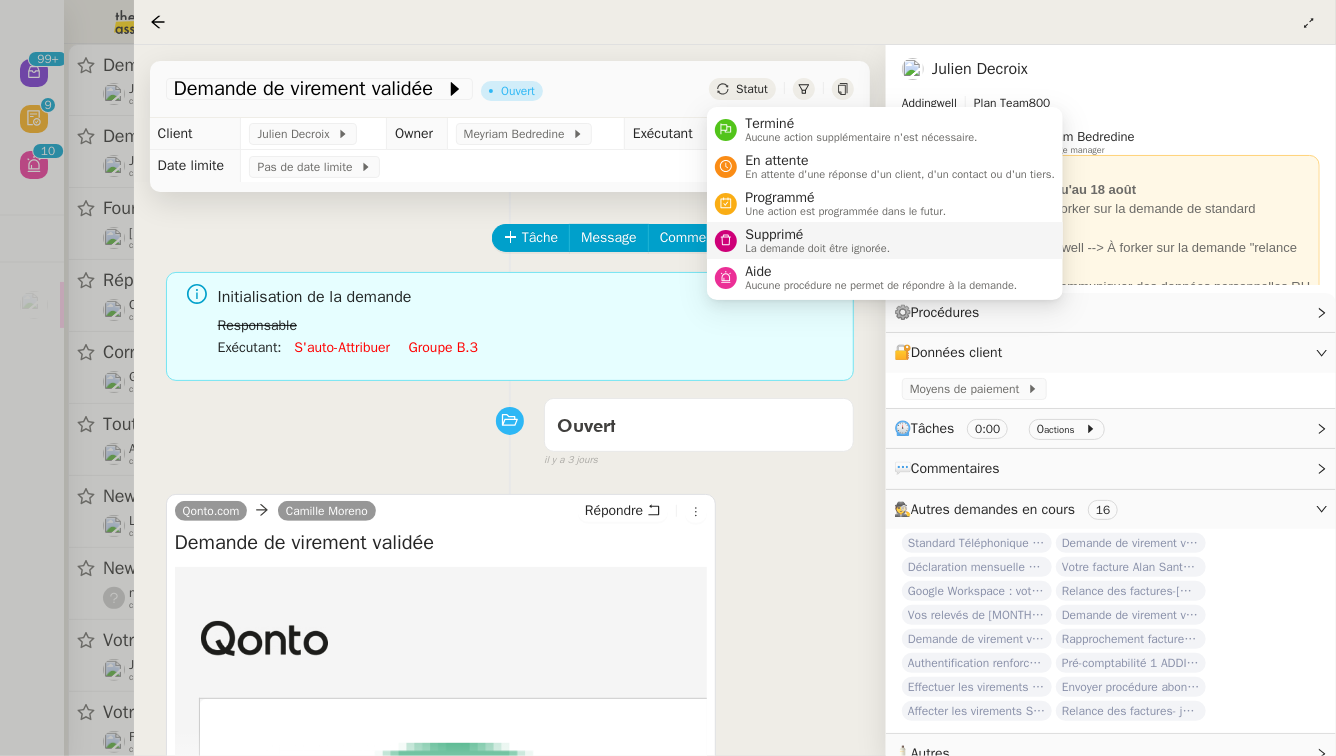 click on "Supprimé La demande doit être ignorée." at bounding box center [813, 240] 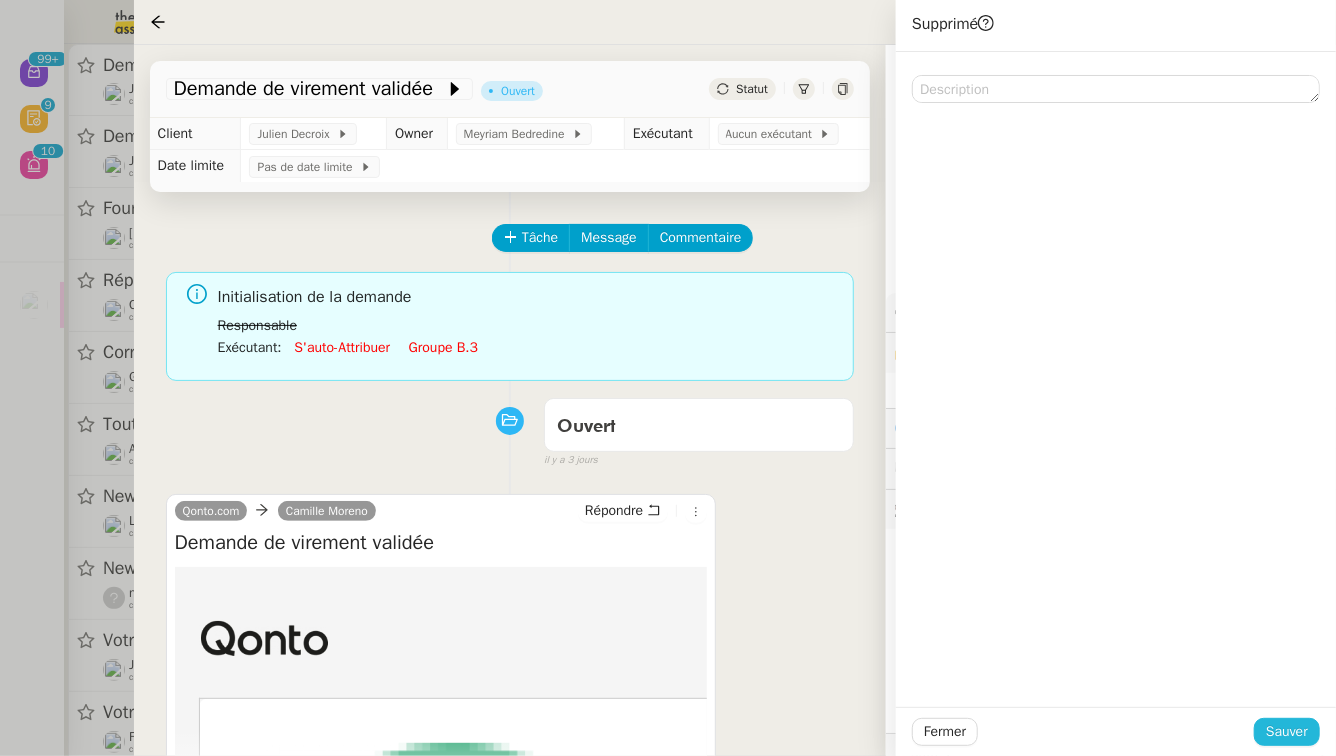 click on "Sauver" 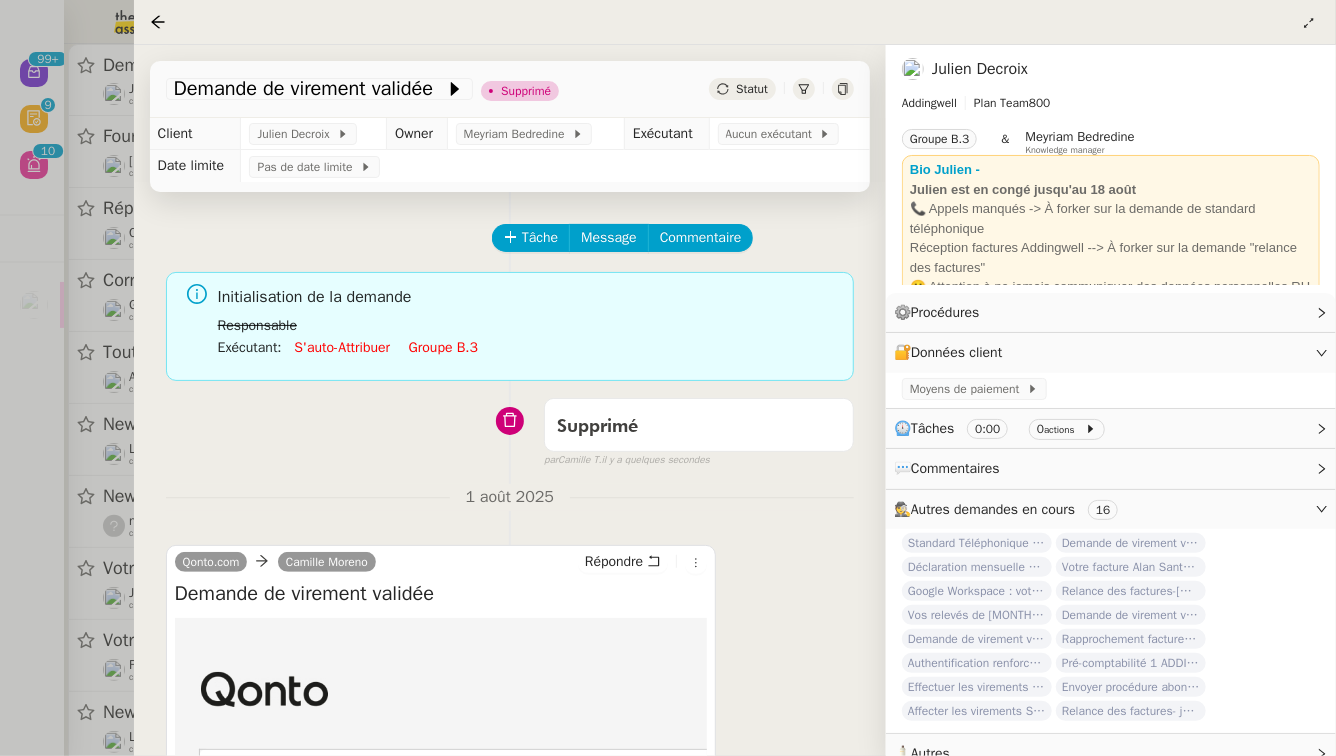 click at bounding box center (668, 378) 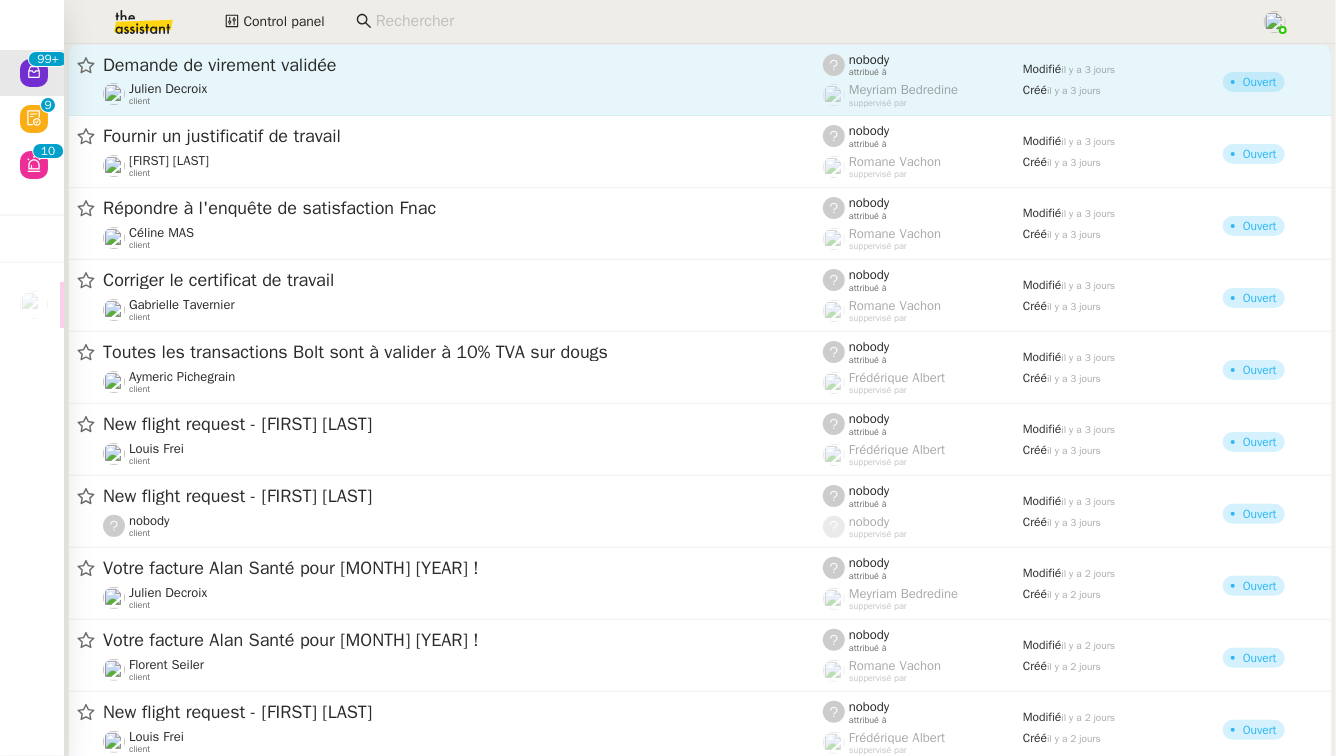 click on "[FIRST] [LAST] client" 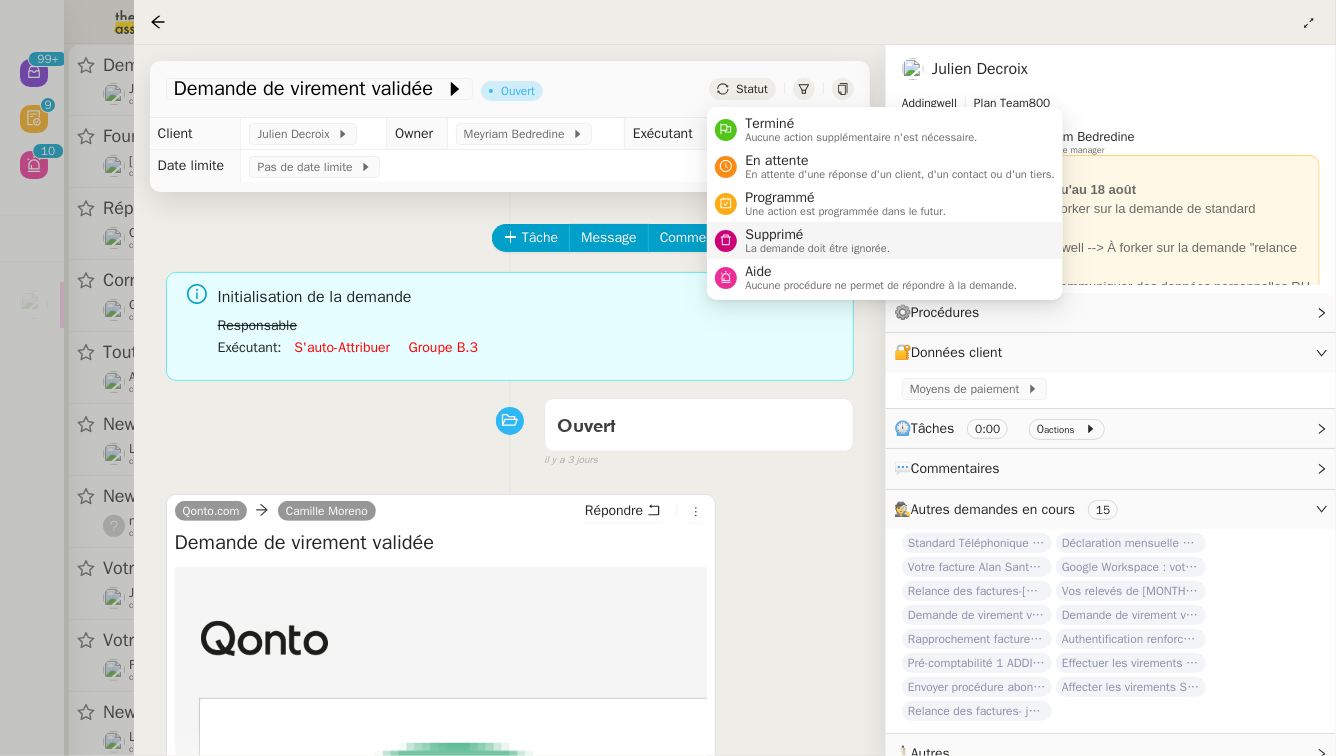 click on "Supprimé La demande doit être ignorée." at bounding box center [813, 240] 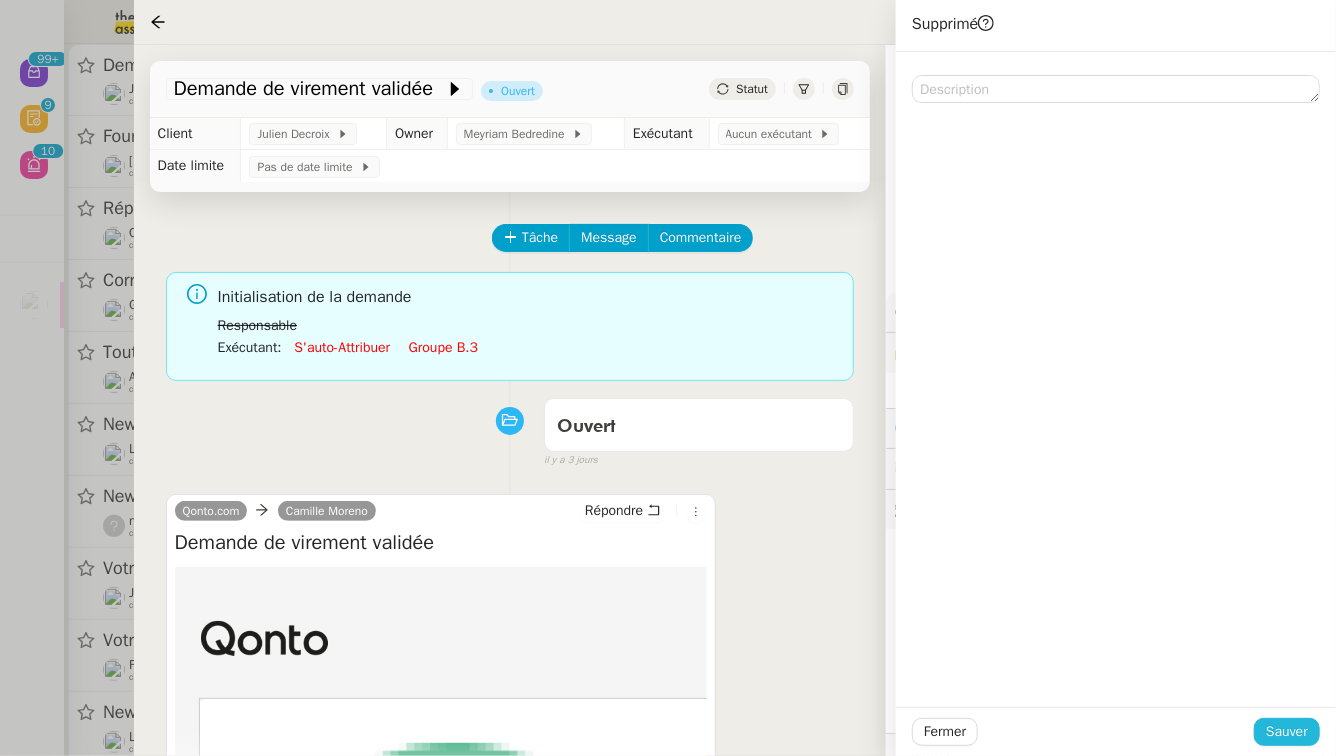 click on "Sauver" 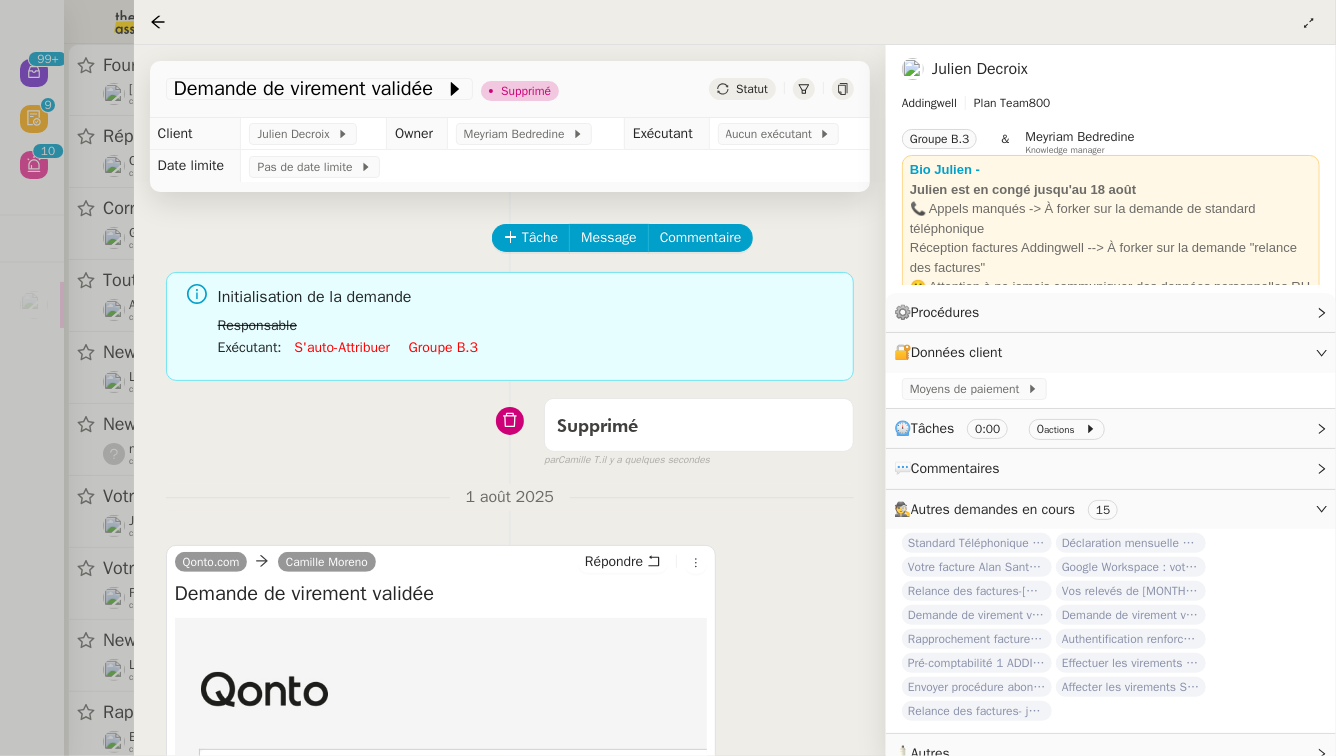 click at bounding box center [668, 378] 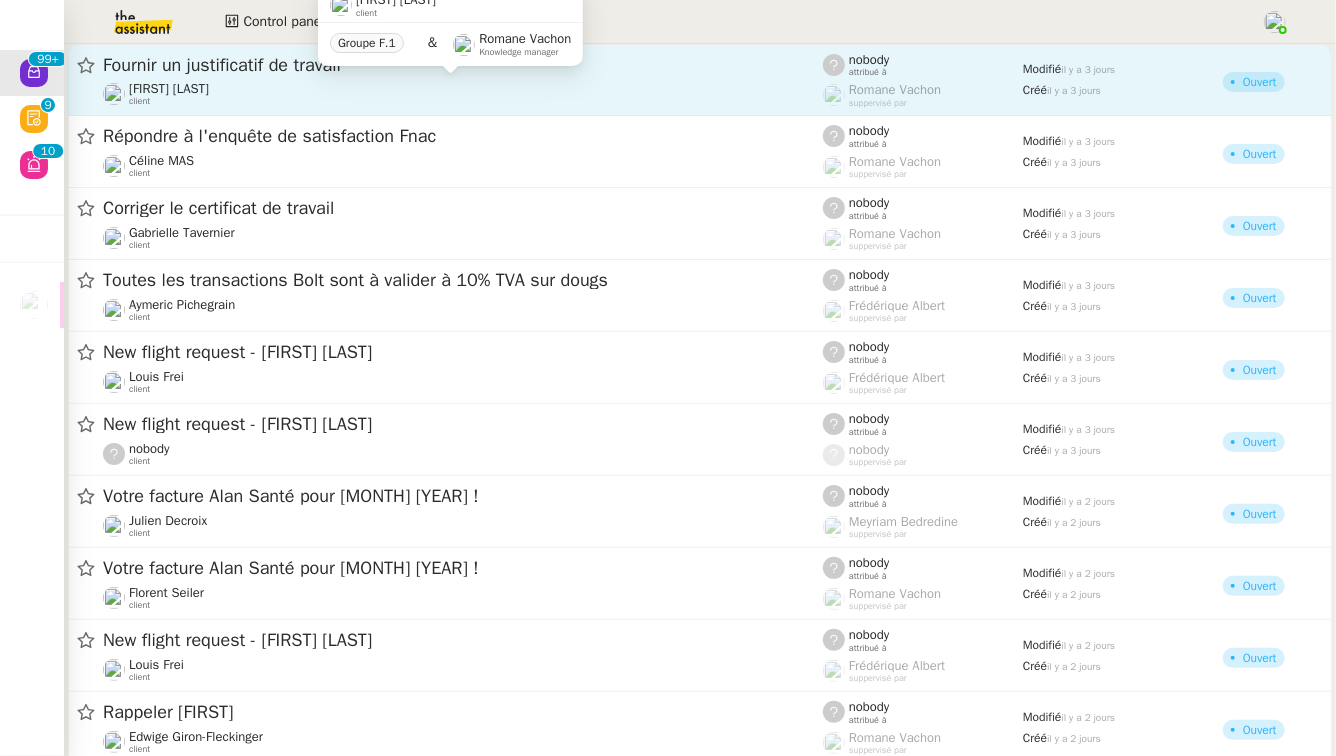 click on "[FIRST] [LAST]    client" 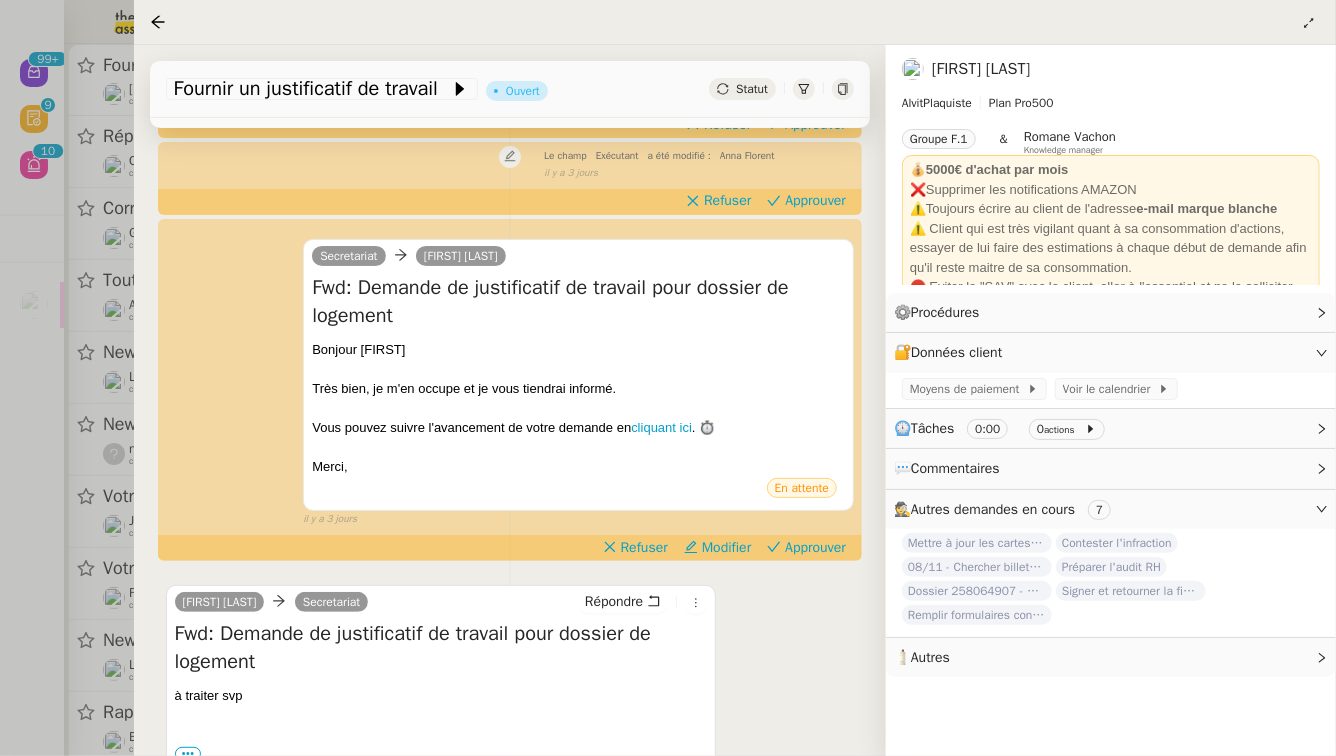 scroll, scrollTop: 521, scrollLeft: 0, axis: vertical 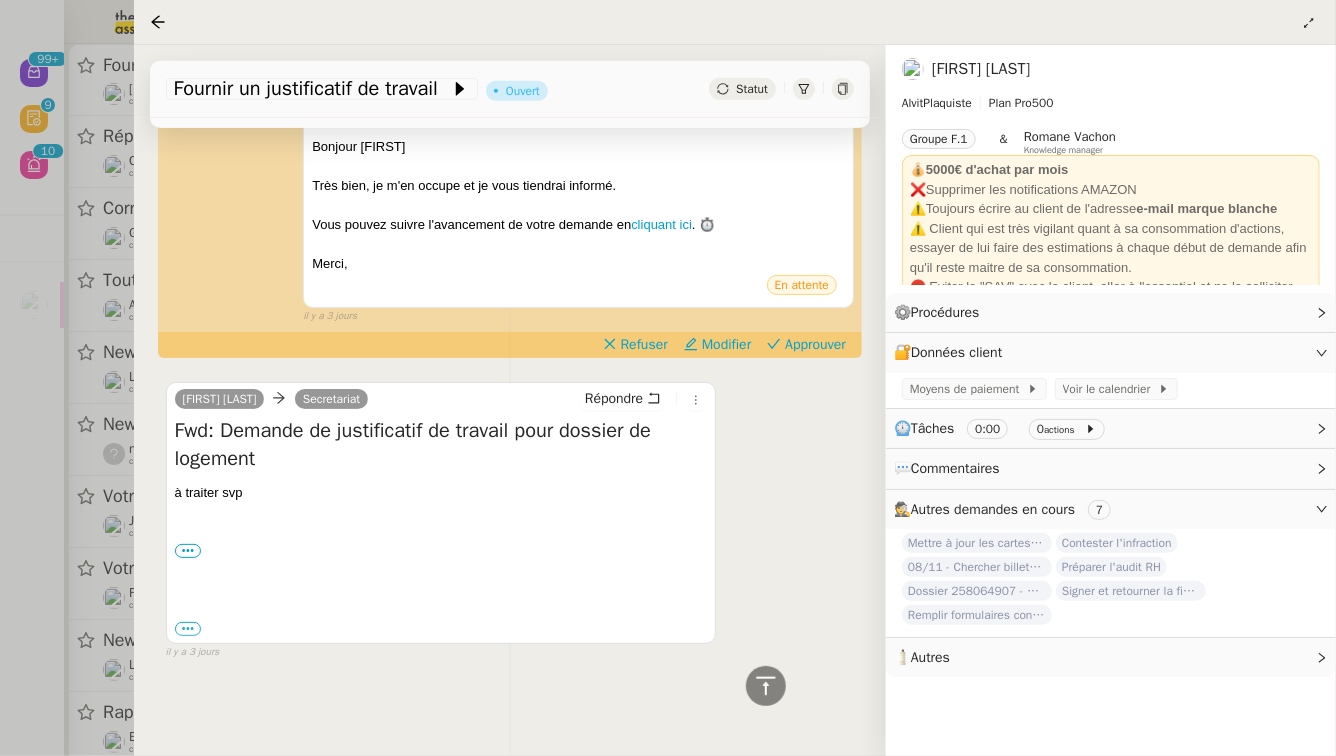click at bounding box center (668, 378) 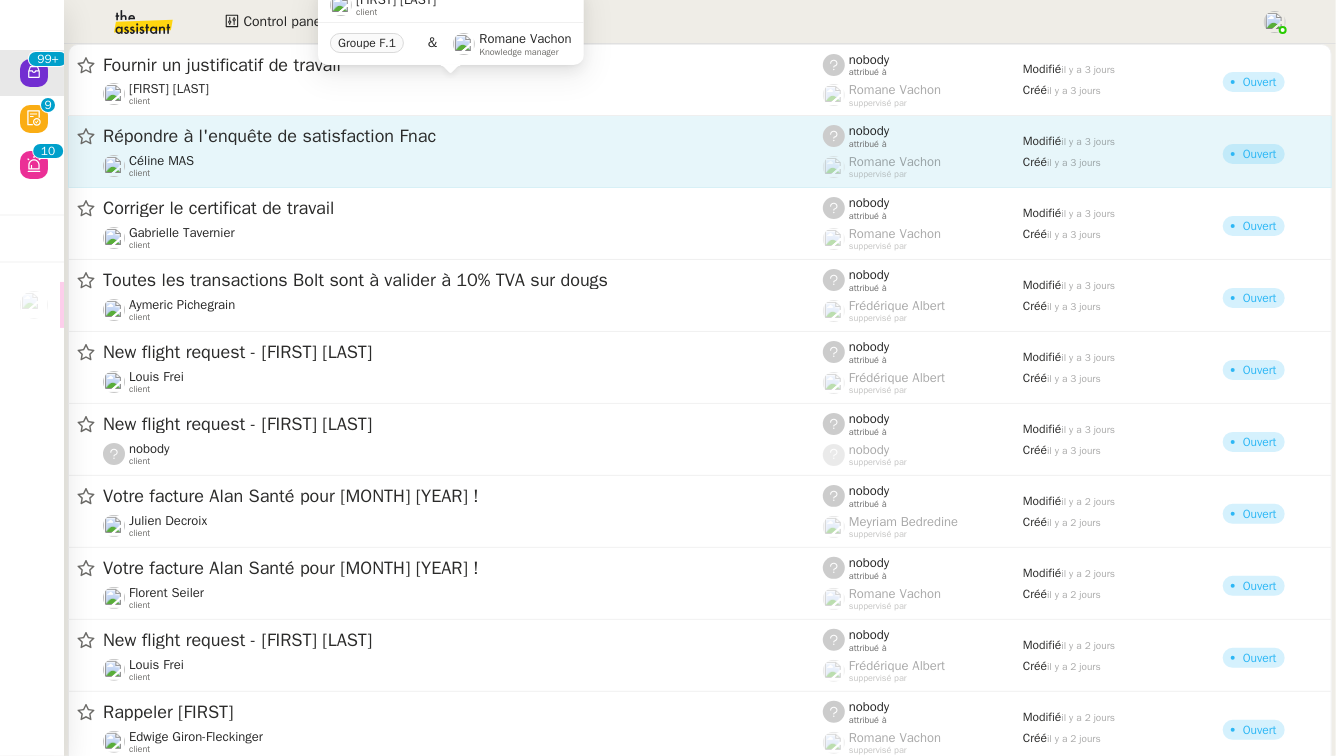 click on "Répondre à l'enquête de satisfaction Fnac" 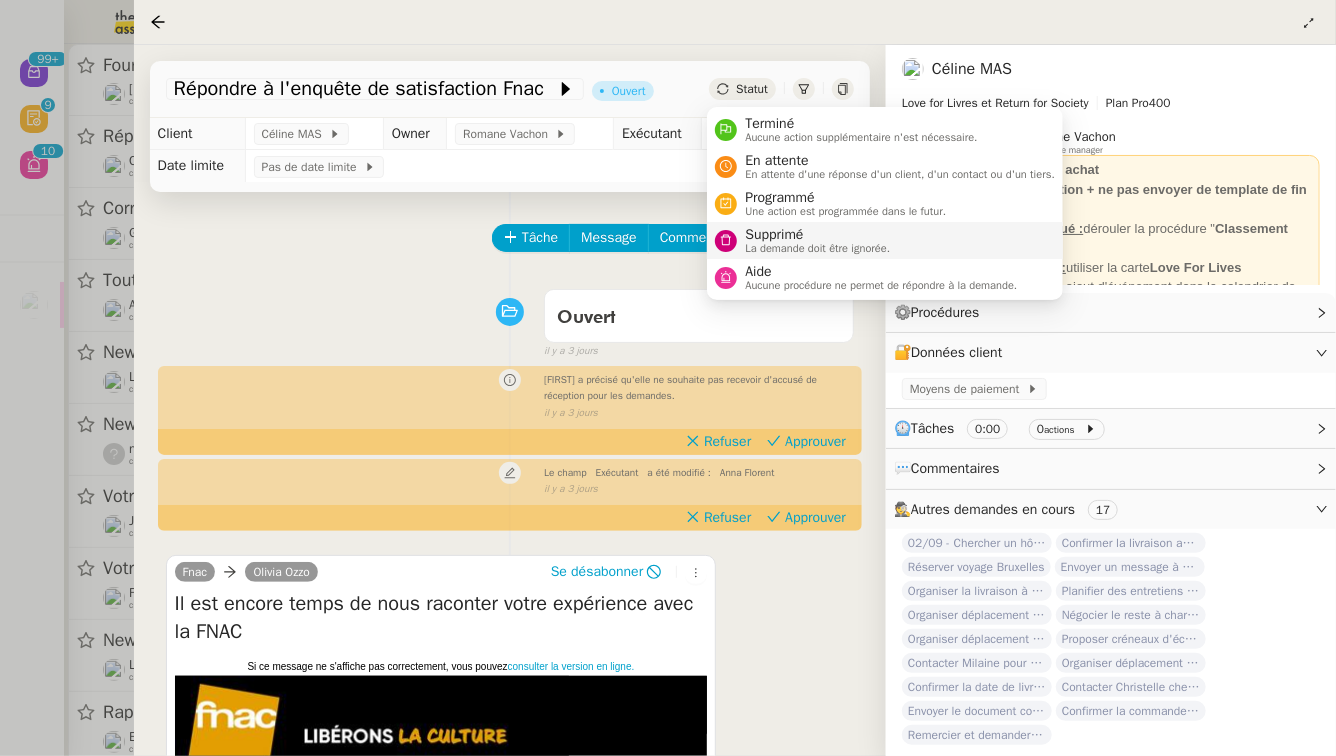 click on "La demande doit être ignorée." at bounding box center [817, 248] 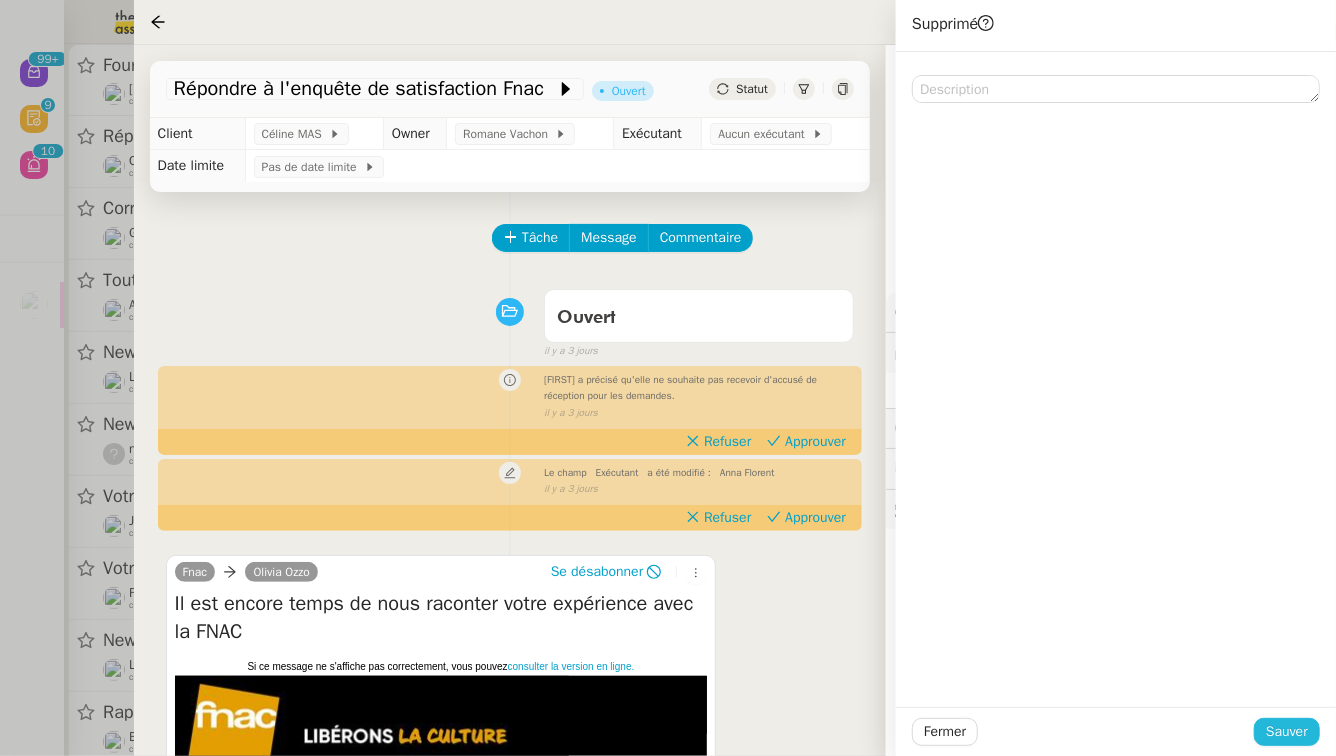 click on "Sauver" 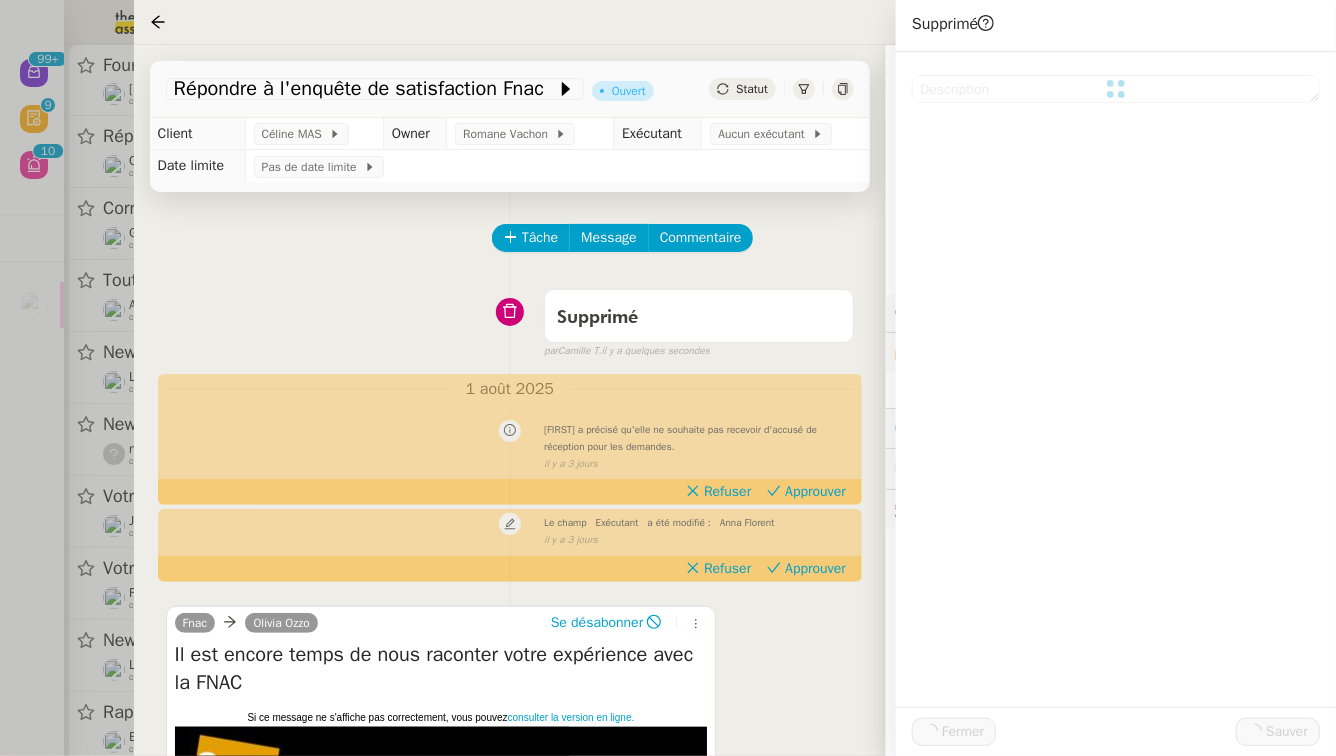 click at bounding box center (668, 378) 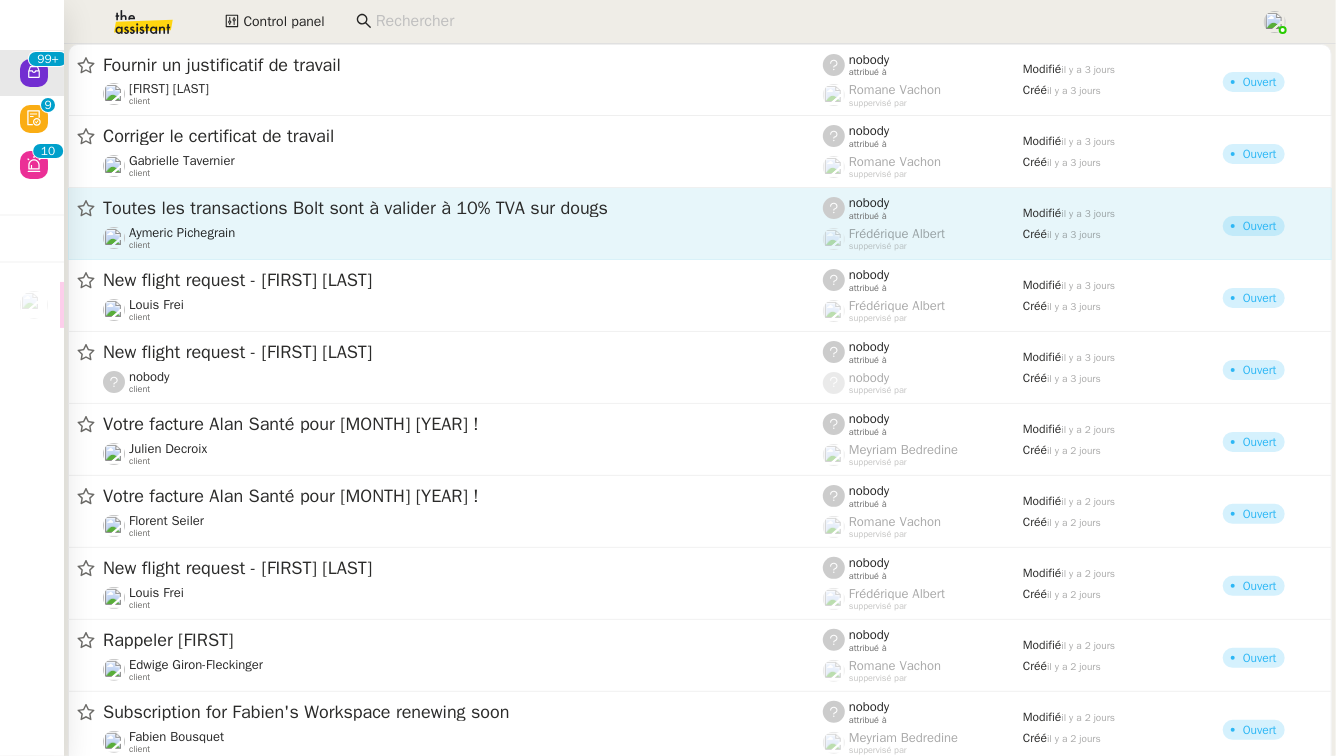 click on "Toutes les transactions Bolt sont à valider à 10% TVA sur dougs" 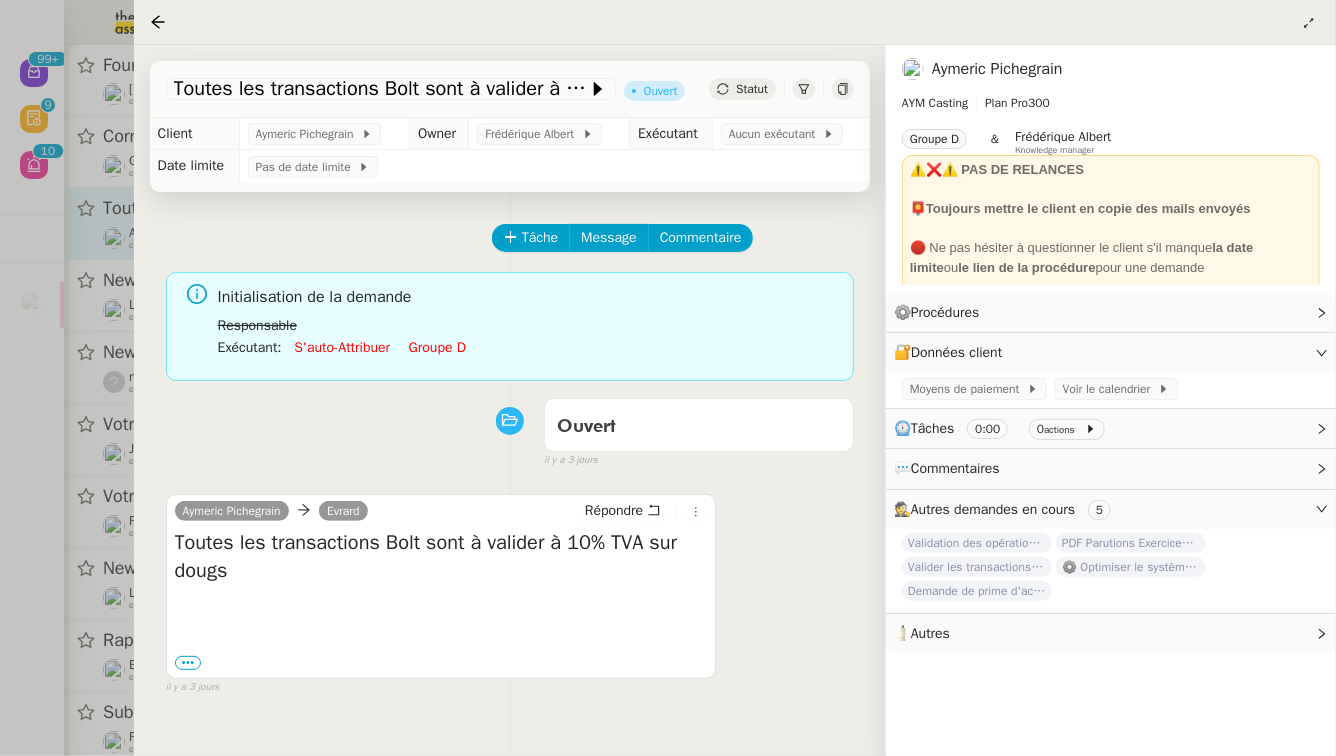 click on "Tâche Message Commentaire Veuillez patienter une erreur s'est produite 👌👌👌 message envoyé ✌️✌️✌️ Veuillez d'abord attribuer un client Une erreur s'est produite, veuillez réessayer Initialisation de la demande Responsable Exécutant  :      S'auto-attribuer     Groupe d     Ouvert false il y a 3 jours 👌👌👌 message envoyé ✌️✌️✌️ une erreur s'est produite 👌👌👌 message envoyé ✌️✌️✌️ une erreur s'est produite La taille des fichiers doit être de 10Mb au maximum.  Aymeric Pichegrain      Evrard  Répondre Toutes les transactions Bolt sont à valider à 10% TVA sur dougs
•••
AYMERIC FOUNDER, CASTING DIRECTOR AYMERIC@AYMCASTING.COM   AYMCASTING.COM @AYMERICPN
ᐧ
••• false il y a 3 jours 👌👌👌 message envoyé ✌️✌️✌️ une erreur s'est produite 👌👌👌 message envoyé ✌️✌️✌️" 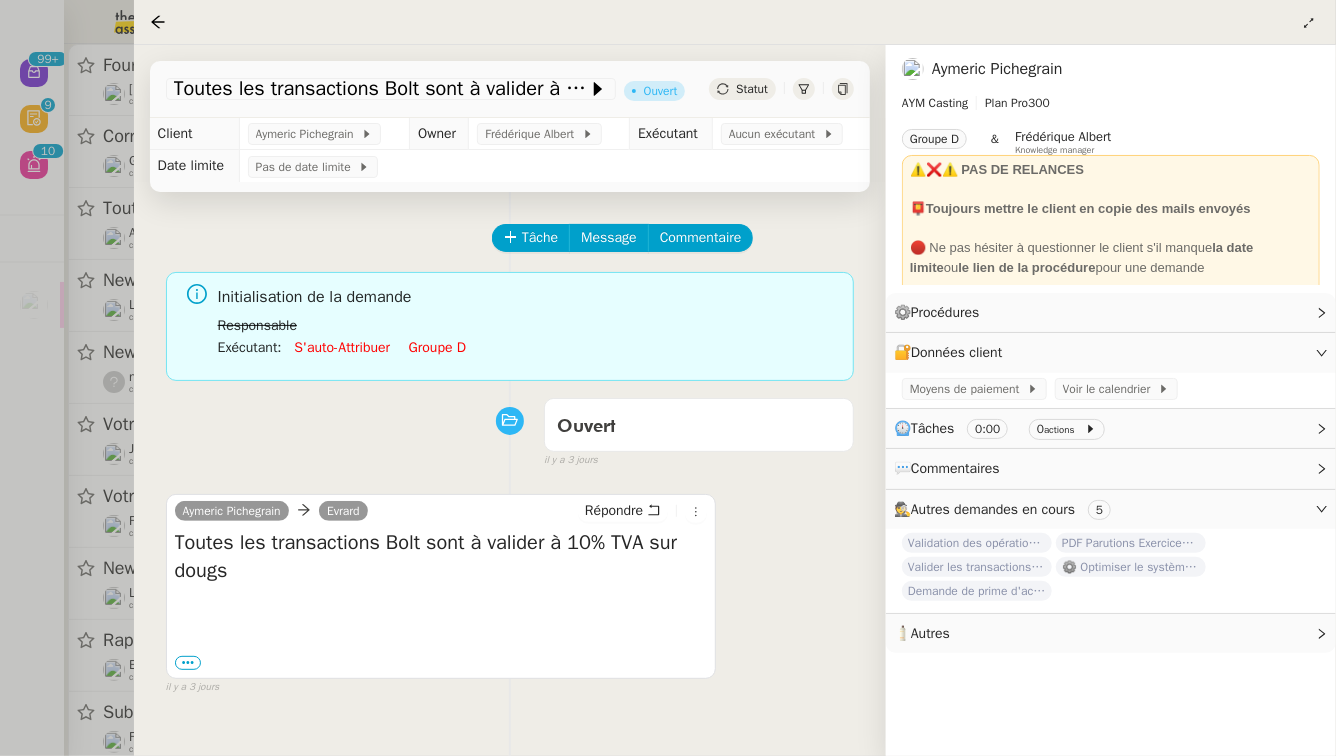 click at bounding box center [668, 378] 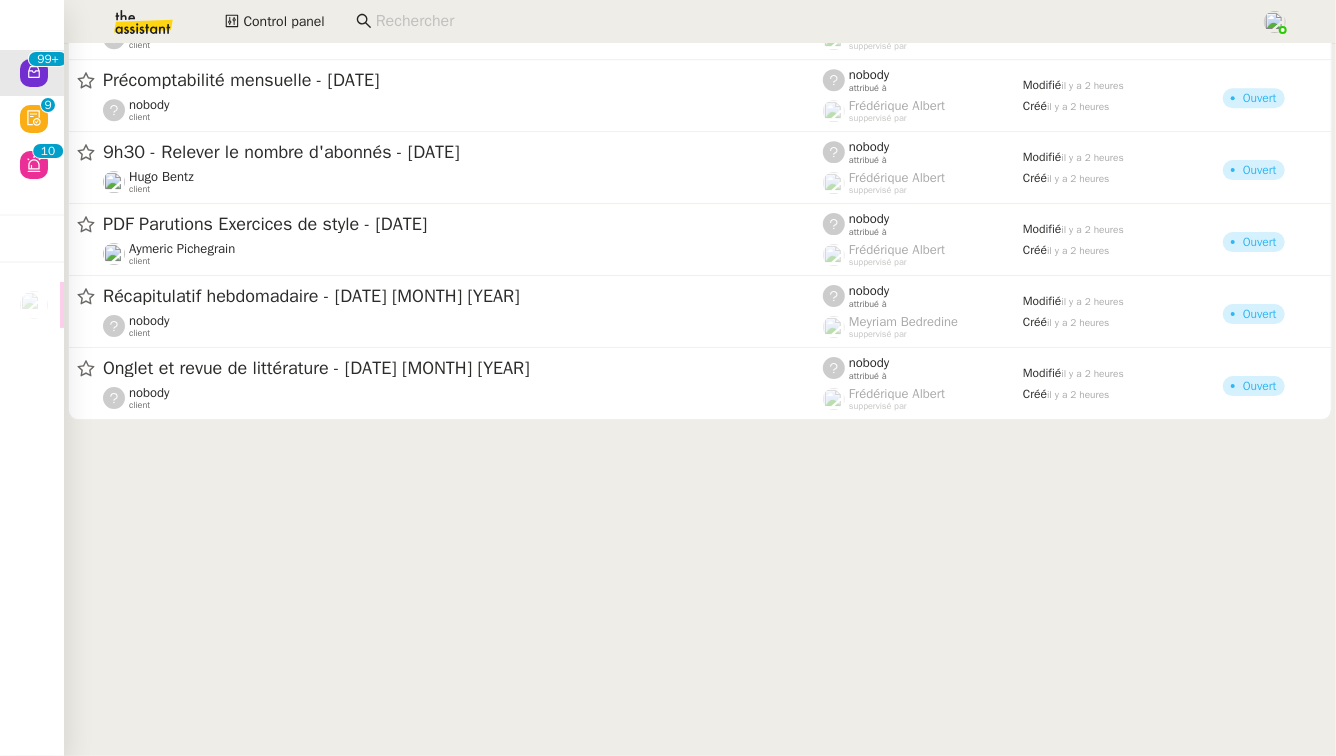 scroll, scrollTop: 18211, scrollLeft: 0, axis: vertical 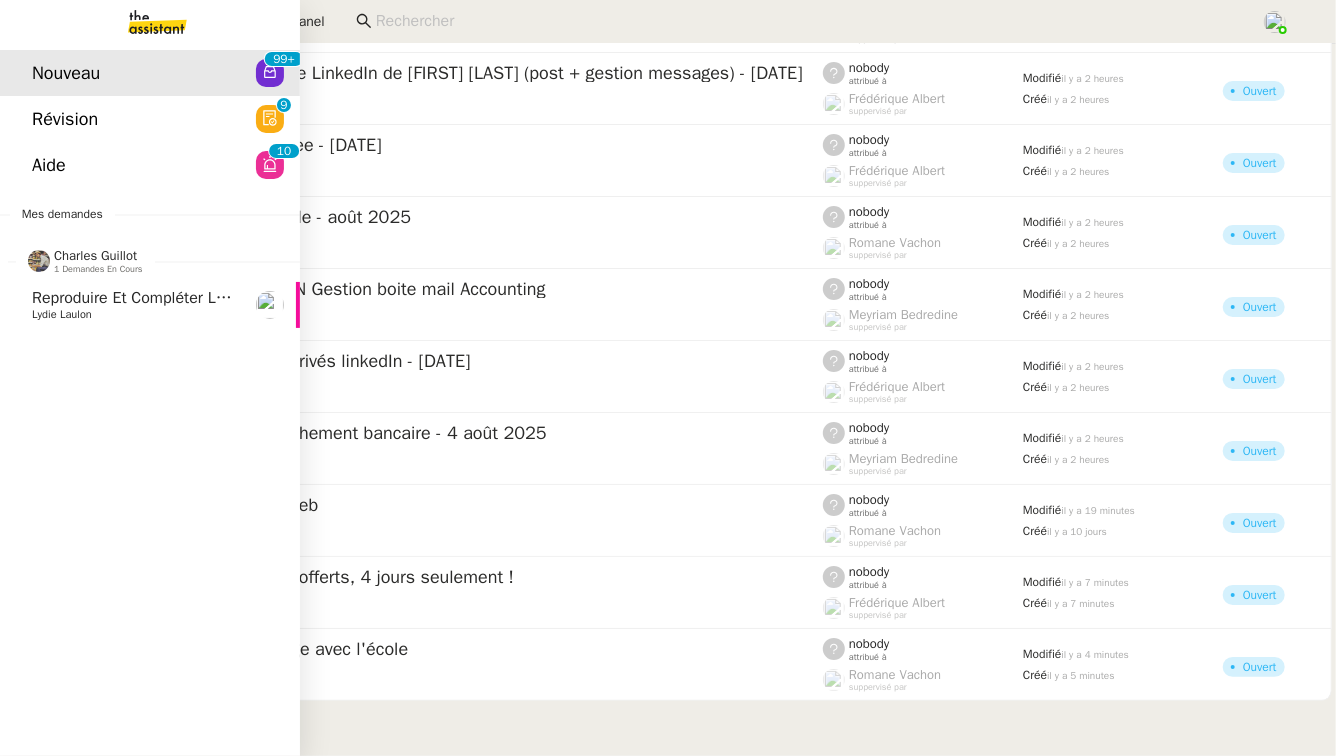 click on "Reproduire et compléter le tableau" 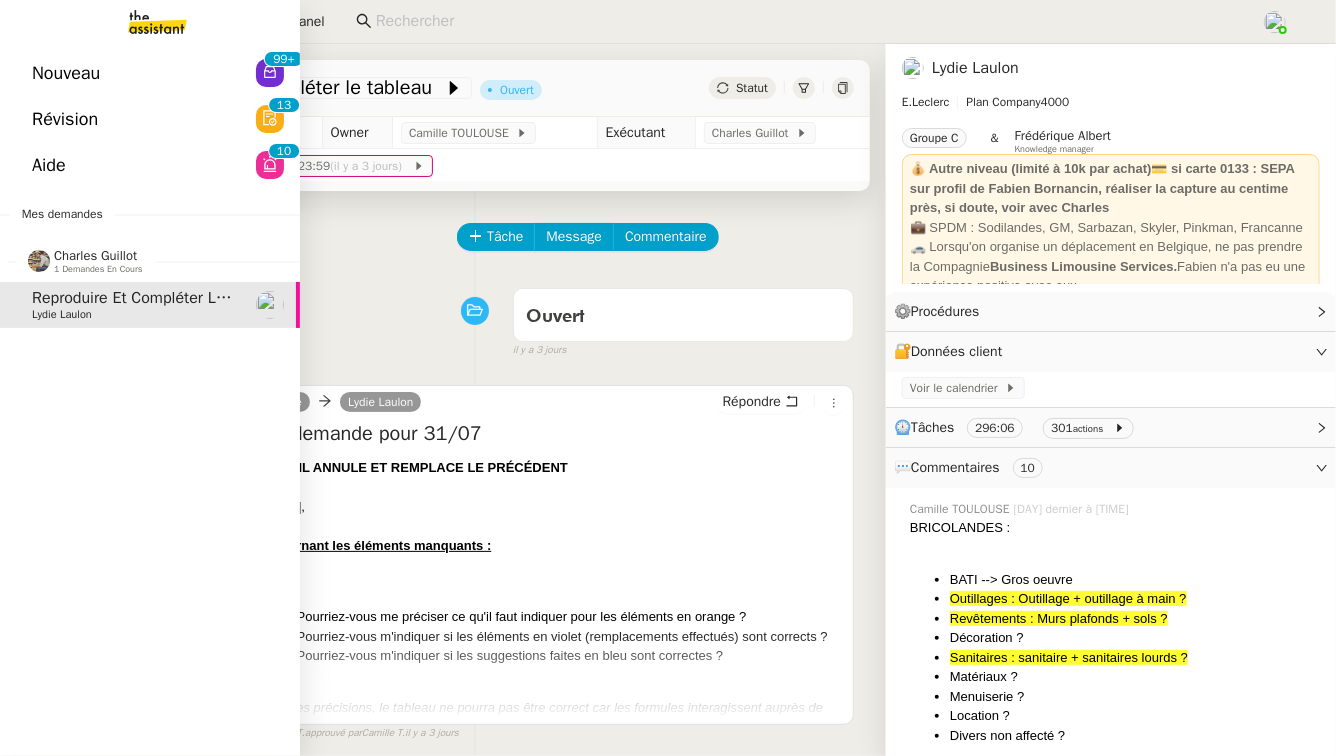 click on "Aide  0   1   2   3   4   5   6   7   8   9   0   1   2   3   4   5   6   7   8   9" 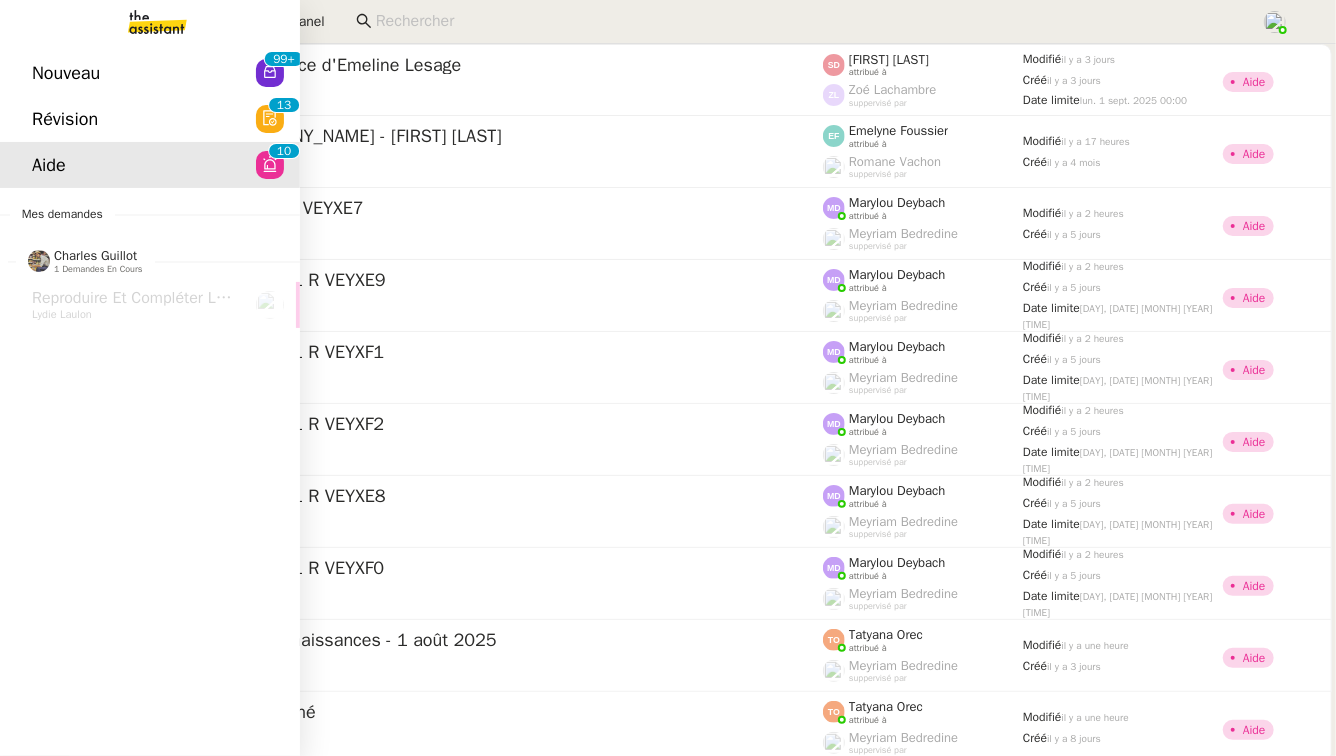 click on "Nouveau  99+" 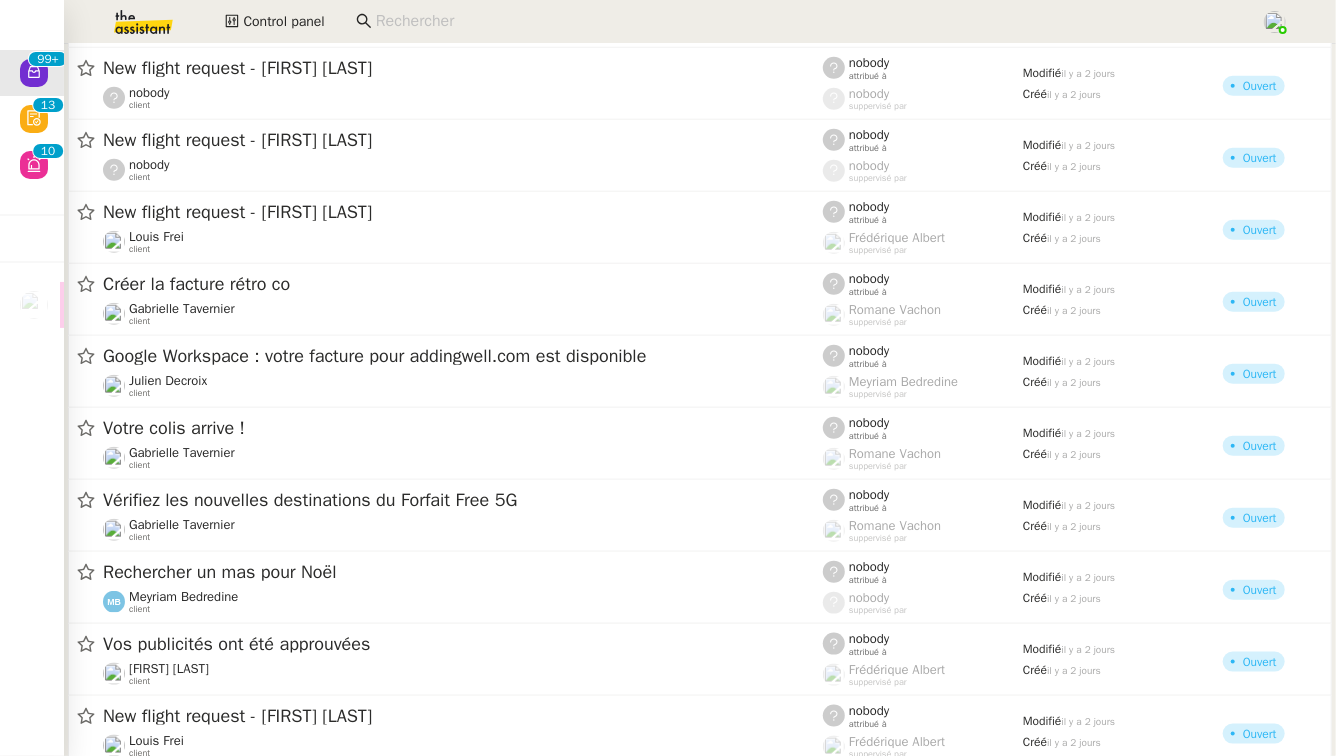 scroll, scrollTop: 820, scrollLeft: 0, axis: vertical 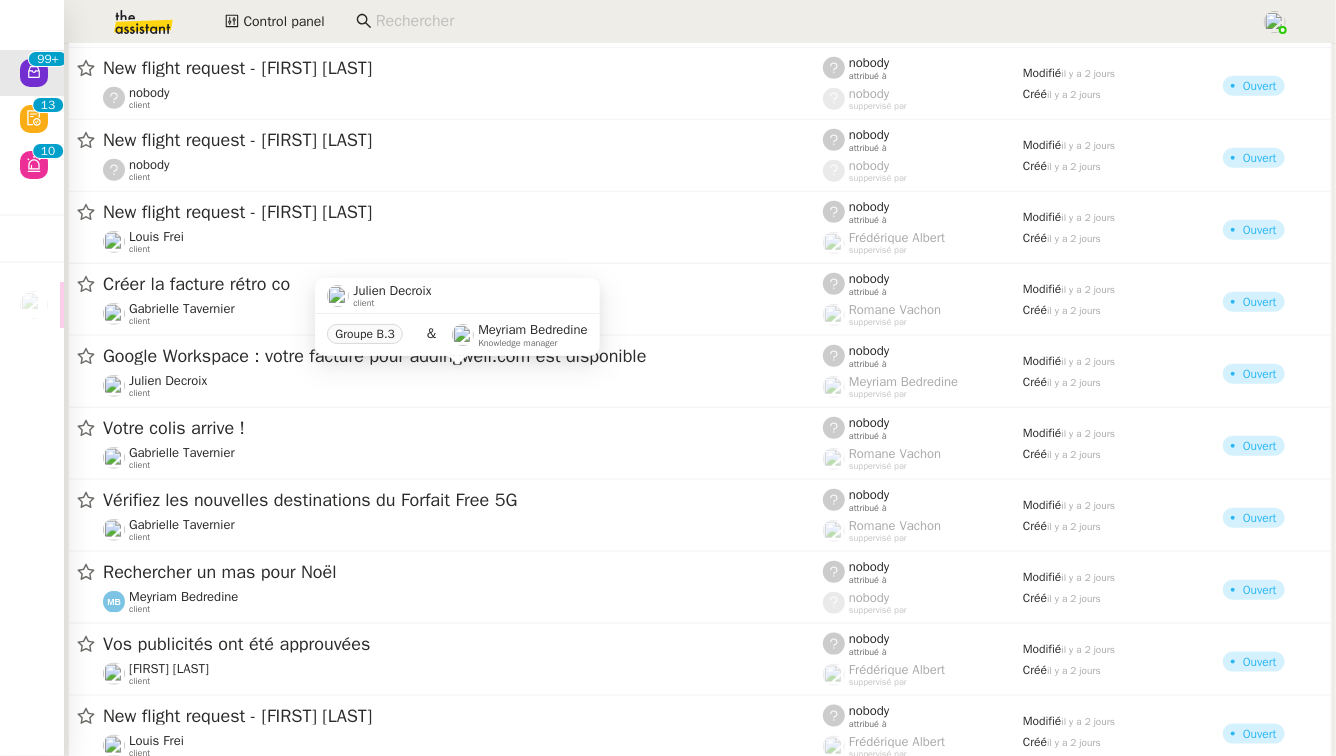 click on "[FIRST] [LAST] client" 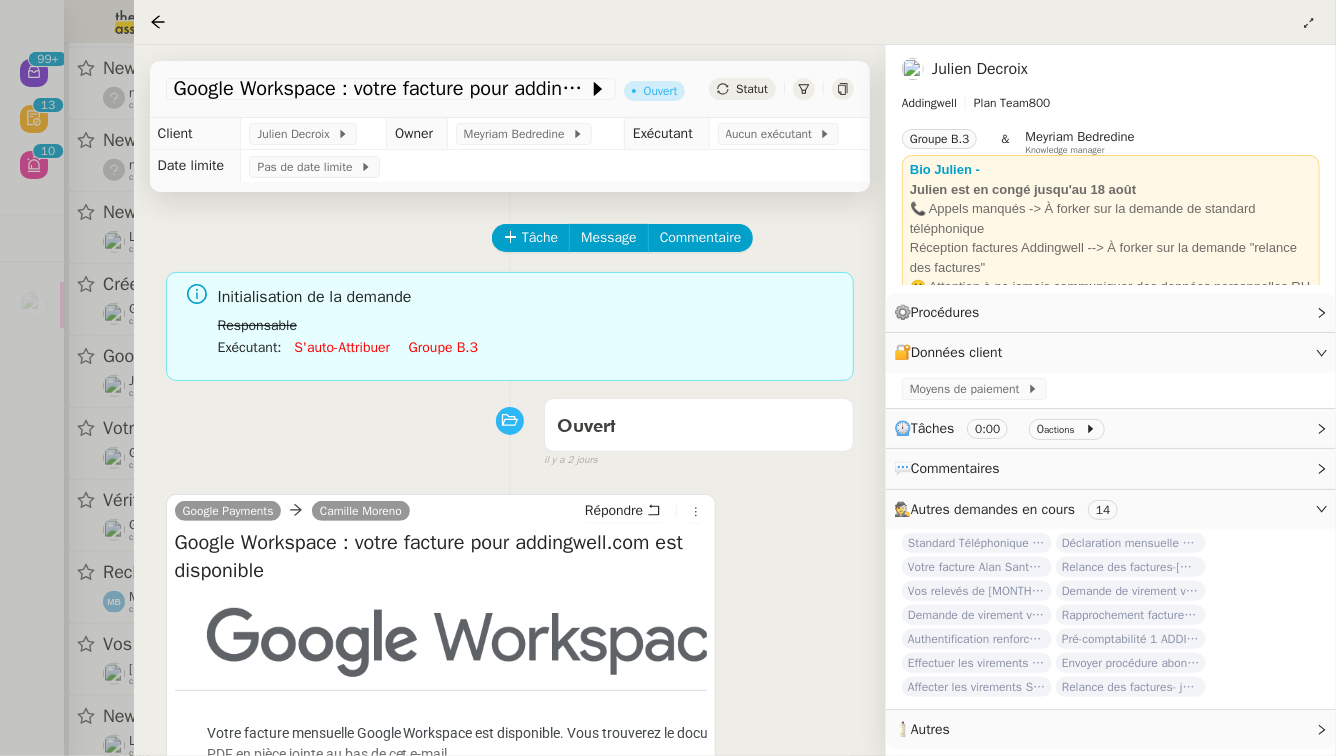 click at bounding box center [668, 378] 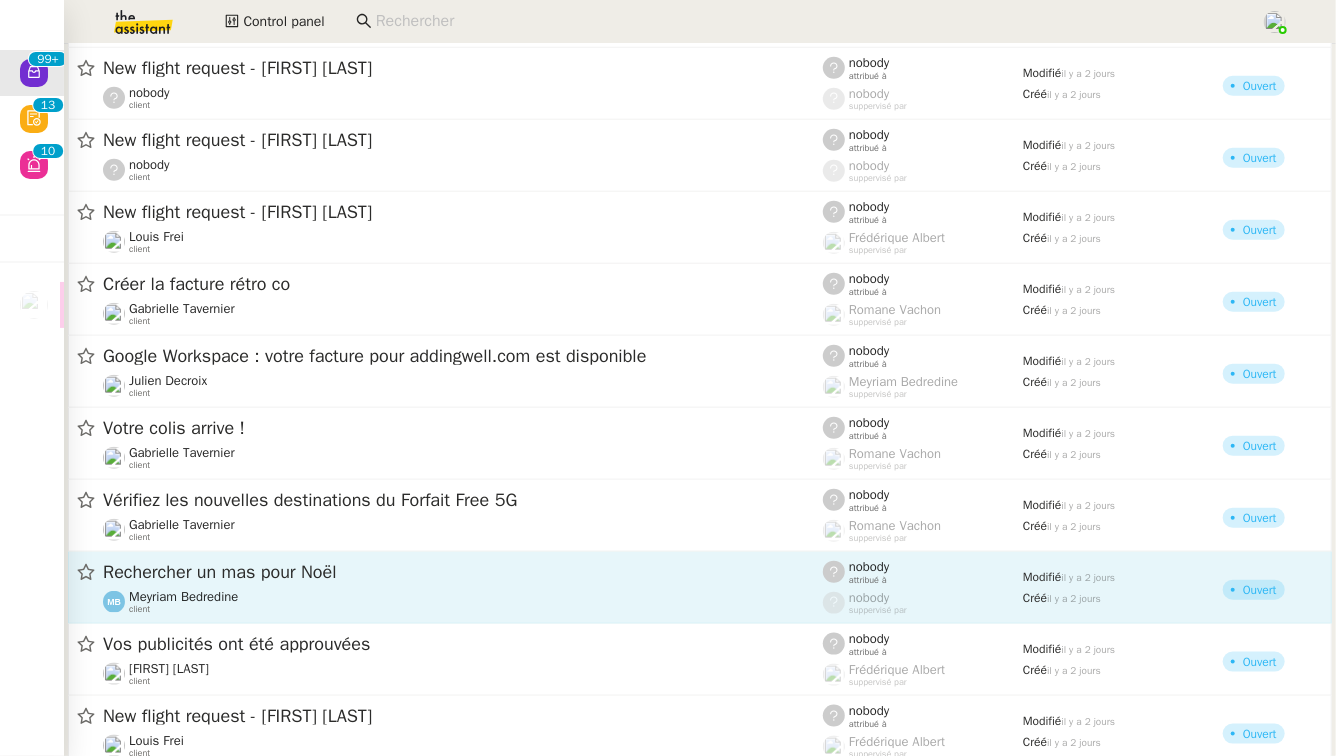 click on "Rechercher un mas pour Noël" 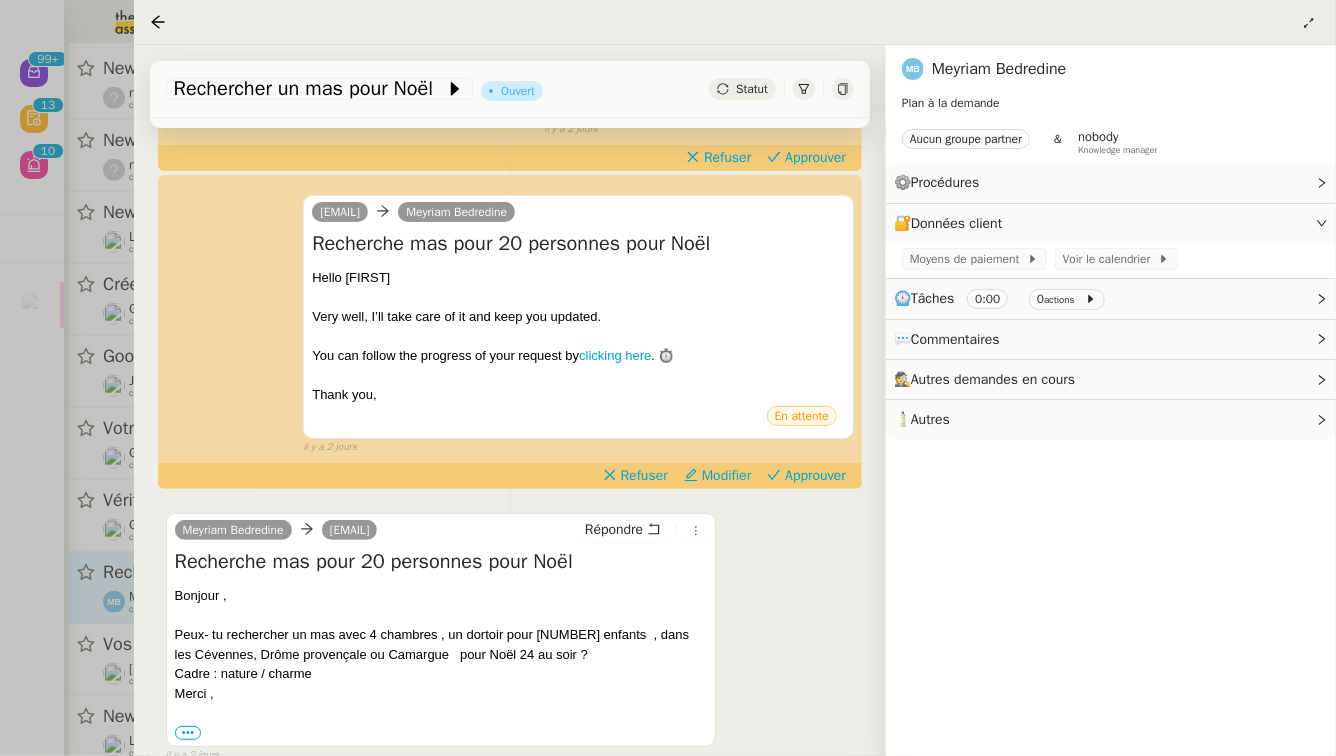 scroll, scrollTop: 497, scrollLeft: 0, axis: vertical 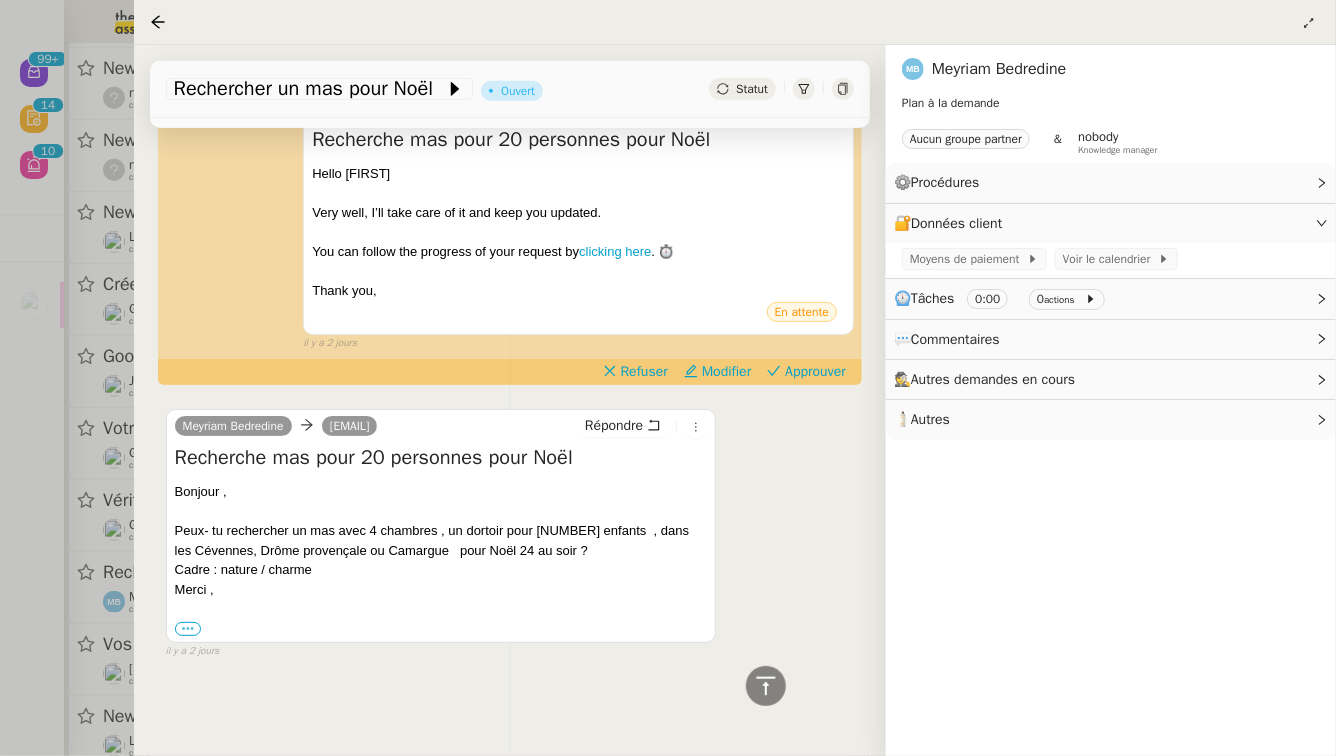 click on "•••" at bounding box center [188, 629] 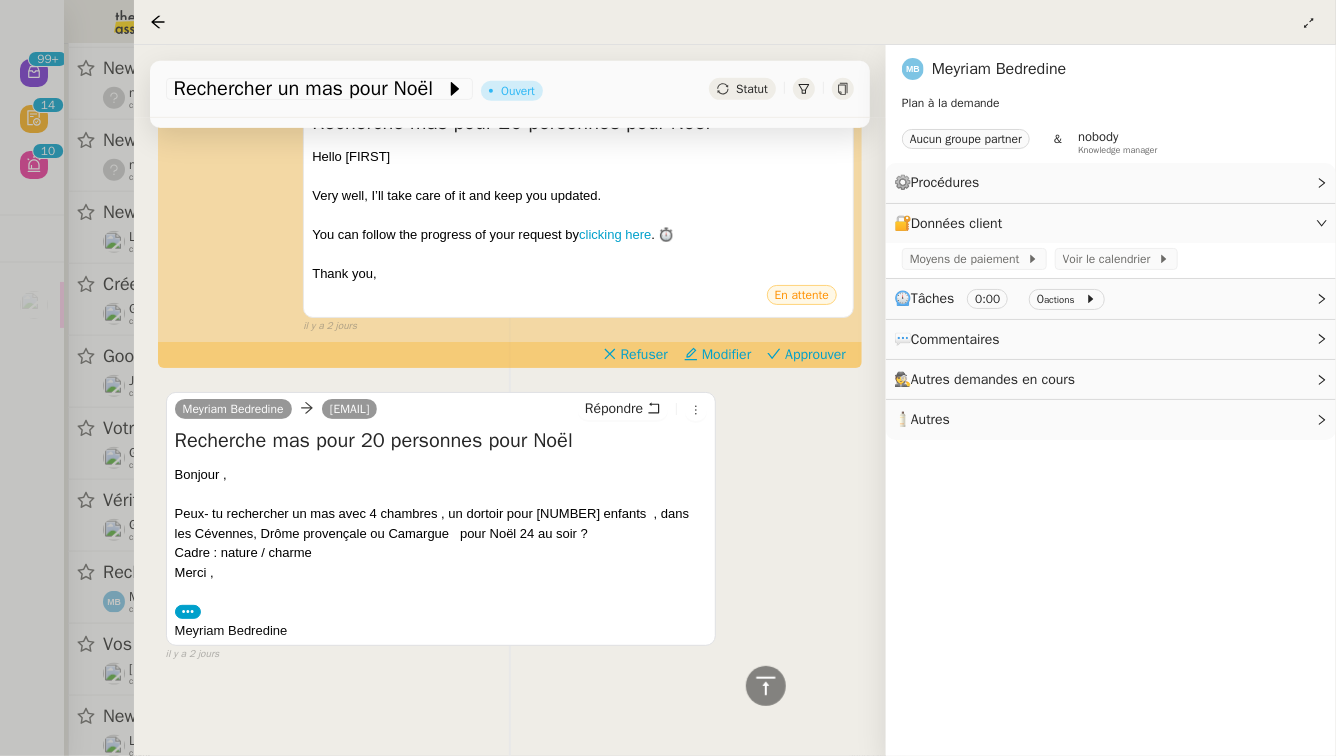 click at bounding box center [668, 378] 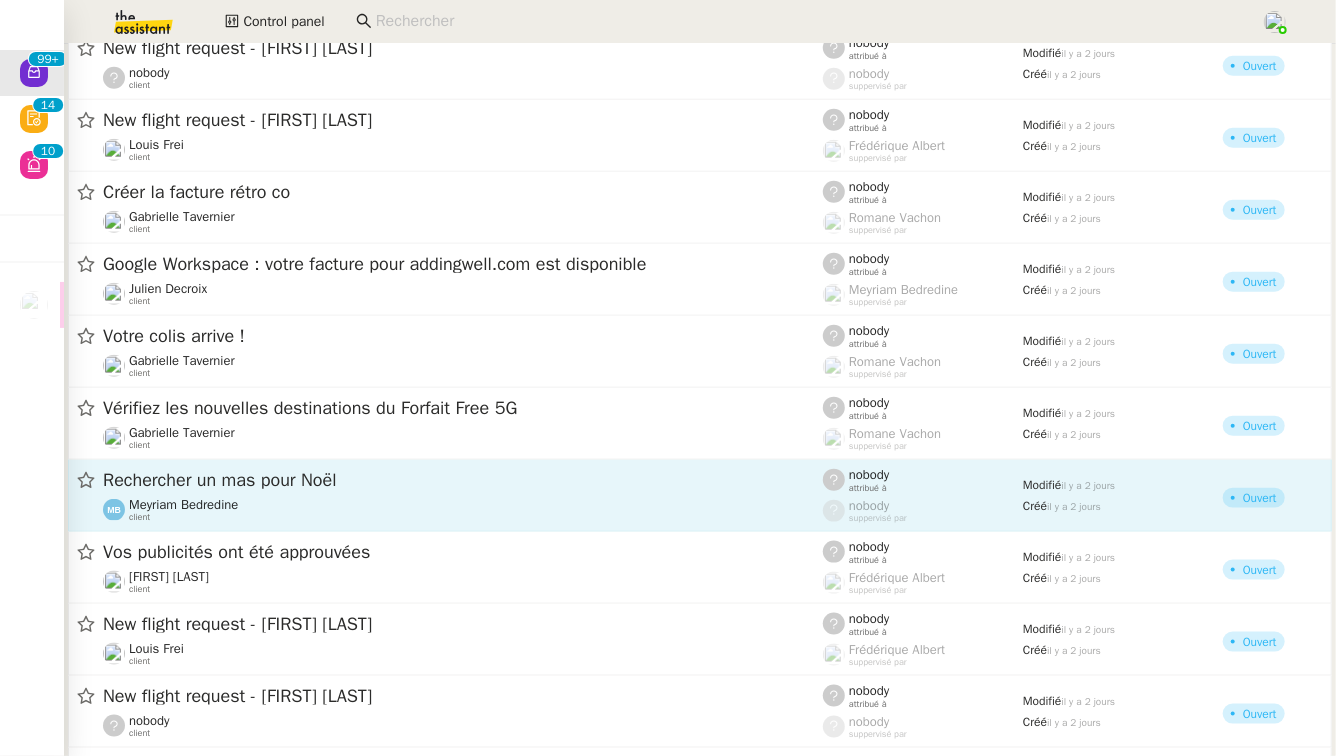 scroll, scrollTop: 922, scrollLeft: 0, axis: vertical 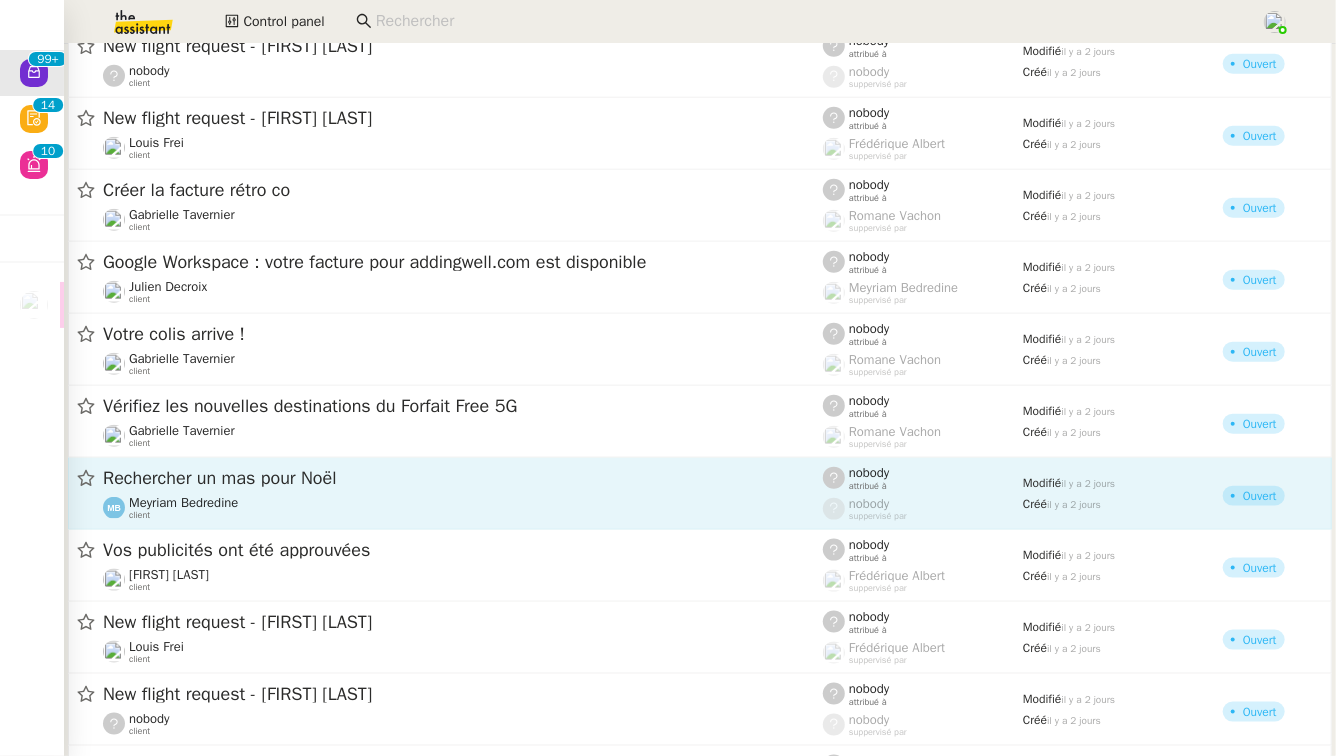 click on "[FIRST] [LAST]    client" 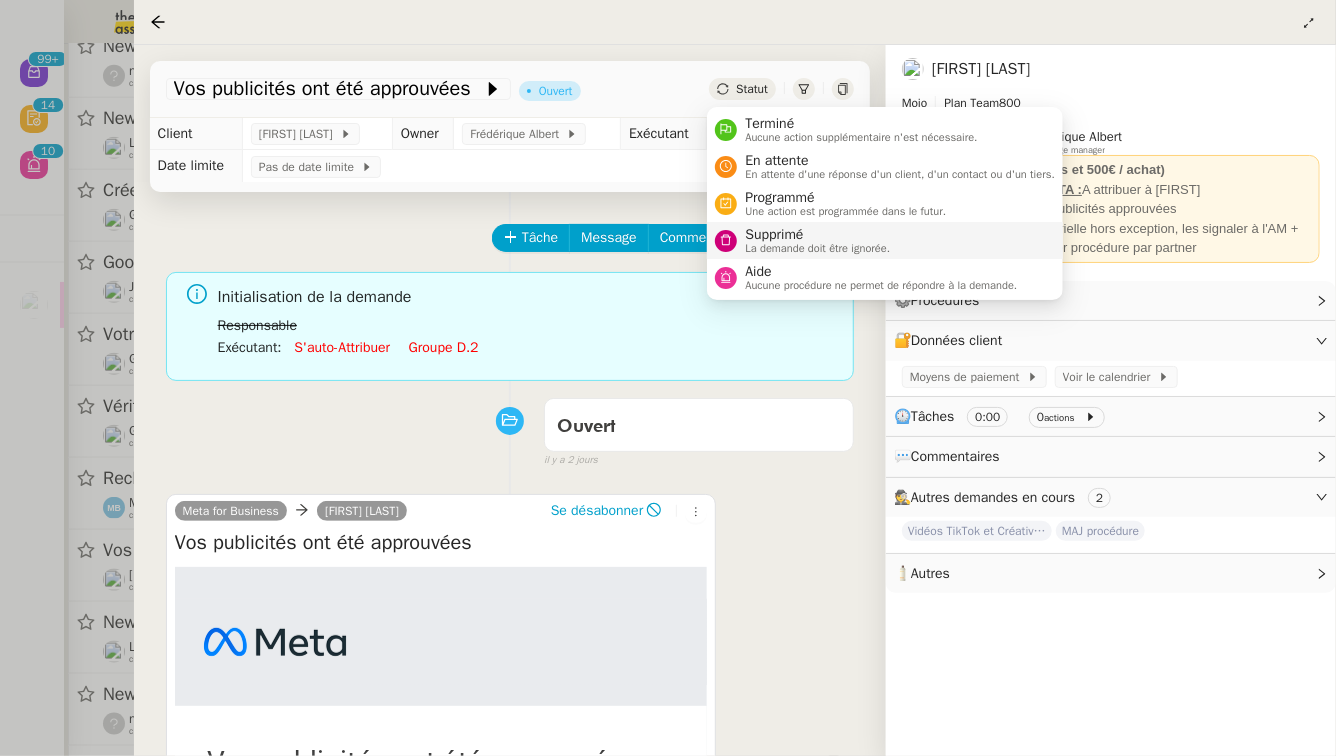 click on "La demande doit être ignorée." at bounding box center [817, 248] 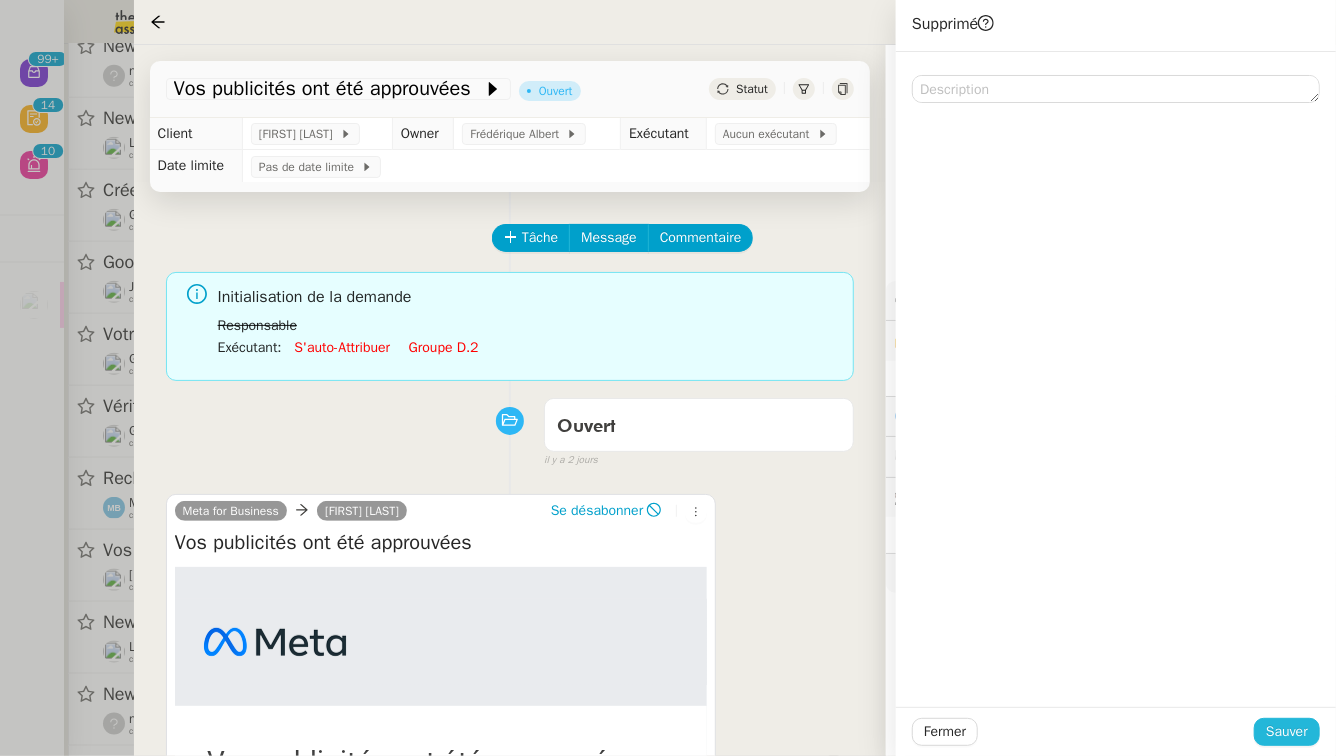 click on "Sauver" 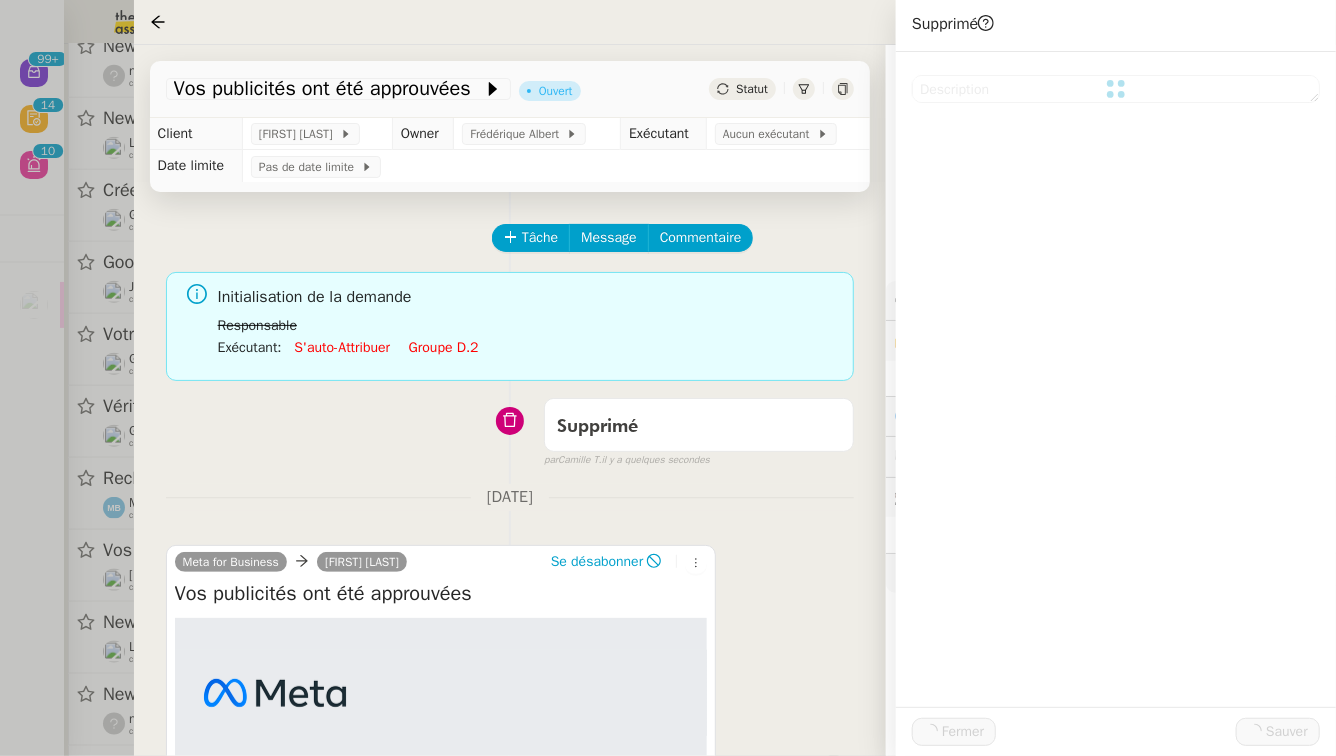 click at bounding box center [668, 378] 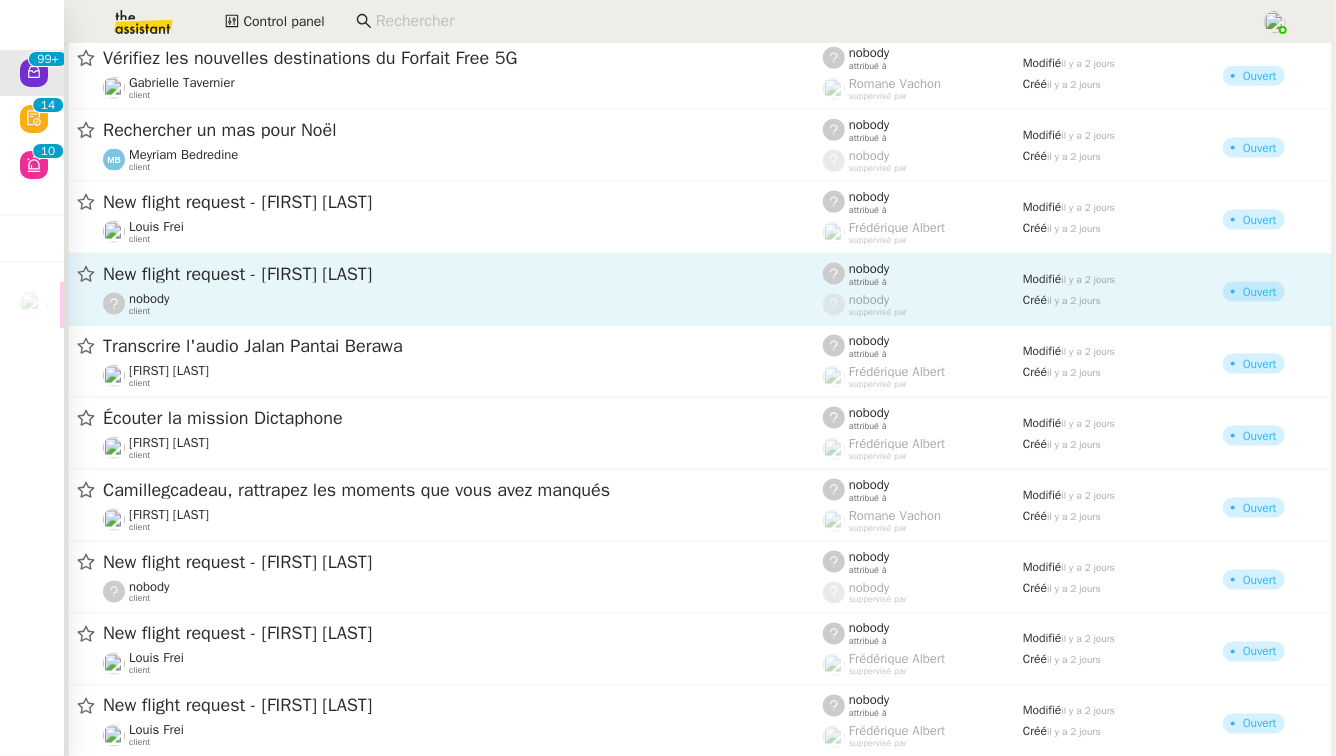 scroll, scrollTop: 1325, scrollLeft: 0, axis: vertical 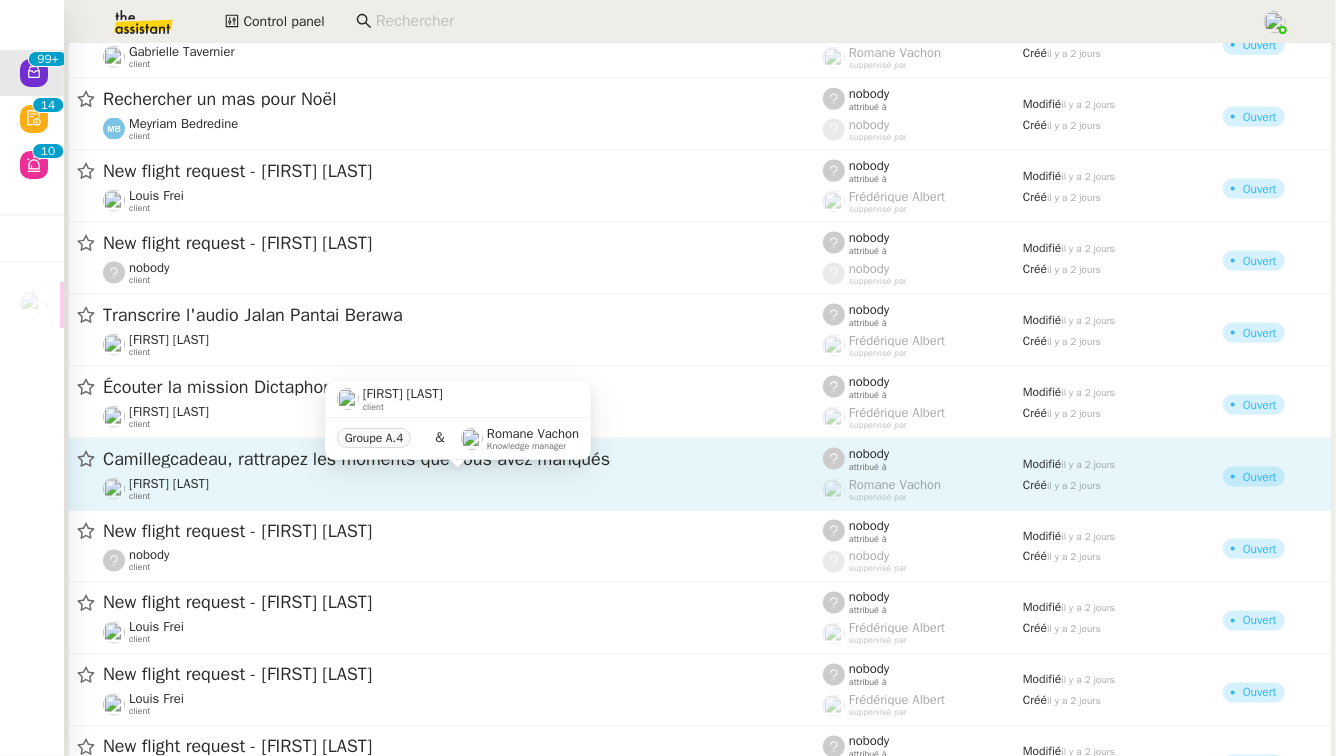click on "[FIRST] [LAST]    client" 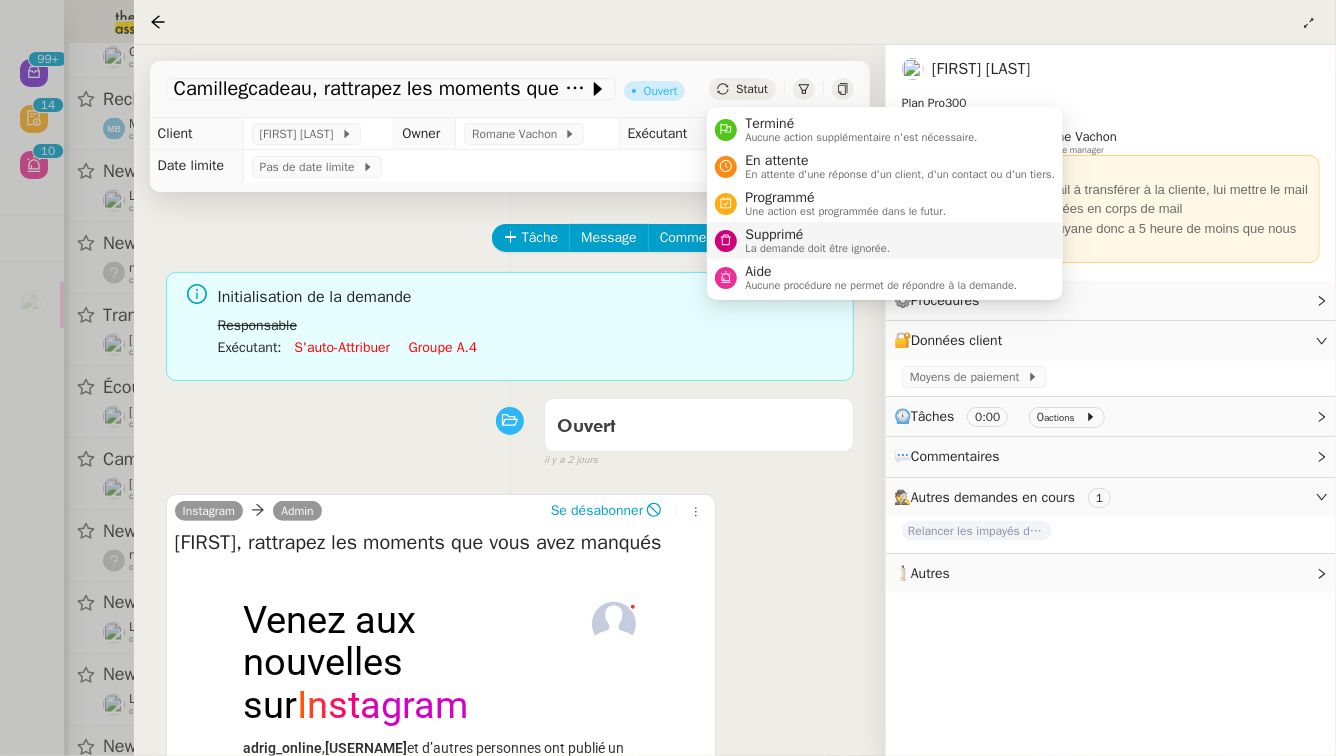 click on "Supprimé" at bounding box center [817, 235] 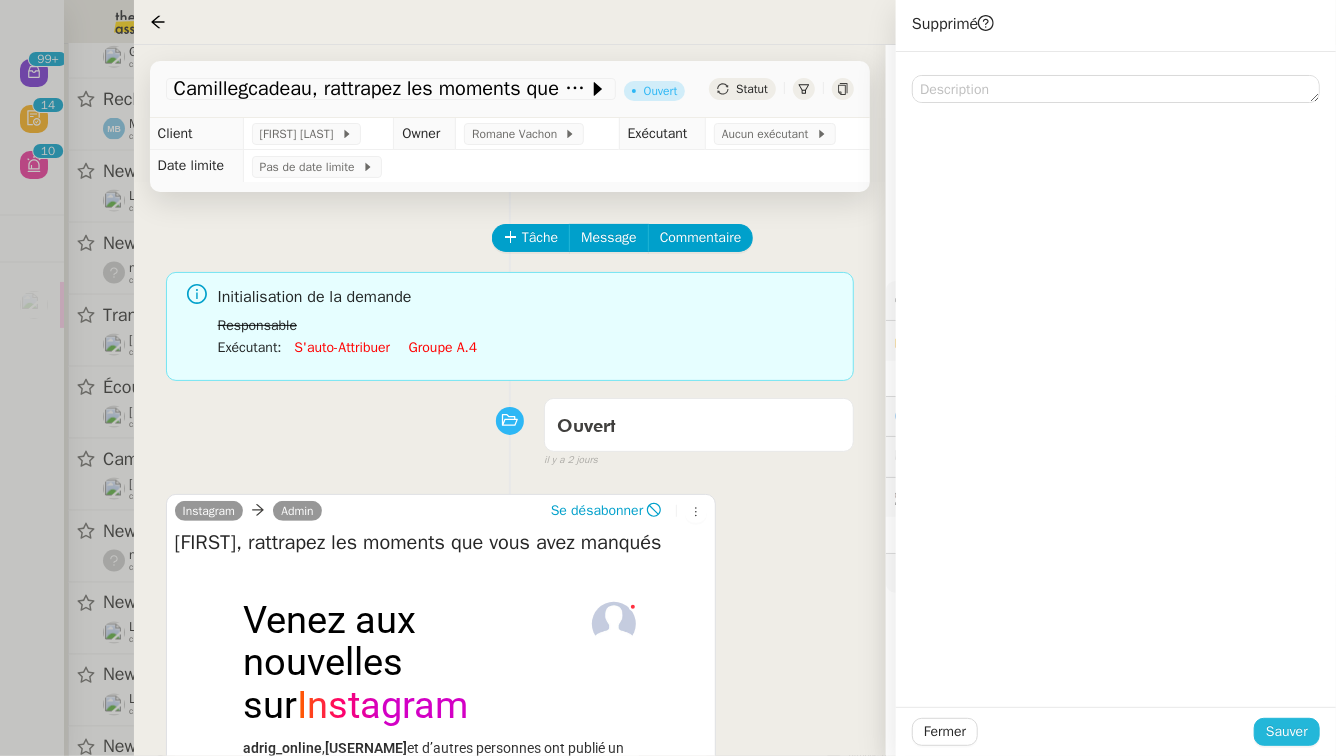 click on "Sauver" 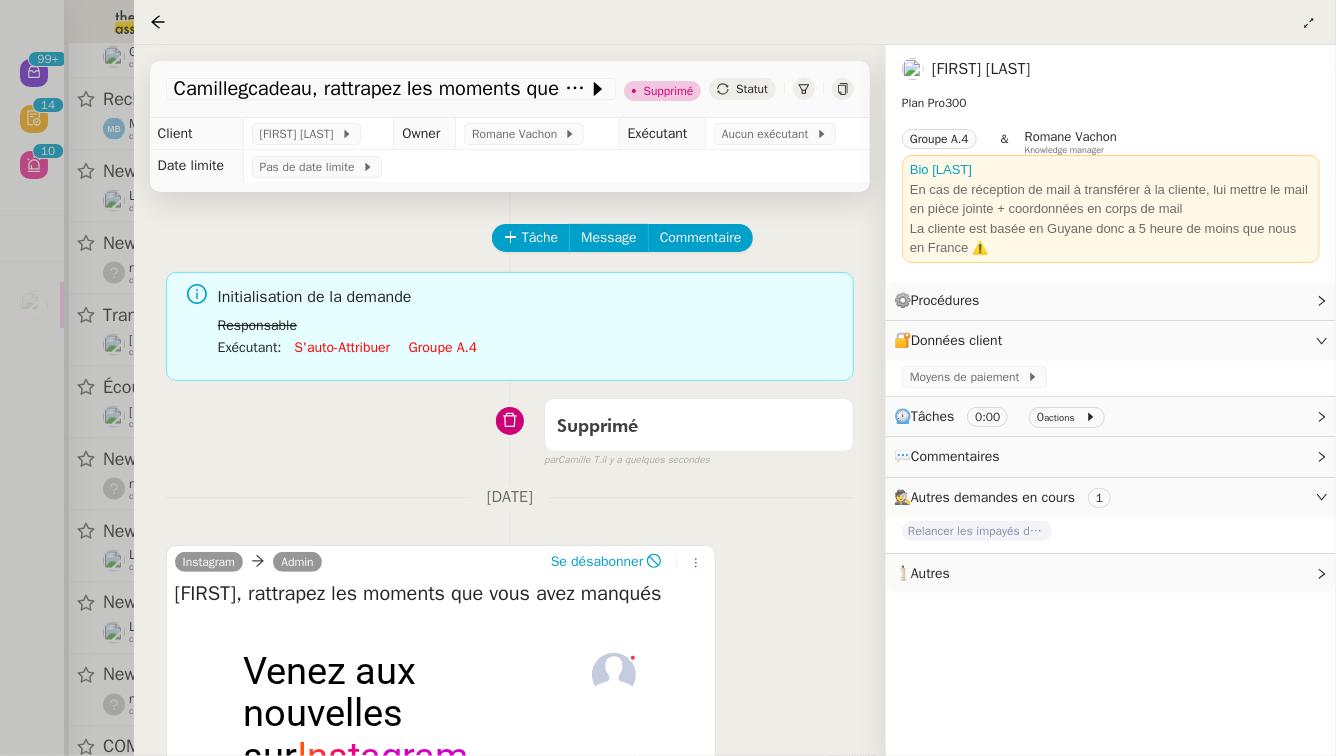 click at bounding box center [668, 378] 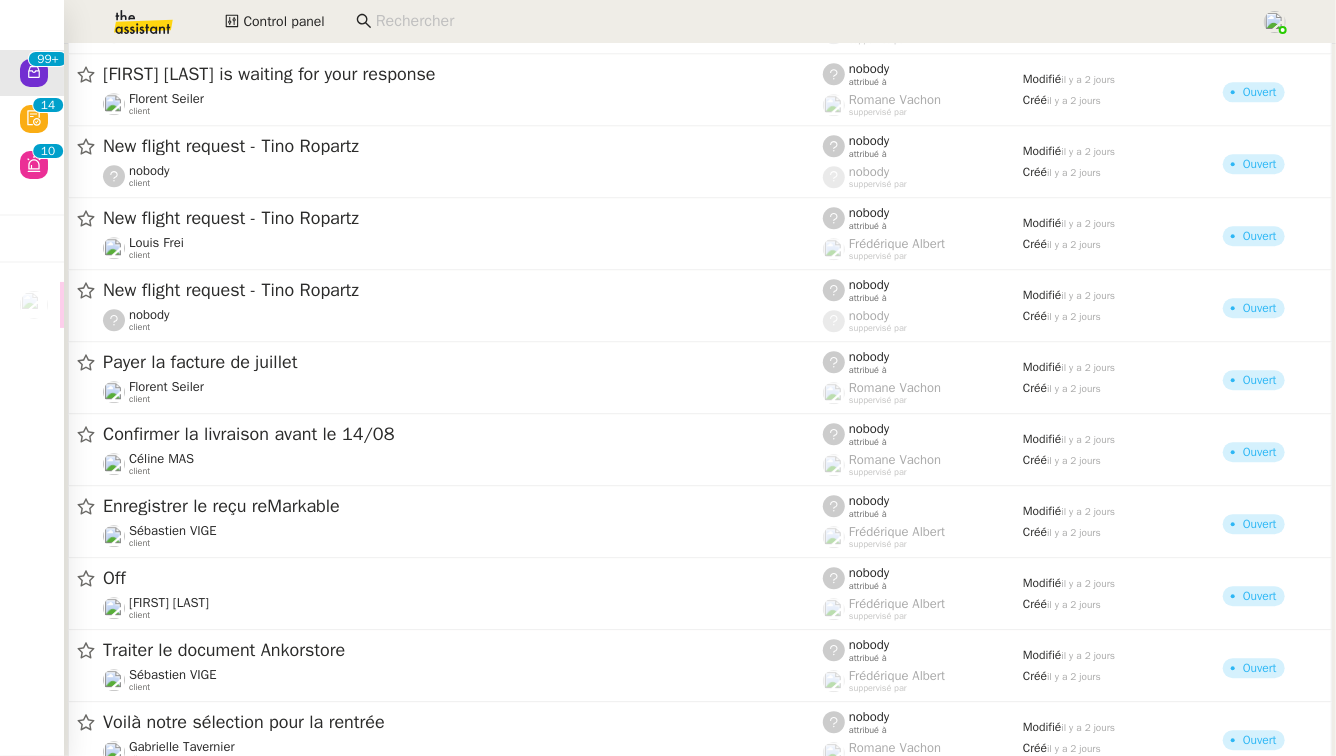 scroll, scrollTop: 2487, scrollLeft: 0, axis: vertical 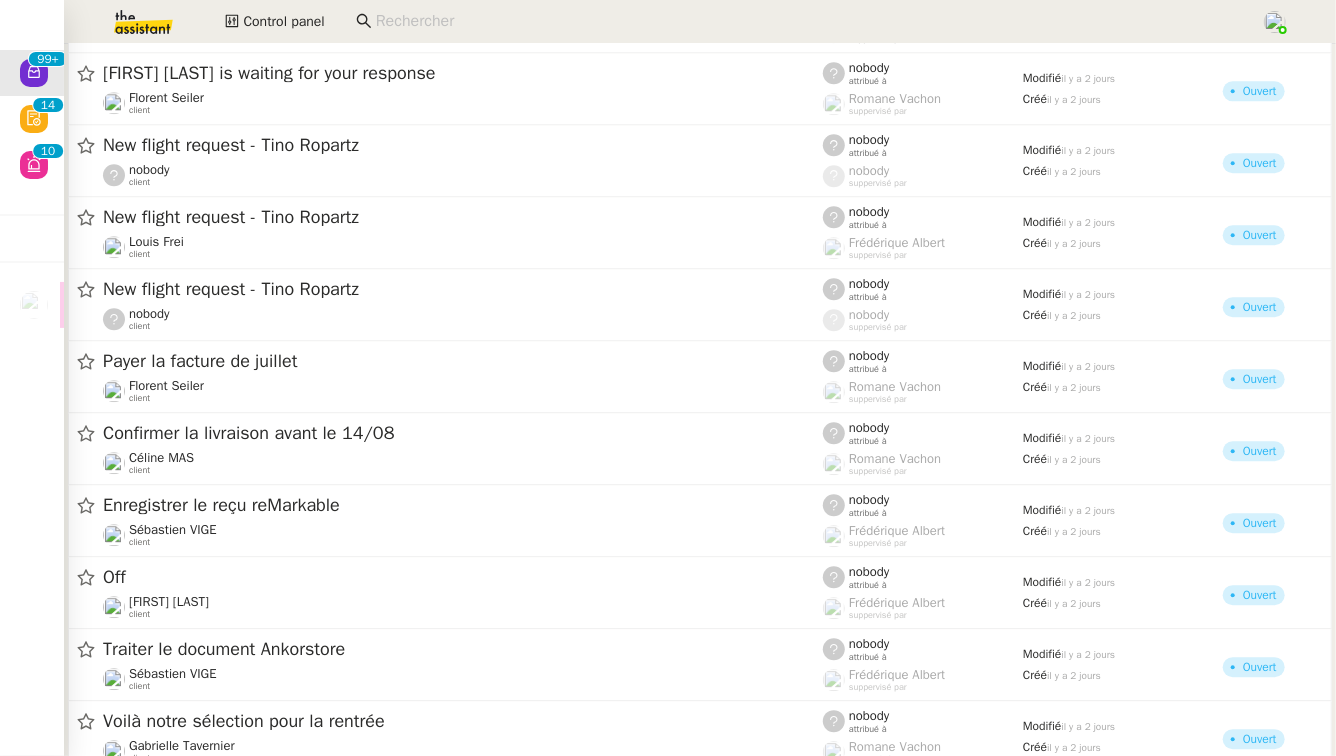 click on "Off" 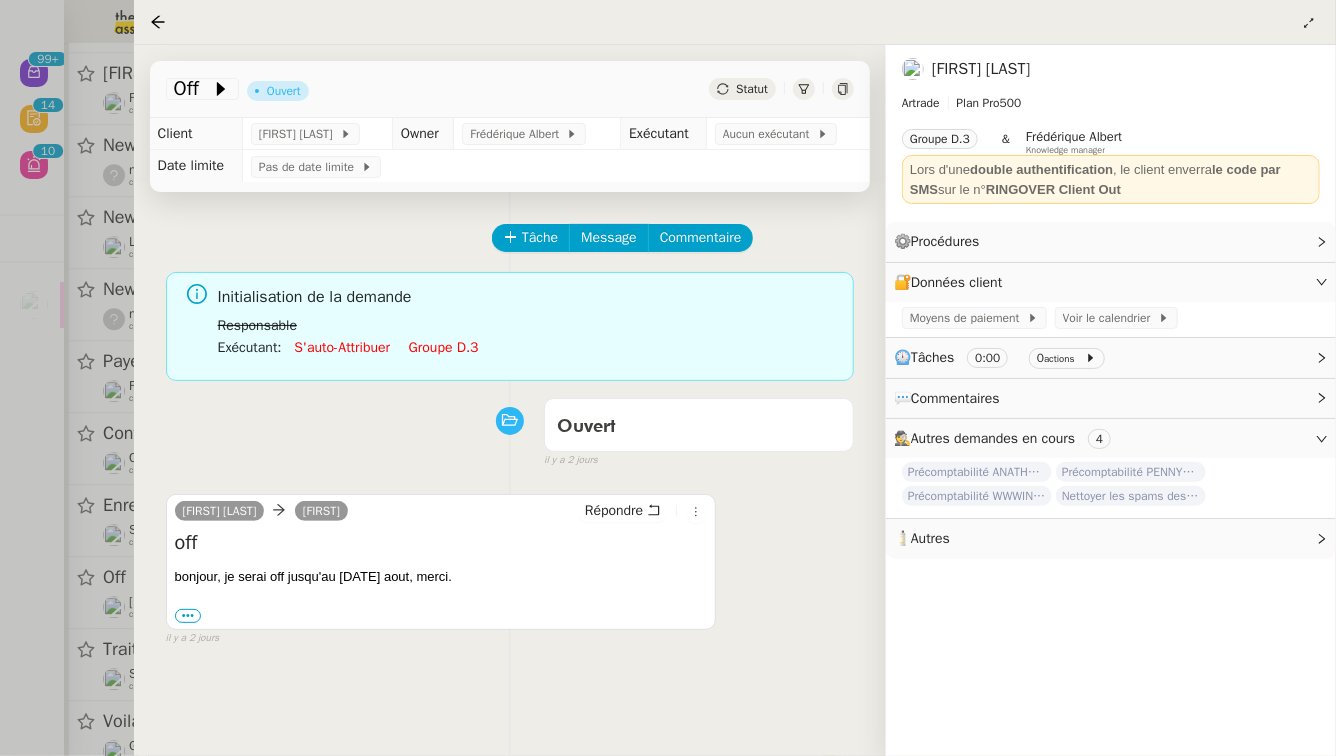 click at bounding box center (668, 378) 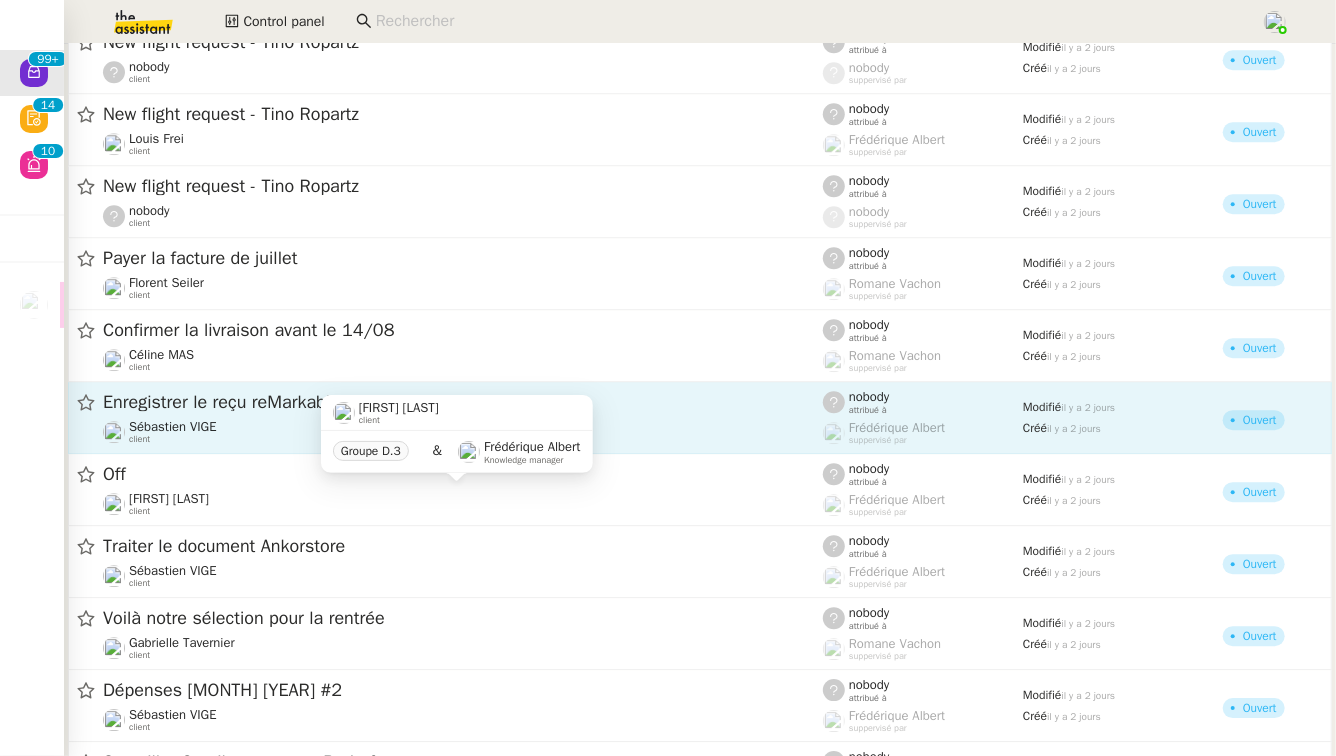 scroll, scrollTop: 2600, scrollLeft: 0, axis: vertical 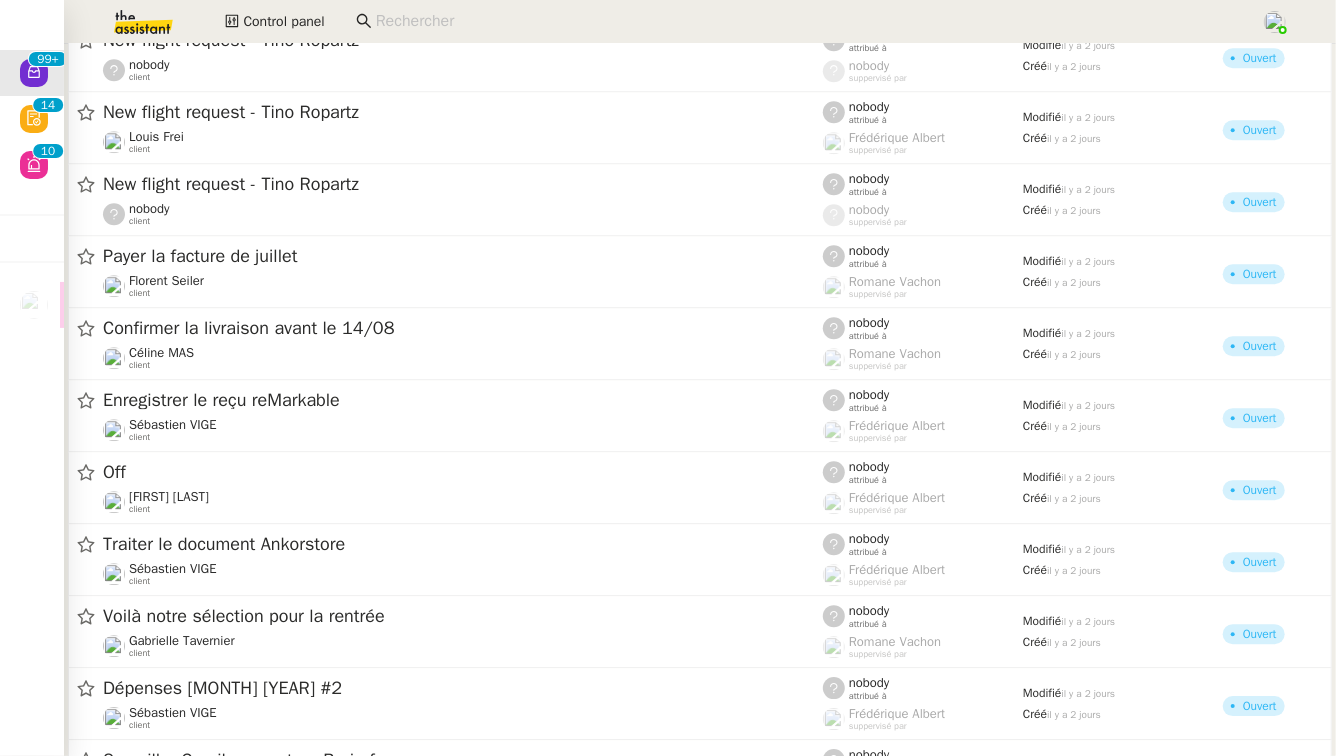 click on "Voilà notre sélection pour la rentrée  [FIRST]    client" 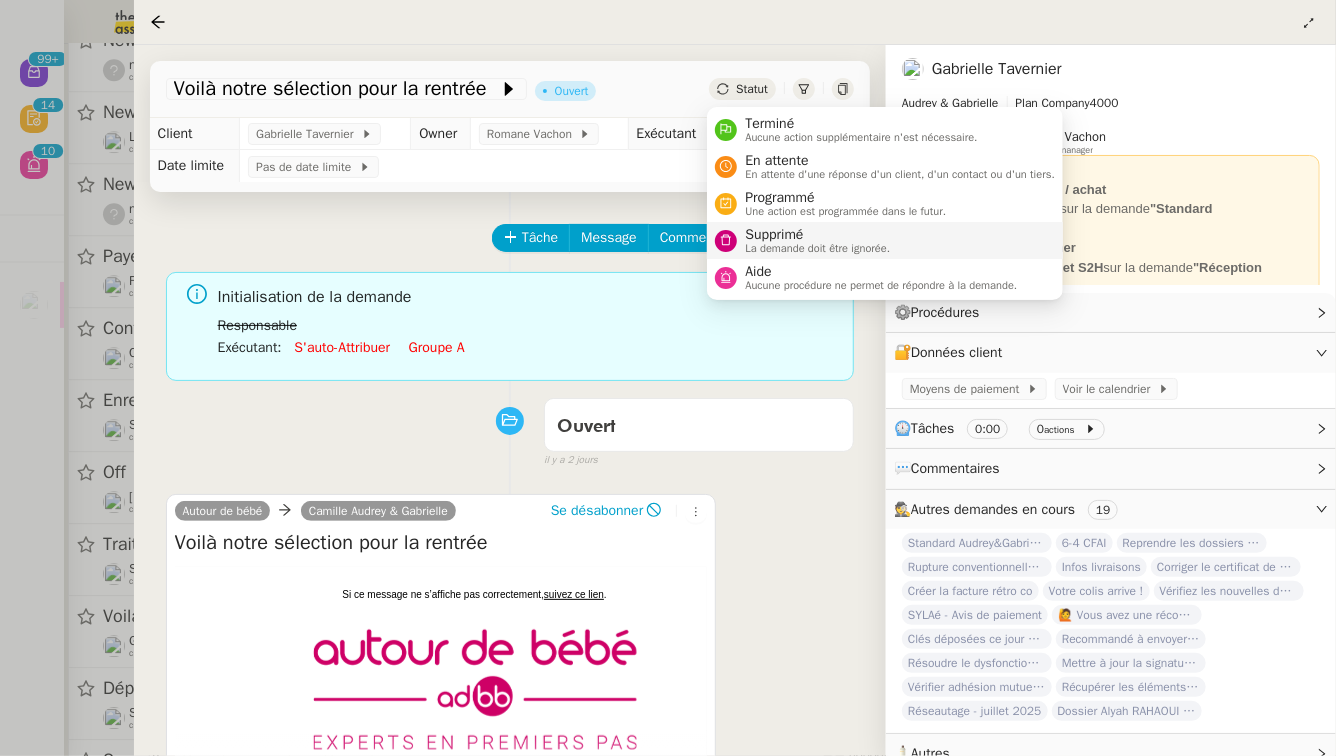 click on "Supprimé" at bounding box center [817, 235] 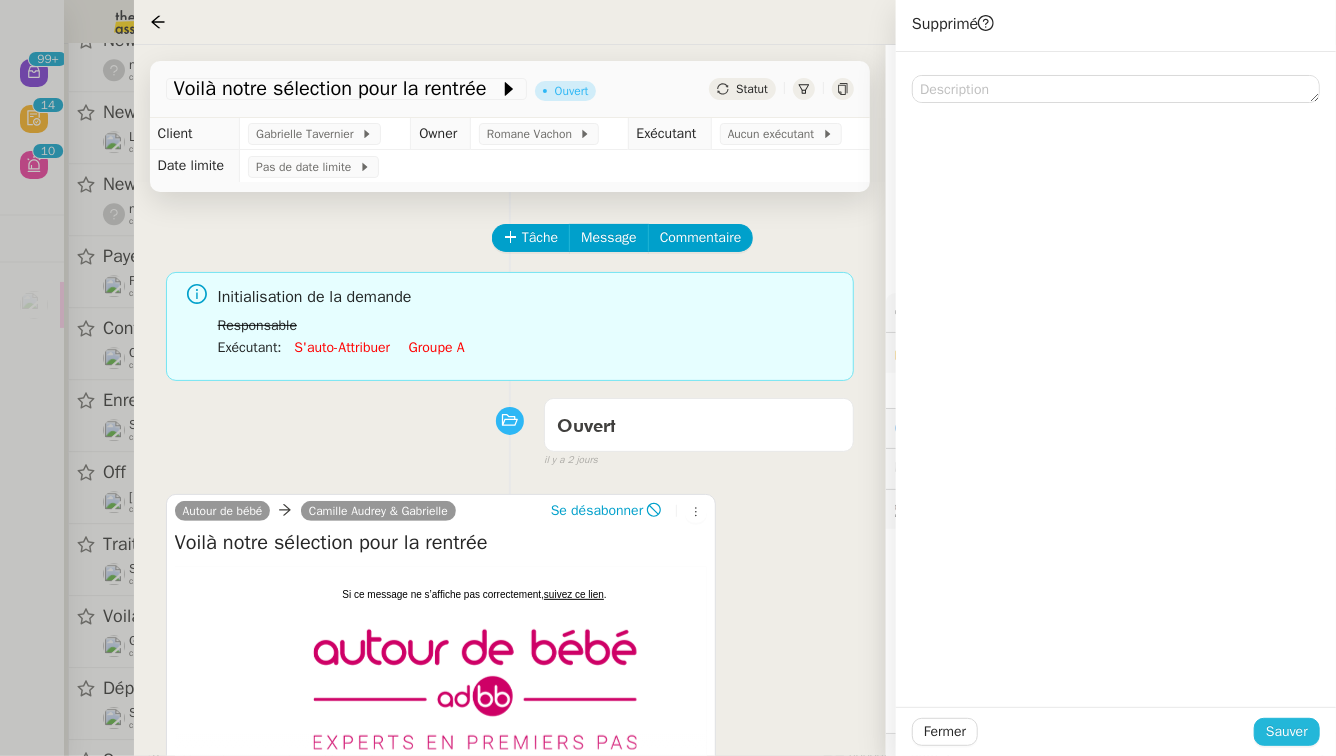 click on "Sauver" 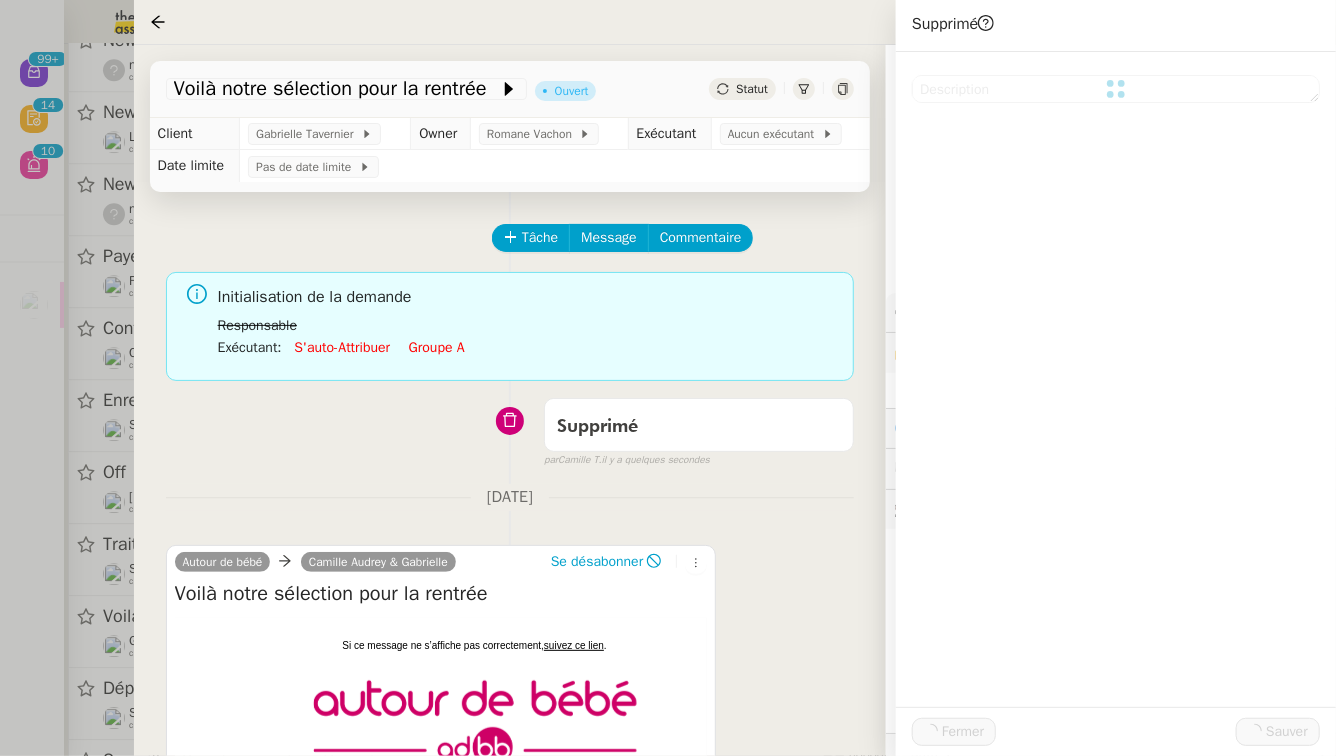 click at bounding box center (668, 378) 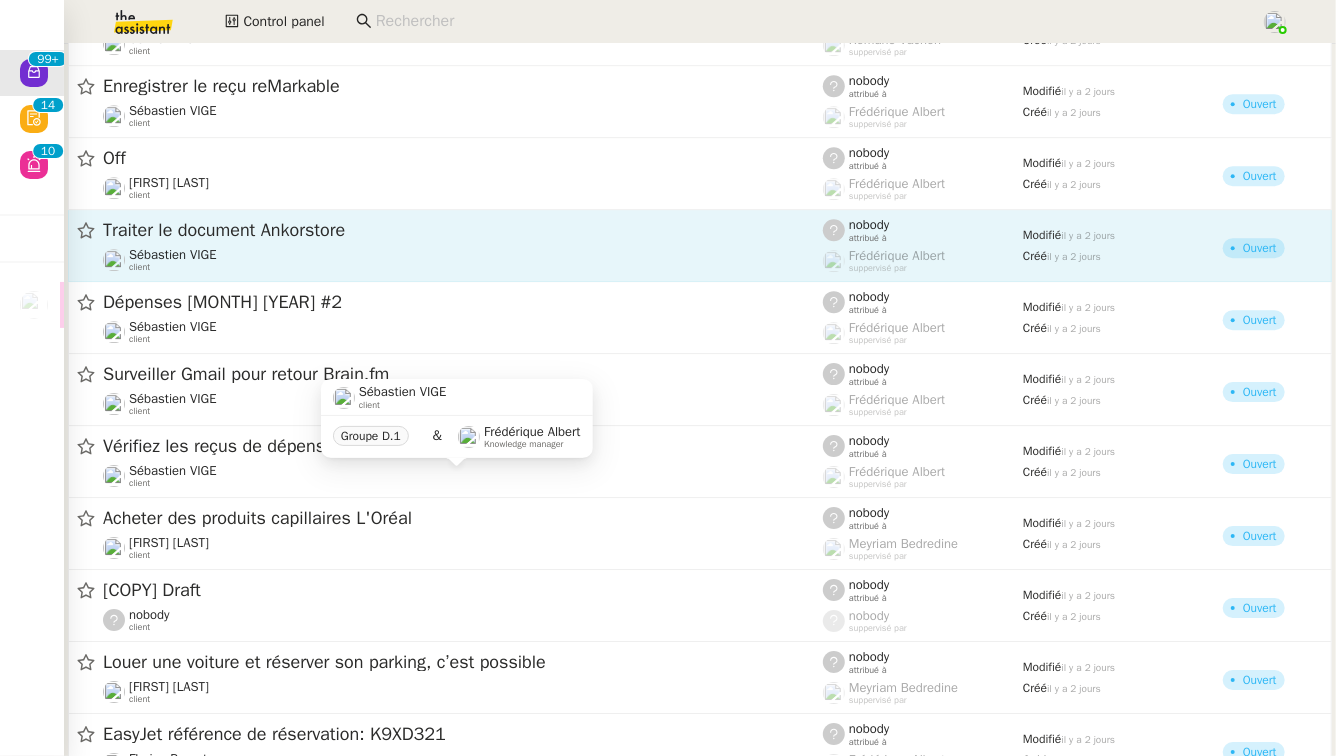 scroll, scrollTop: 2935, scrollLeft: 0, axis: vertical 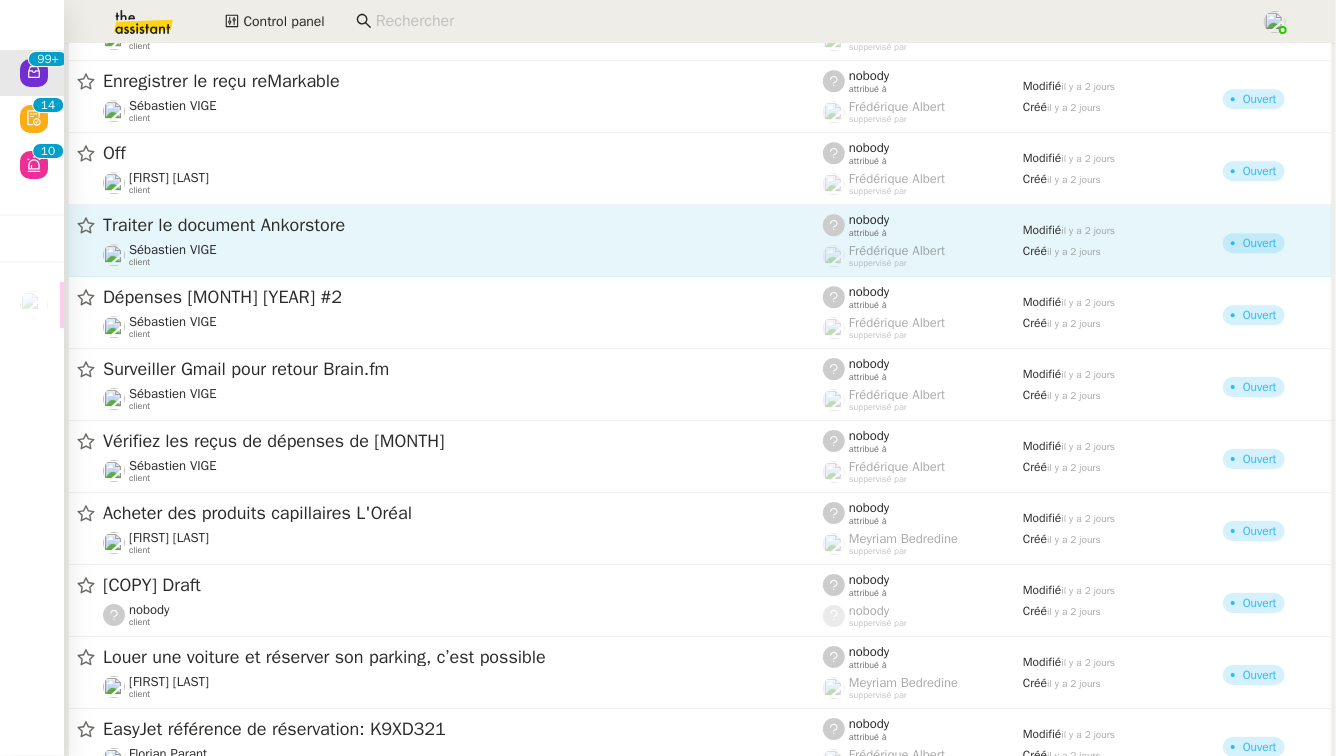 click on "Draft nobody client nobody attribué à nobody suppervisé par Modifié il y a 2 jours Créé il y a 2 jours Ouvert" 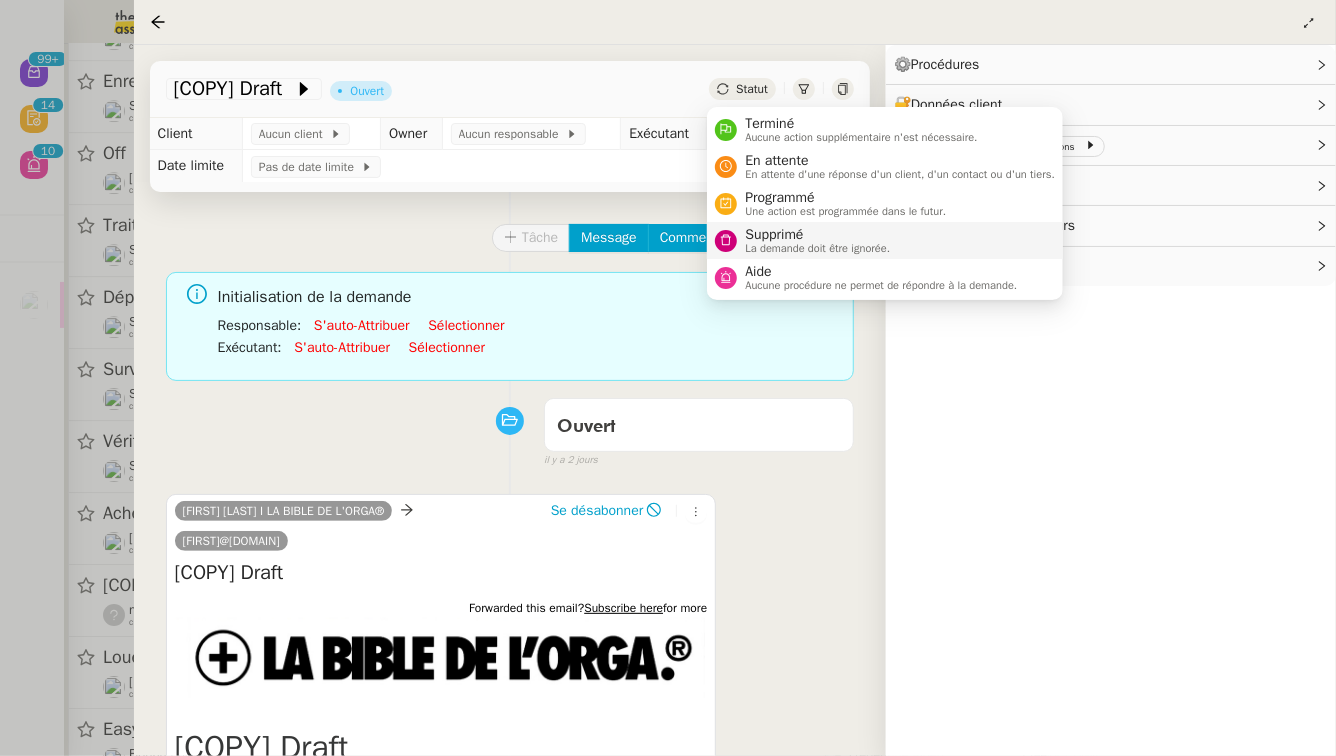 click on "Supprimé" at bounding box center (817, 235) 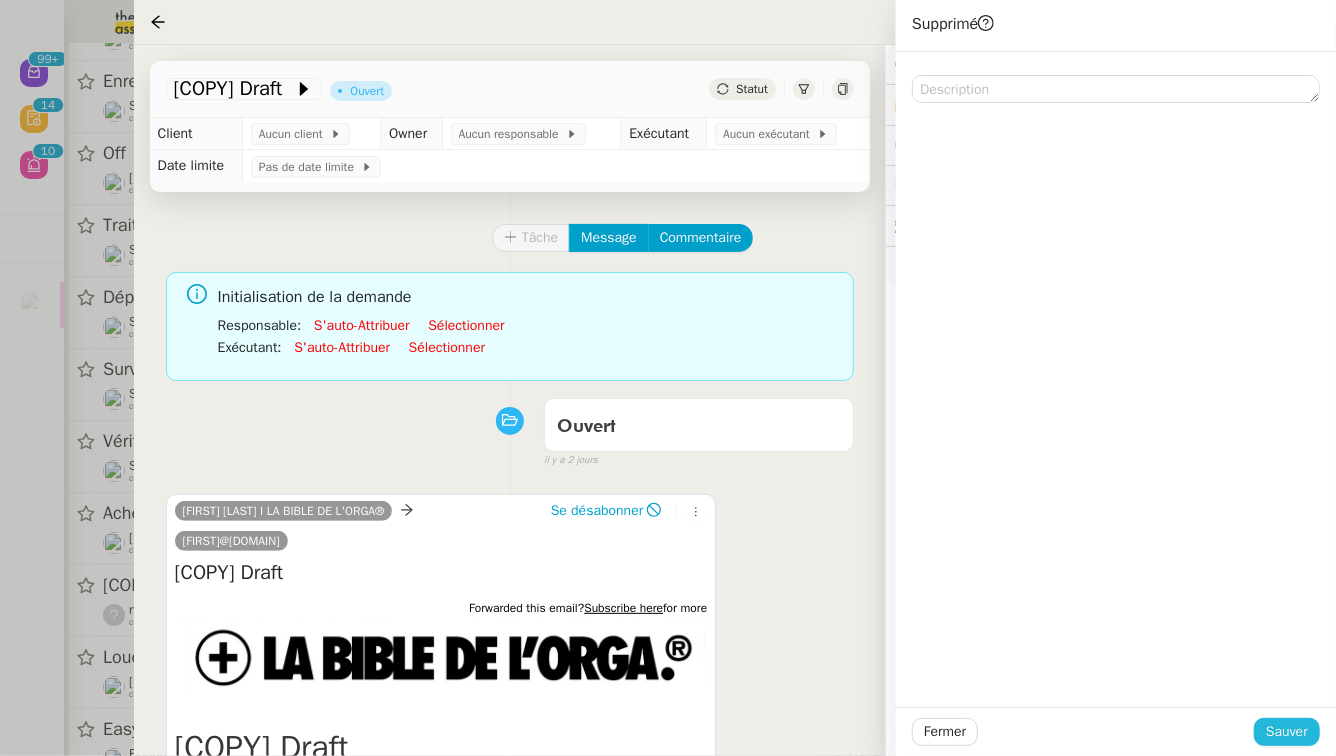 click on "Sauver" 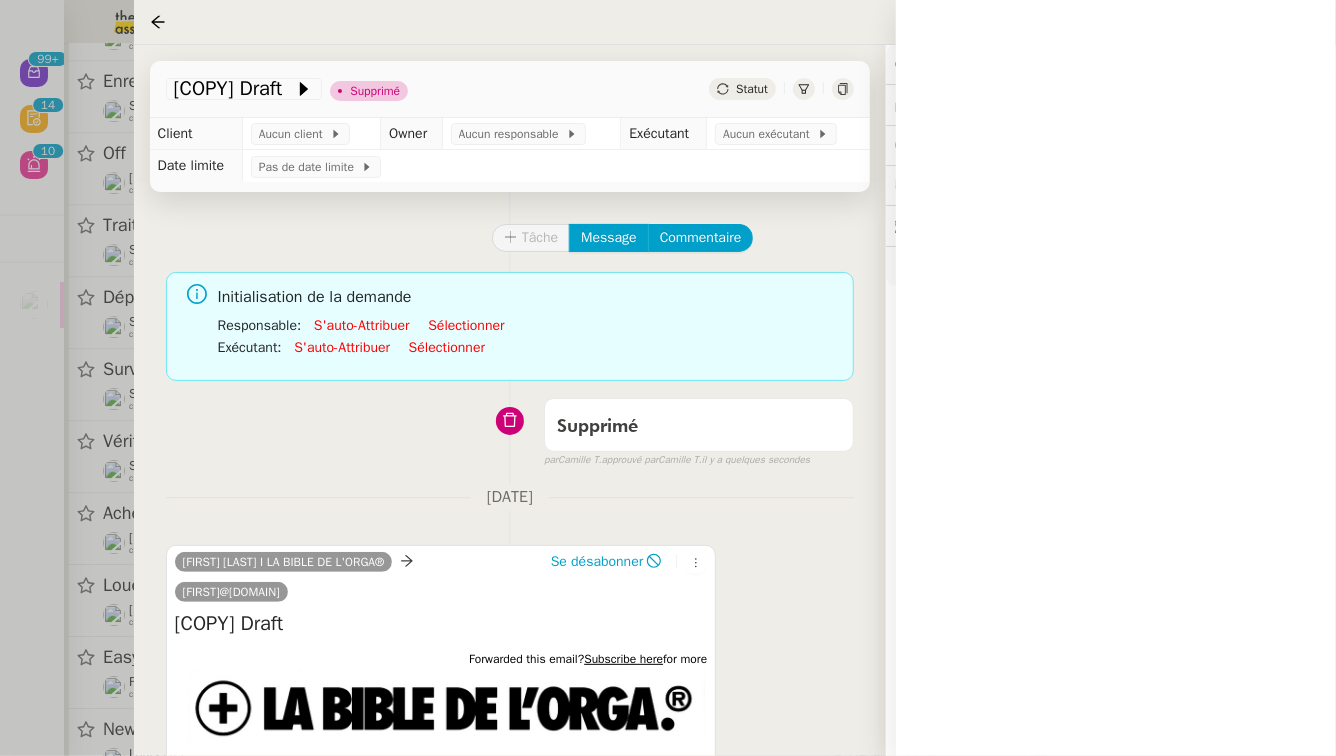 click at bounding box center (668, 378) 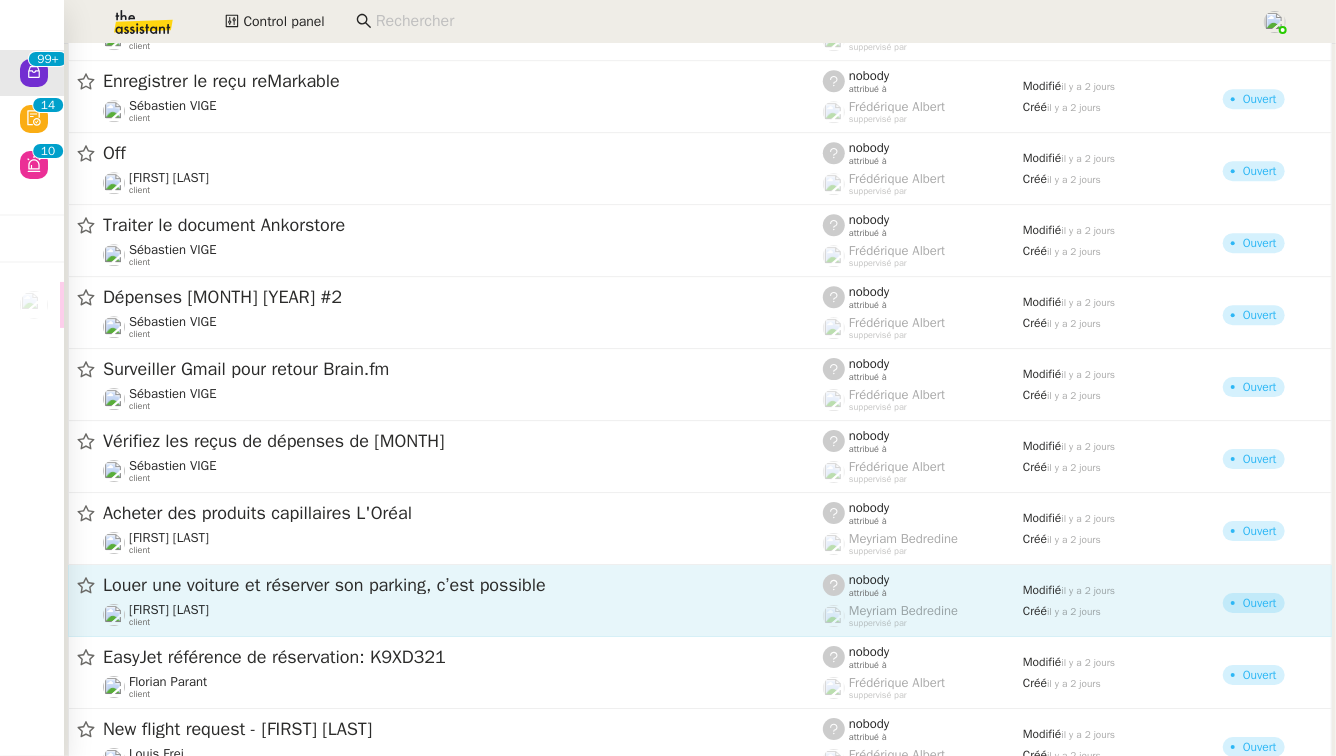 click on "Louer une voiture et réserver son parking, c’est possible" 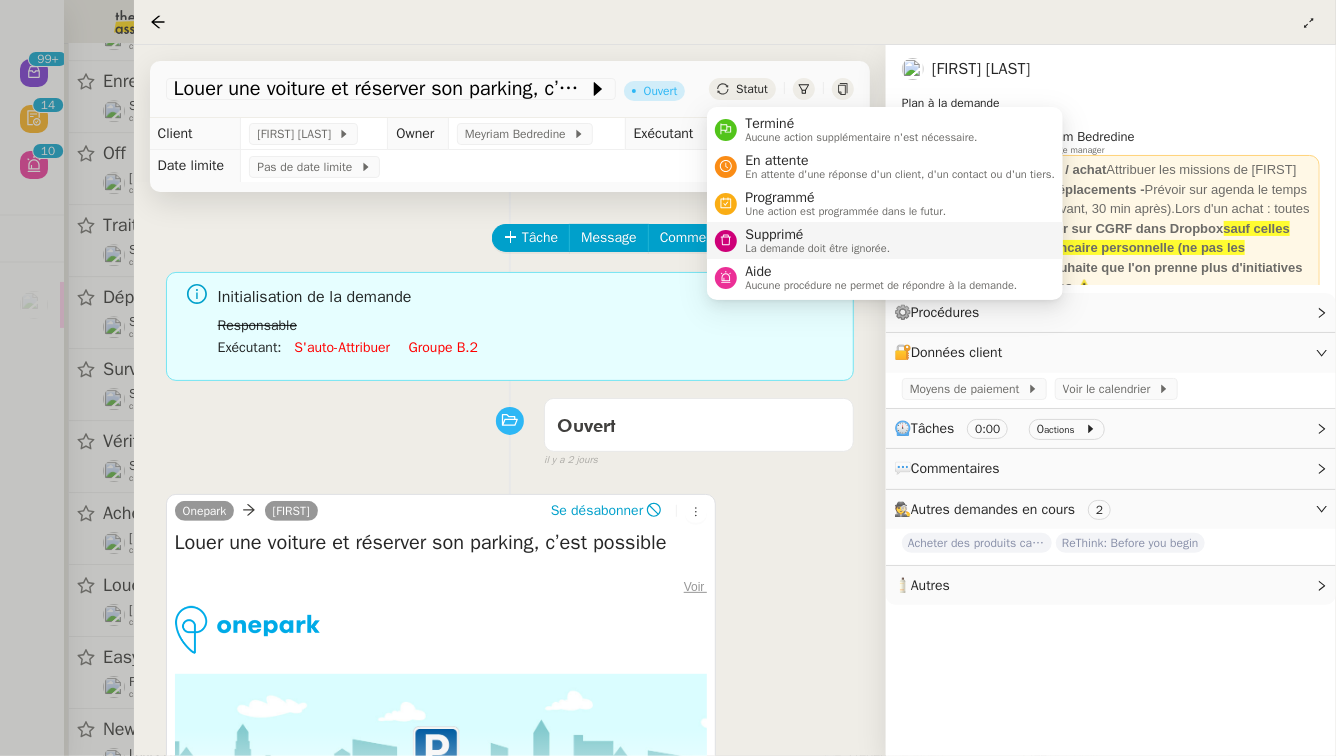 click on "La demande doit être ignorée." at bounding box center [817, 248] 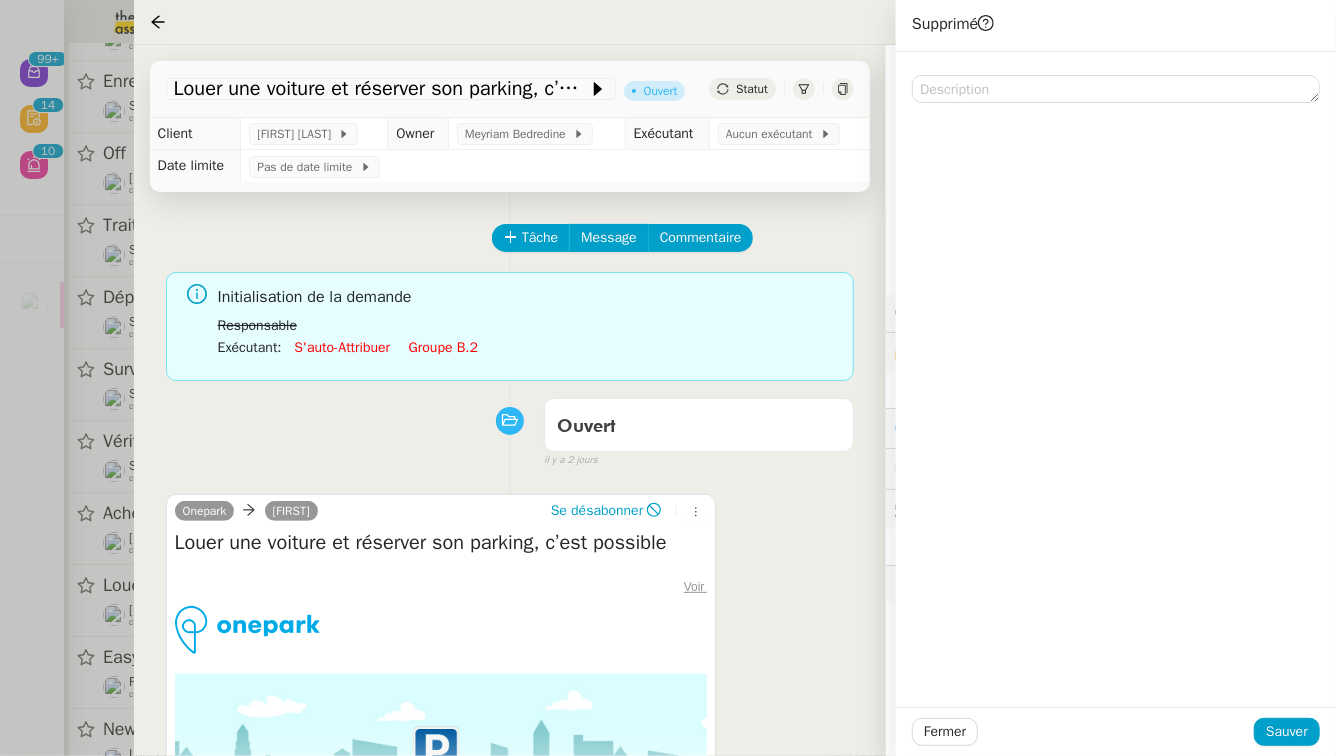 click on "Fermer Sauver" 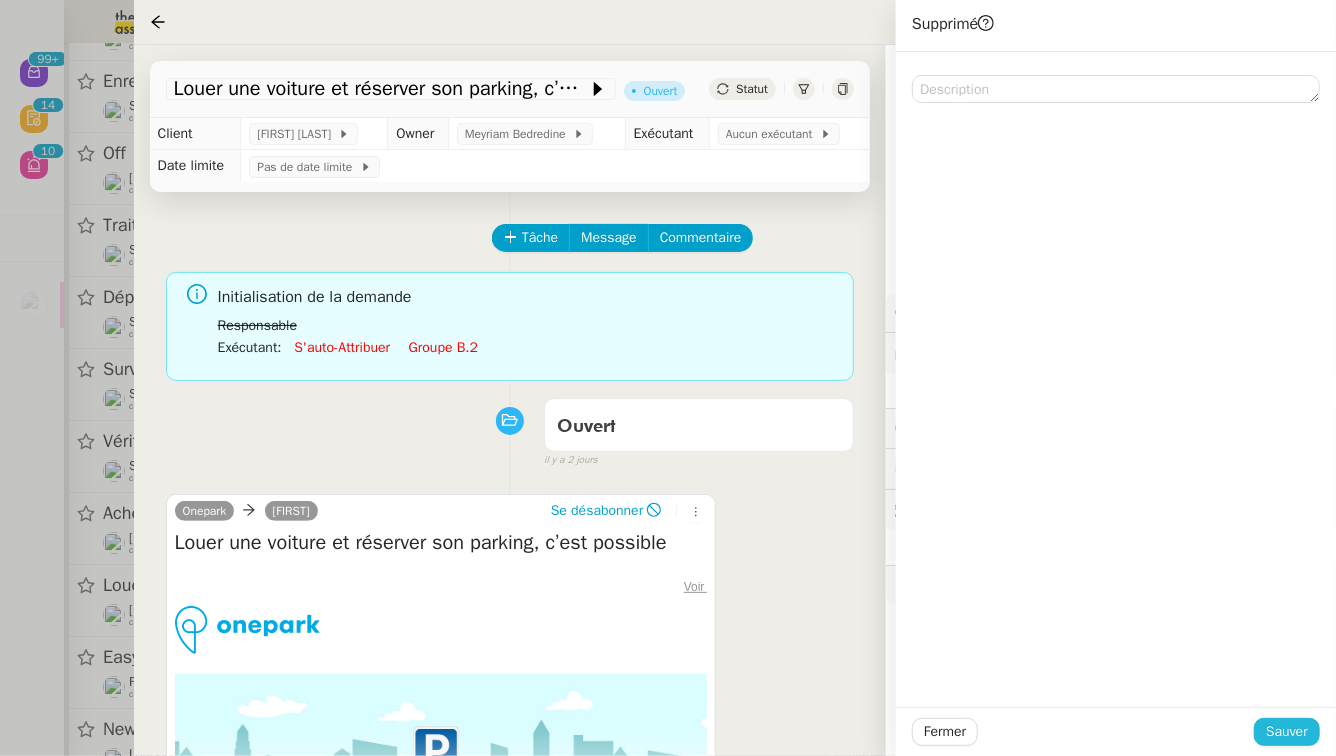 click on "Sauver" 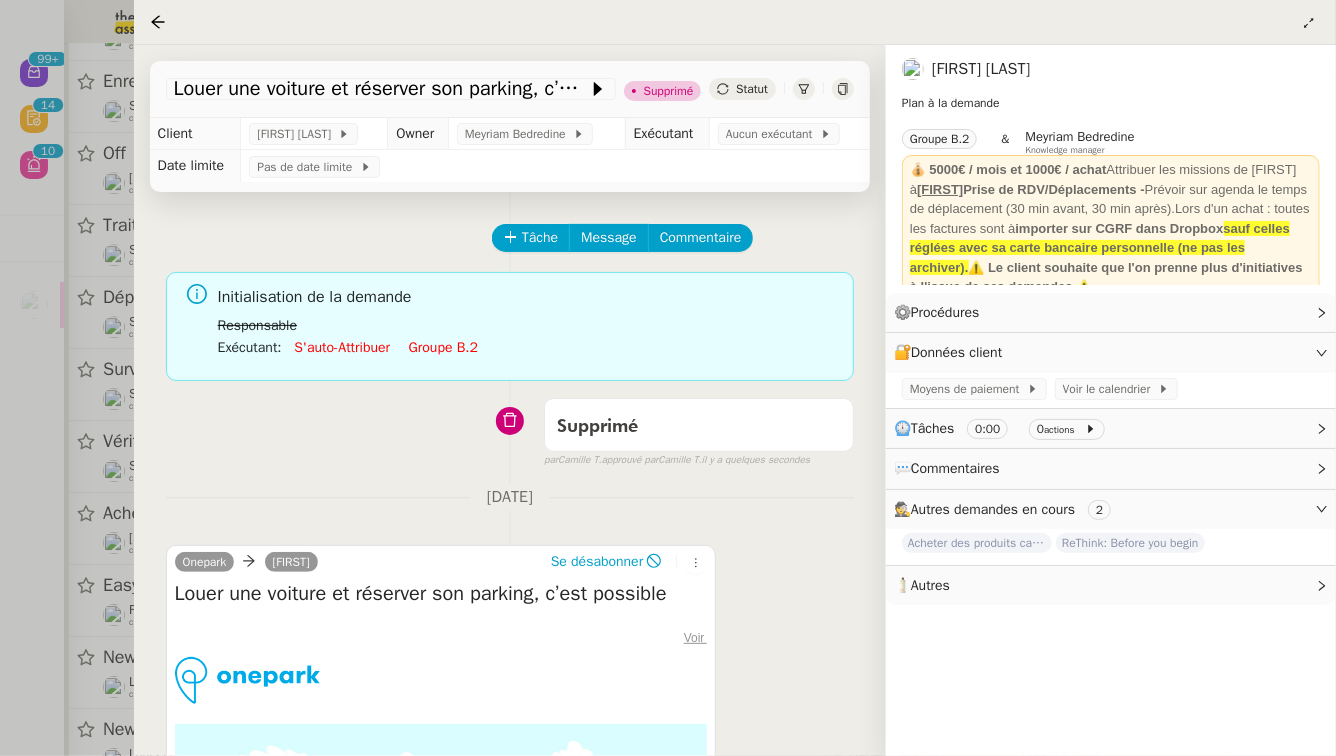click at bounding box center (668, 378) 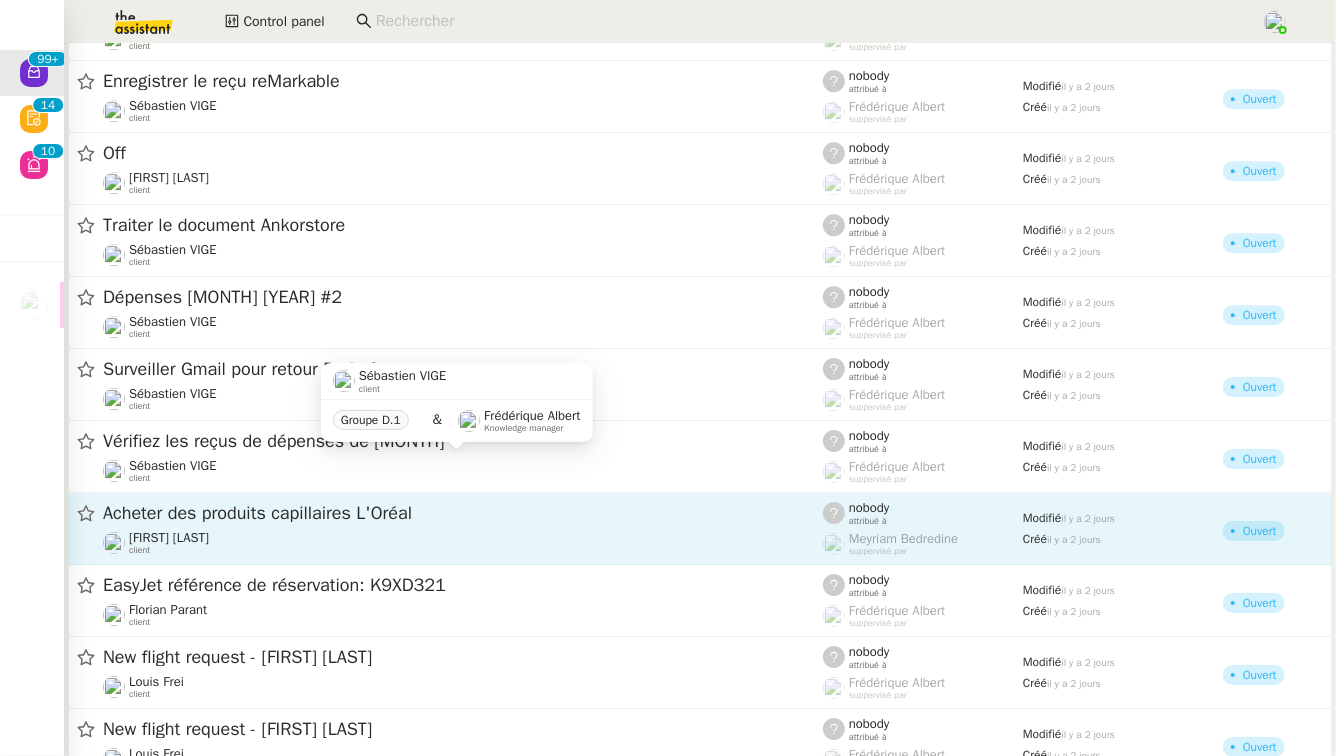 click on "Acheter des produits capillaires L'Oréal" 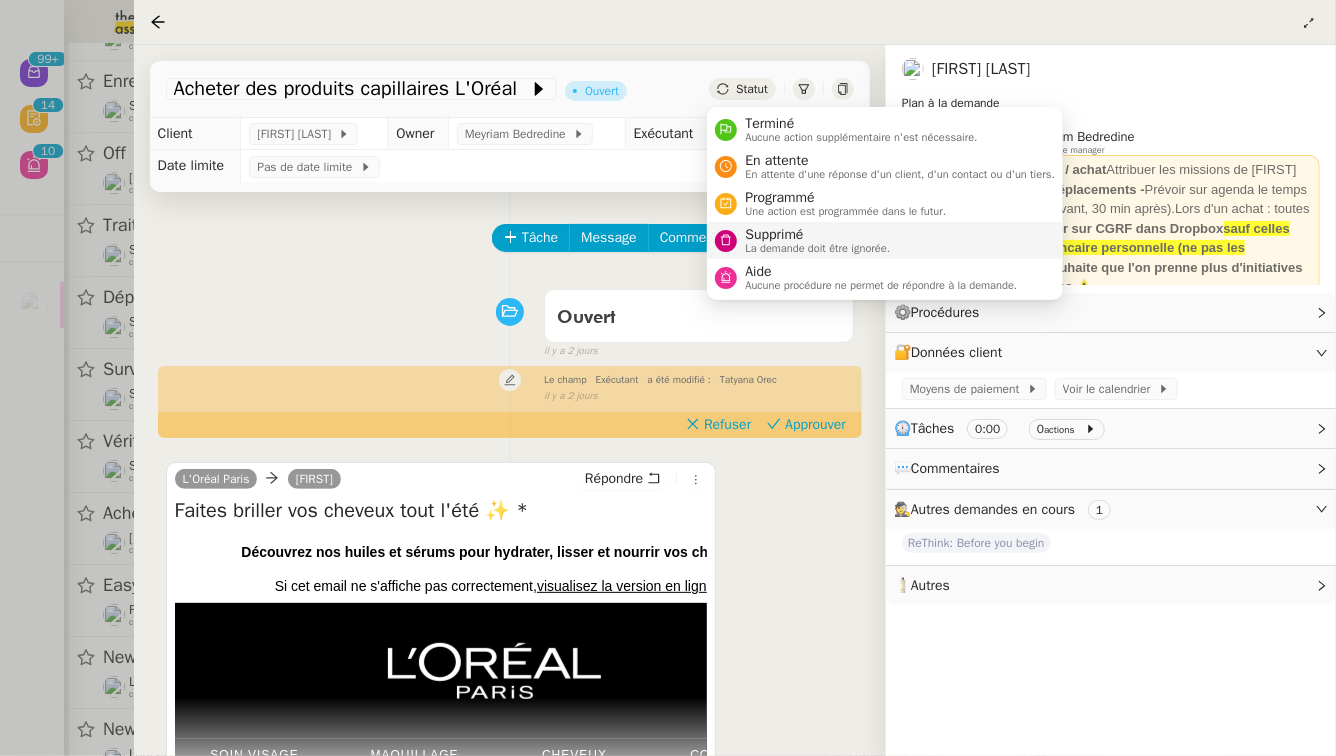 click on "Supprimé" at bounding box center [817, 235] 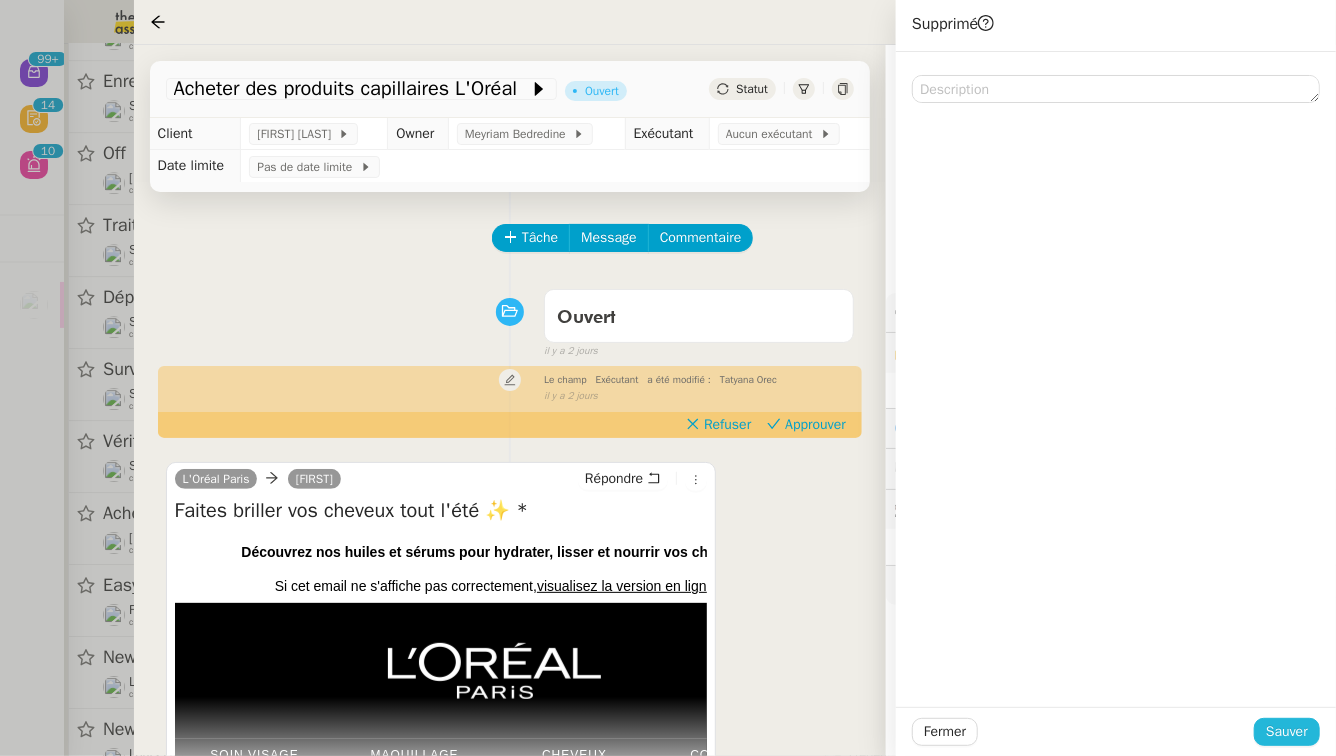 click on "Sauver" 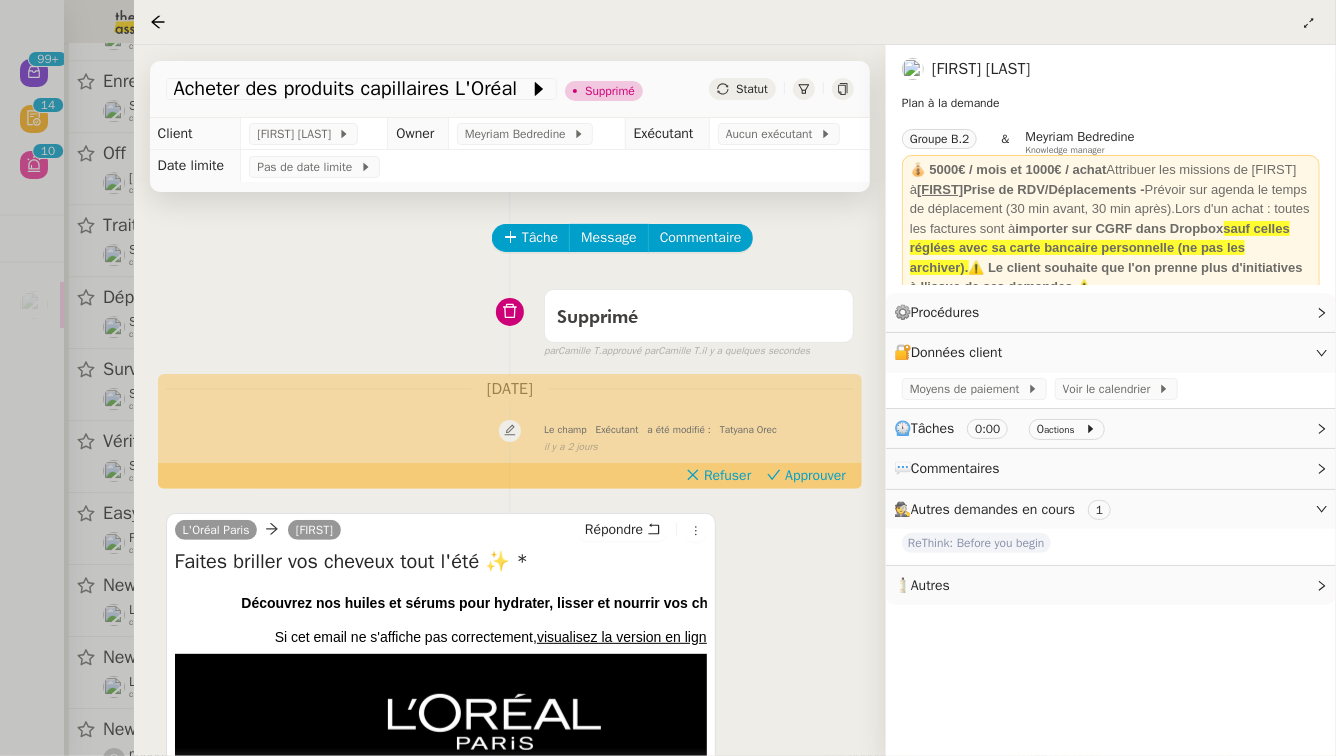 click at bounding box center (668, 378) 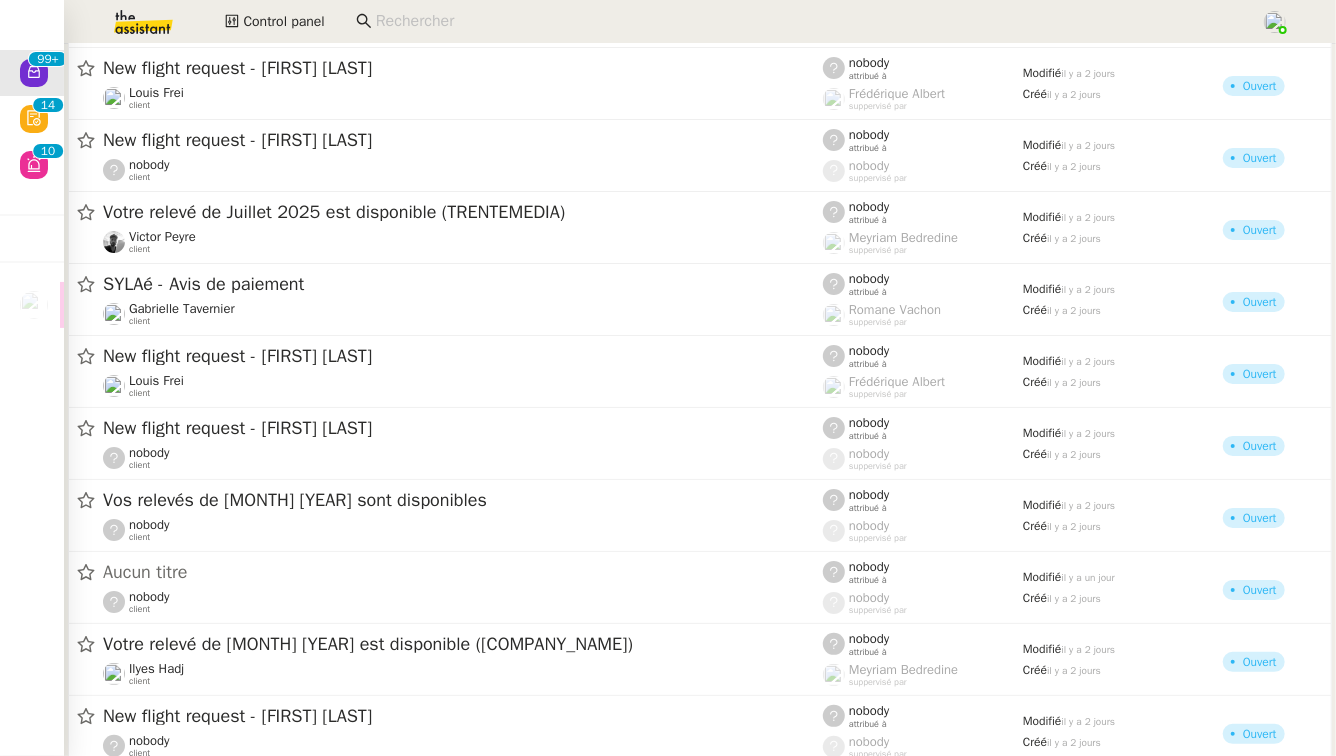 scroll, scrollTop: 3557, scrollLeft: 0, axis: vertical 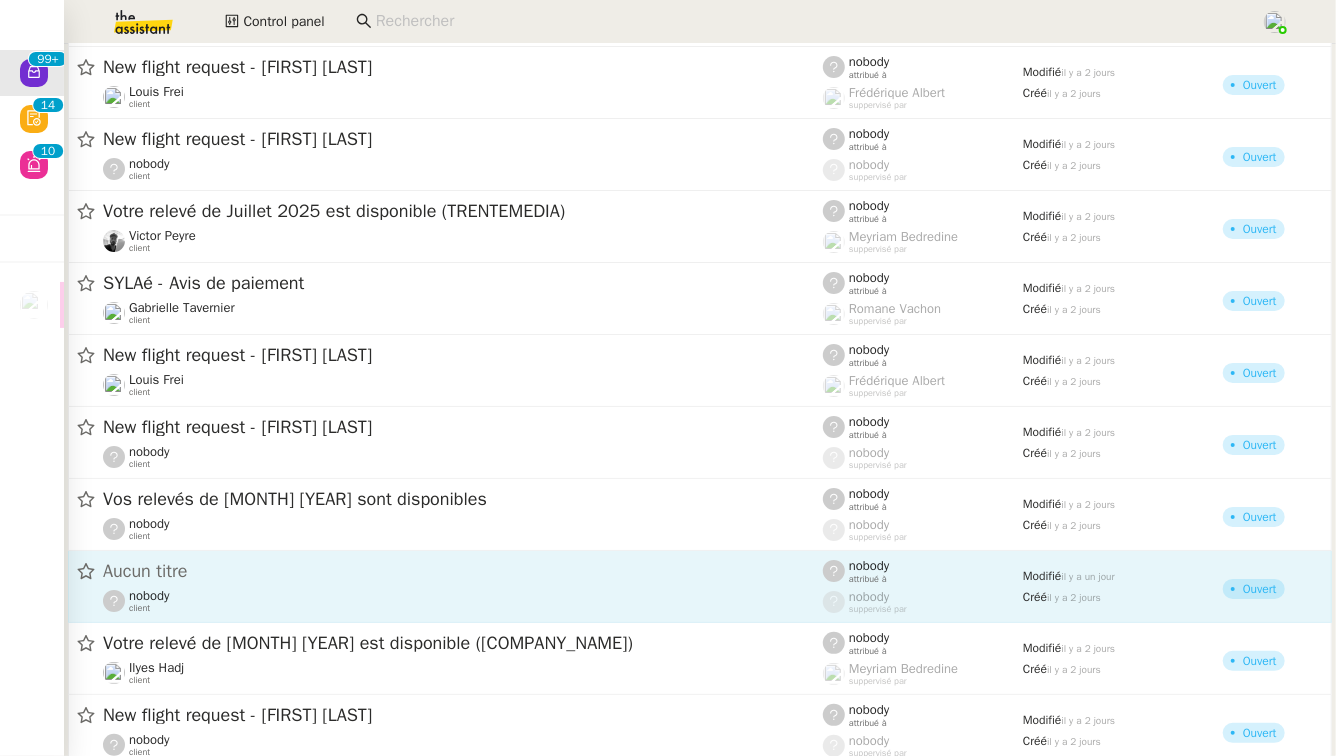 click on "nobody    client" 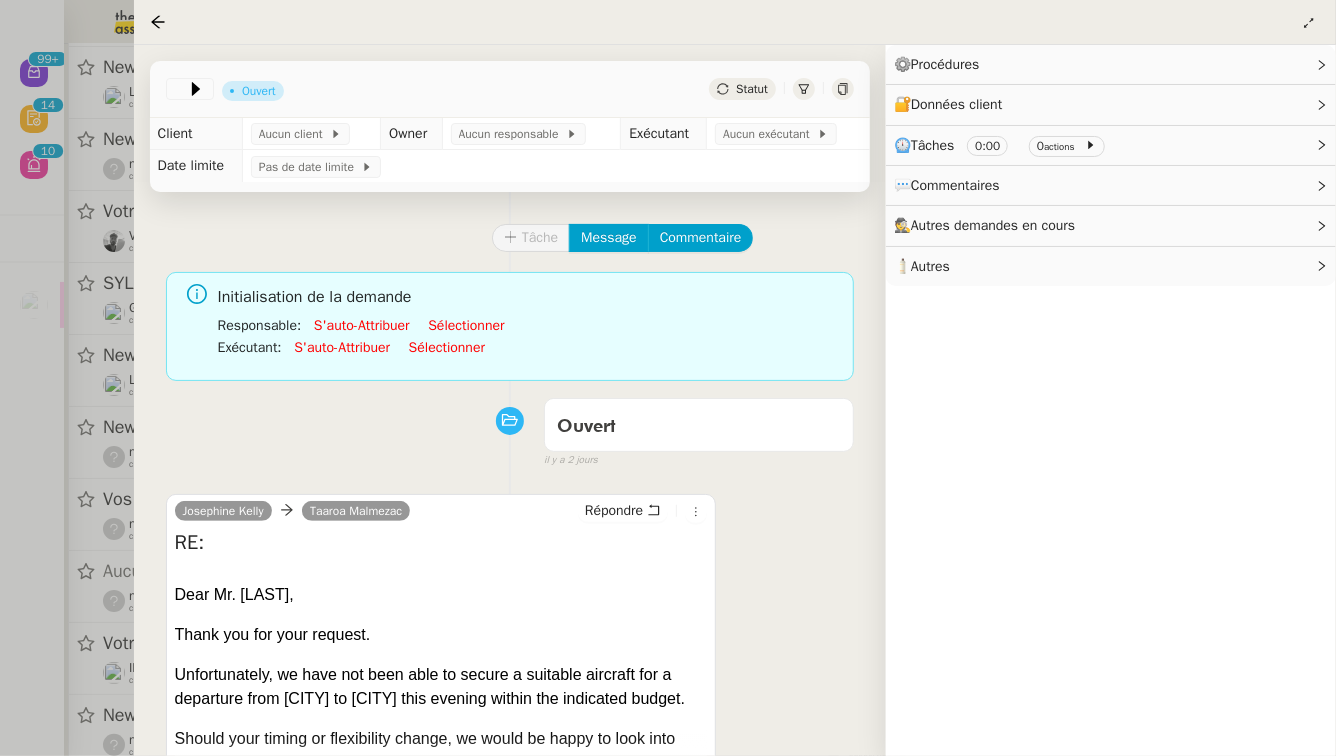 click at bounding box center (668, 378) 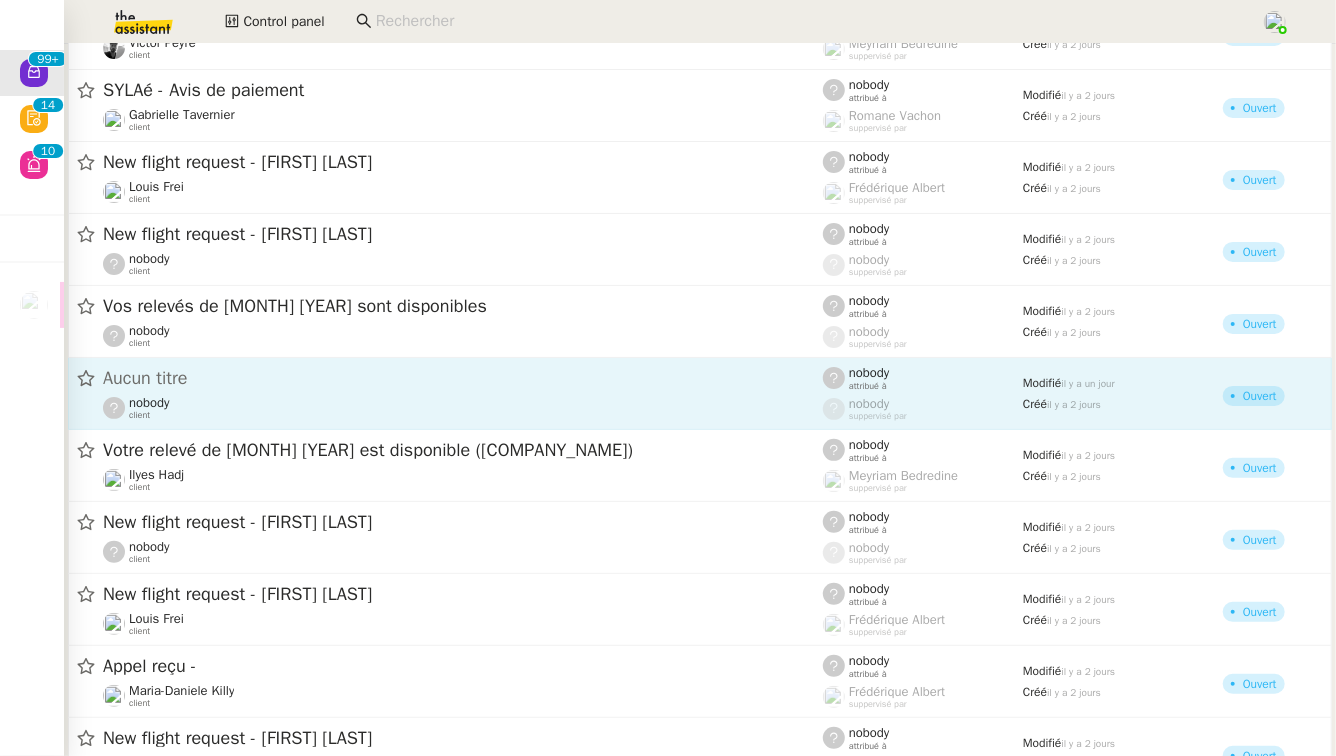scroll, scrollTop: 3768, scrollLeft: 0, axis: vertical 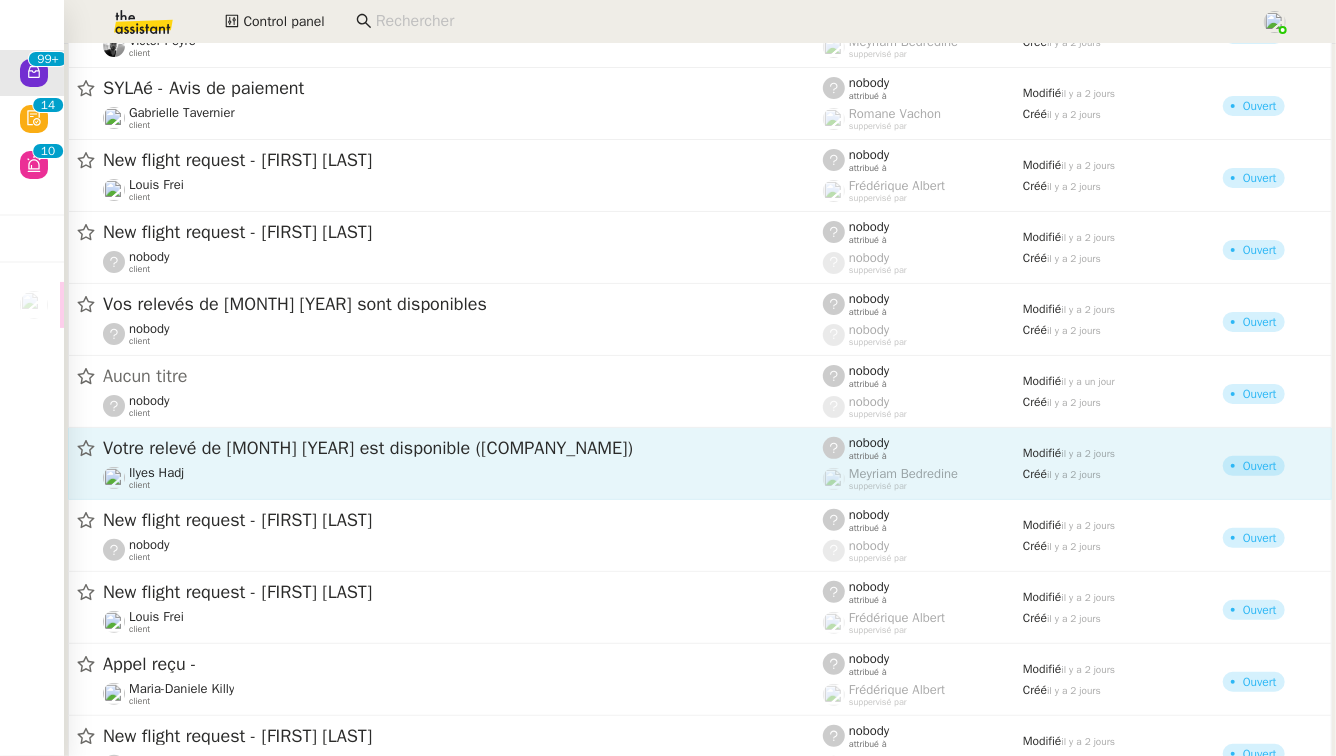click on "Votre relevé de [MONTH] [YEAR] est disponible ([COMPANY_NAME])" 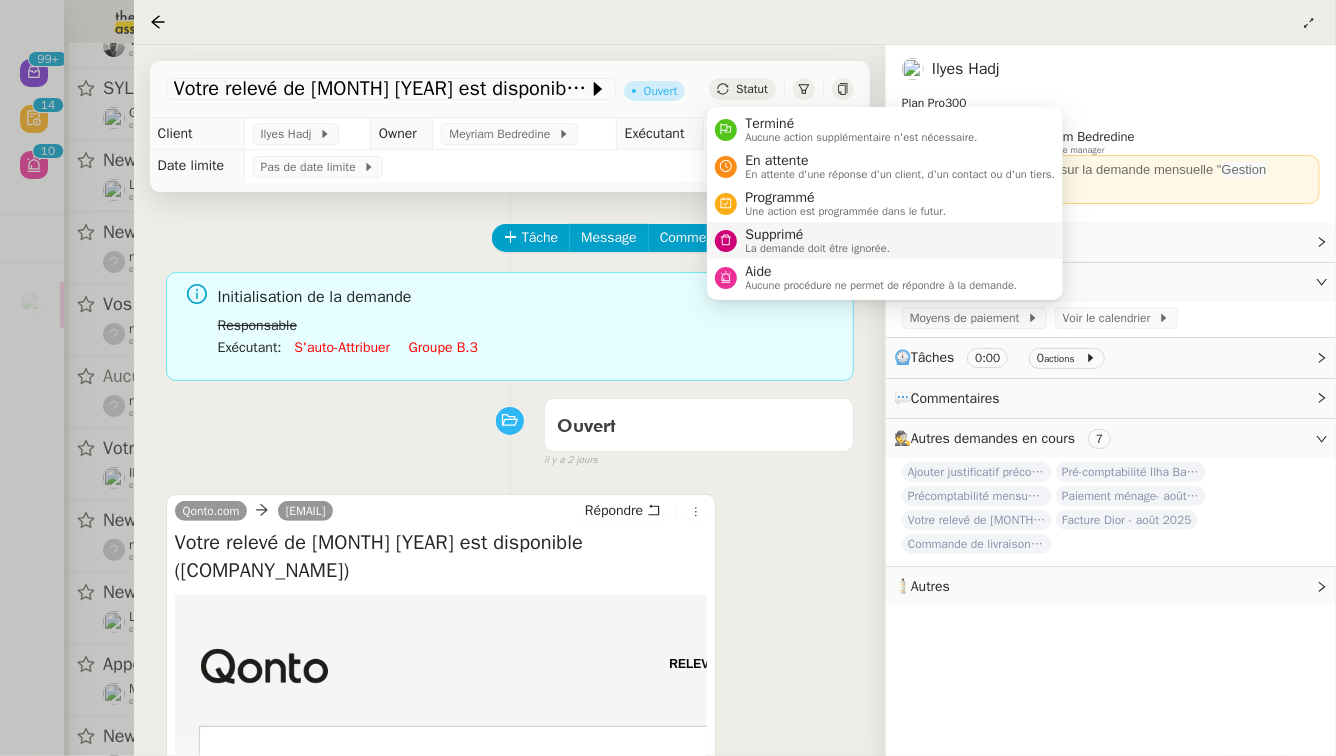 click on "Supprimé La demande doit être ignorée." at bounding box center (813, 240) 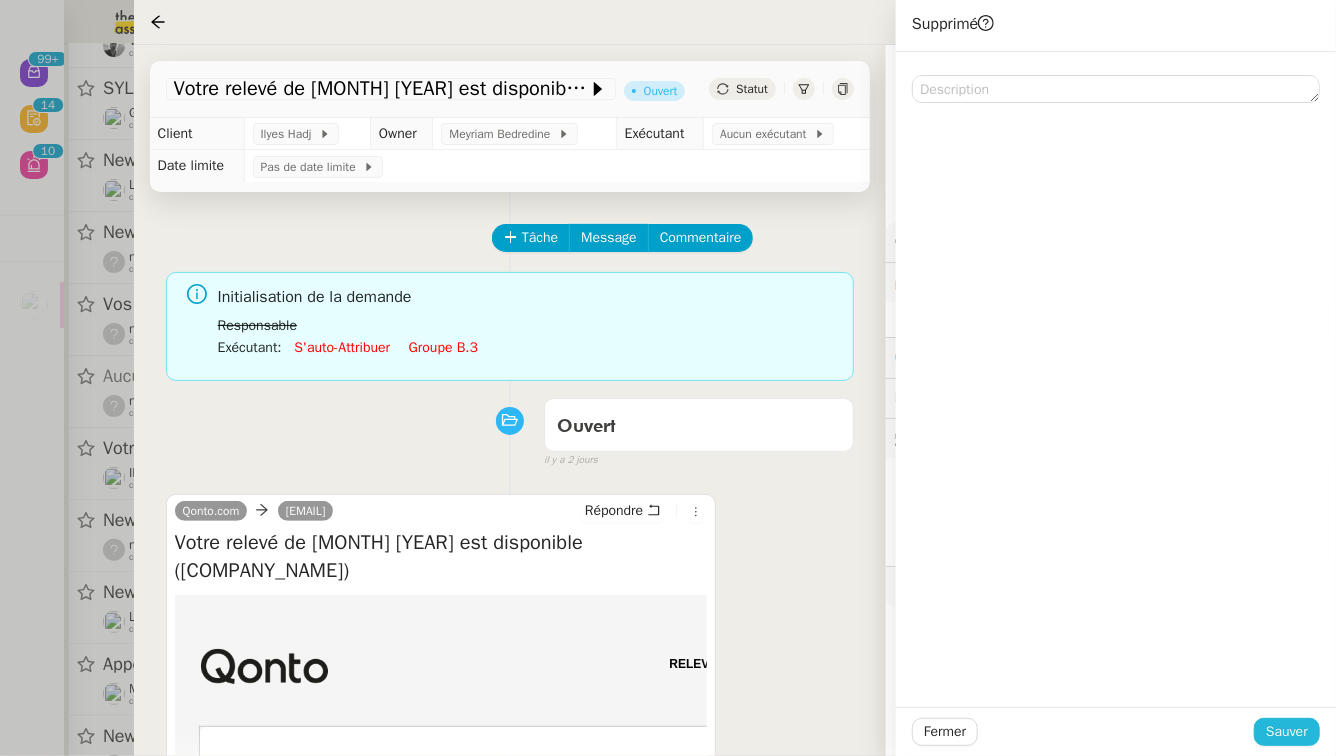 click on "Sauver" 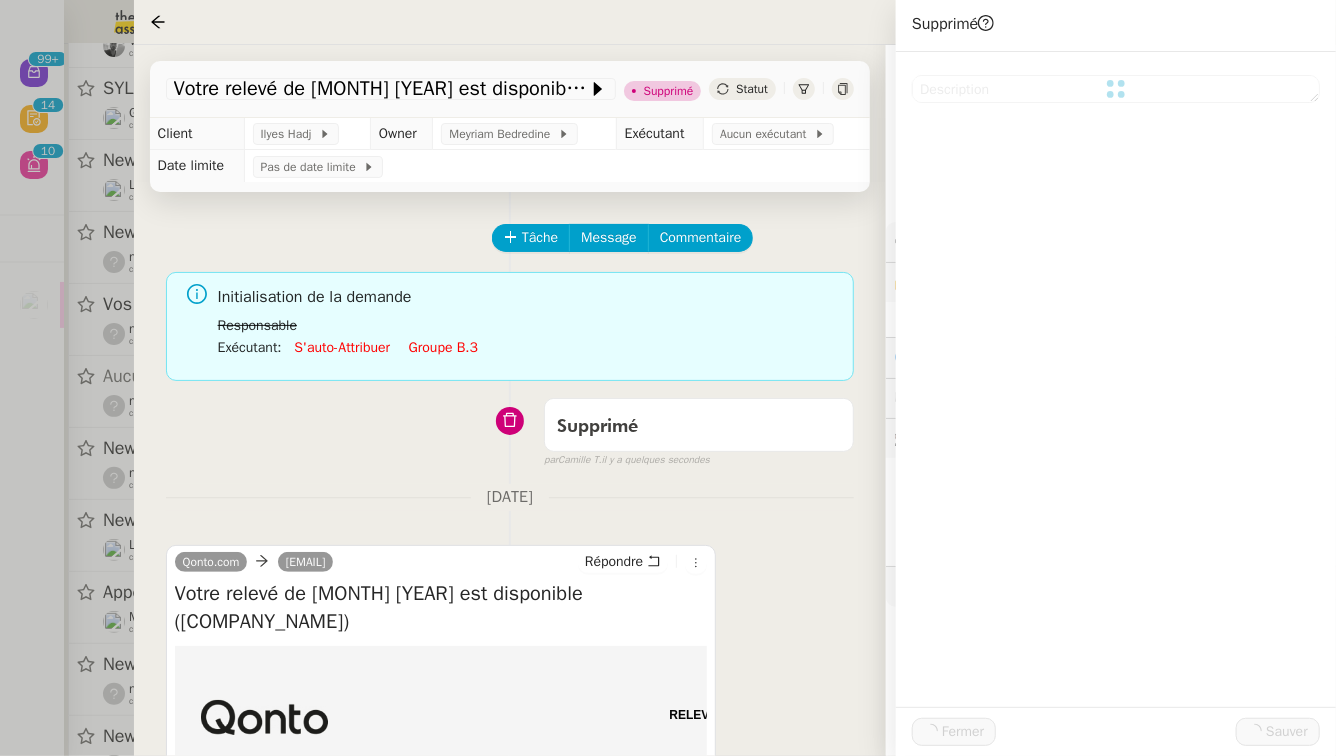 click at bounding box center (668, 378) 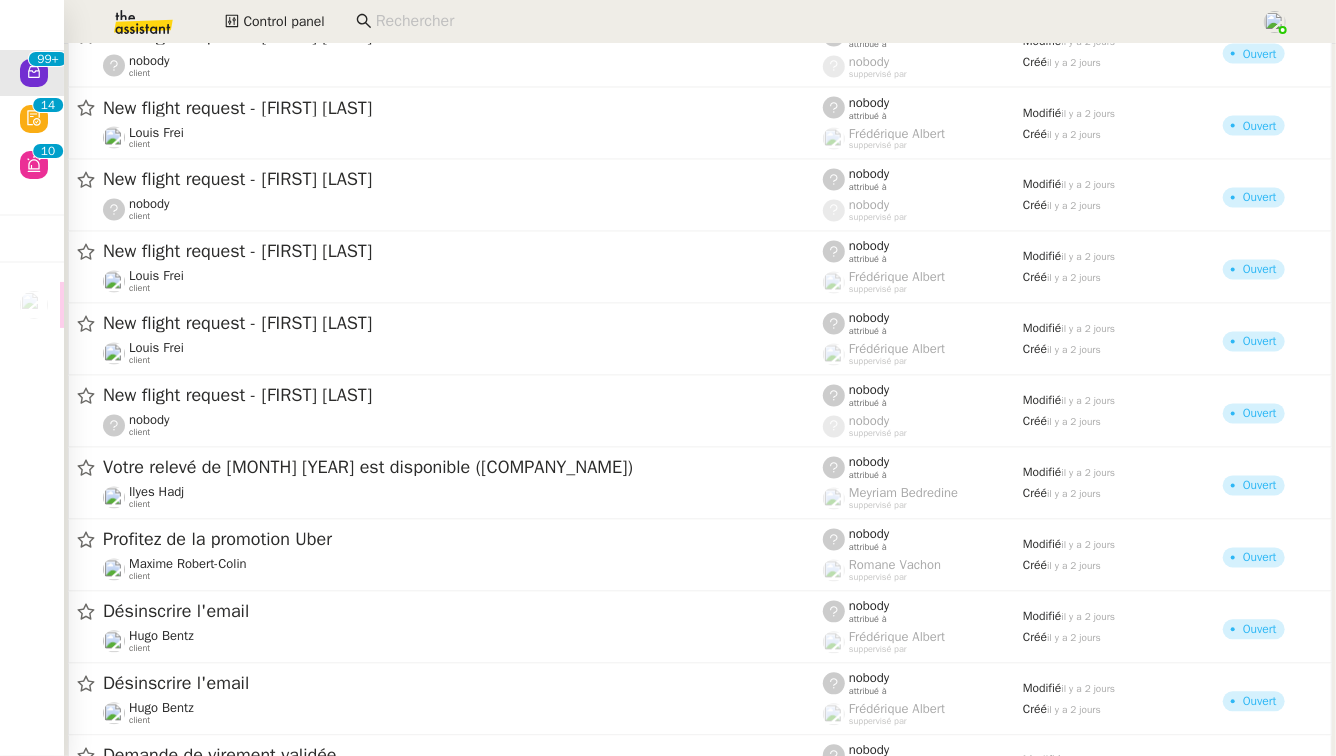 scroll, scrollTop: 5414, scrollLeft: 0, axis: vertical 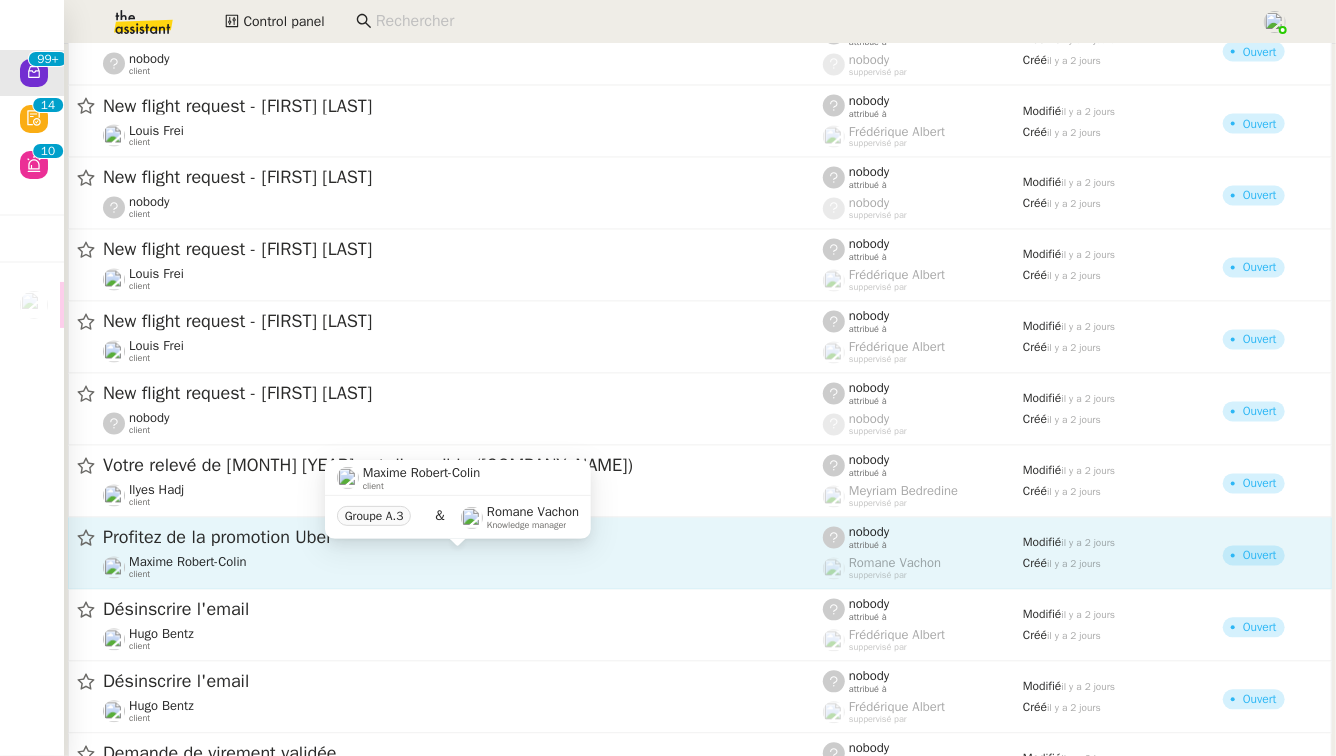 click on "[FIRST] [LAST] client" 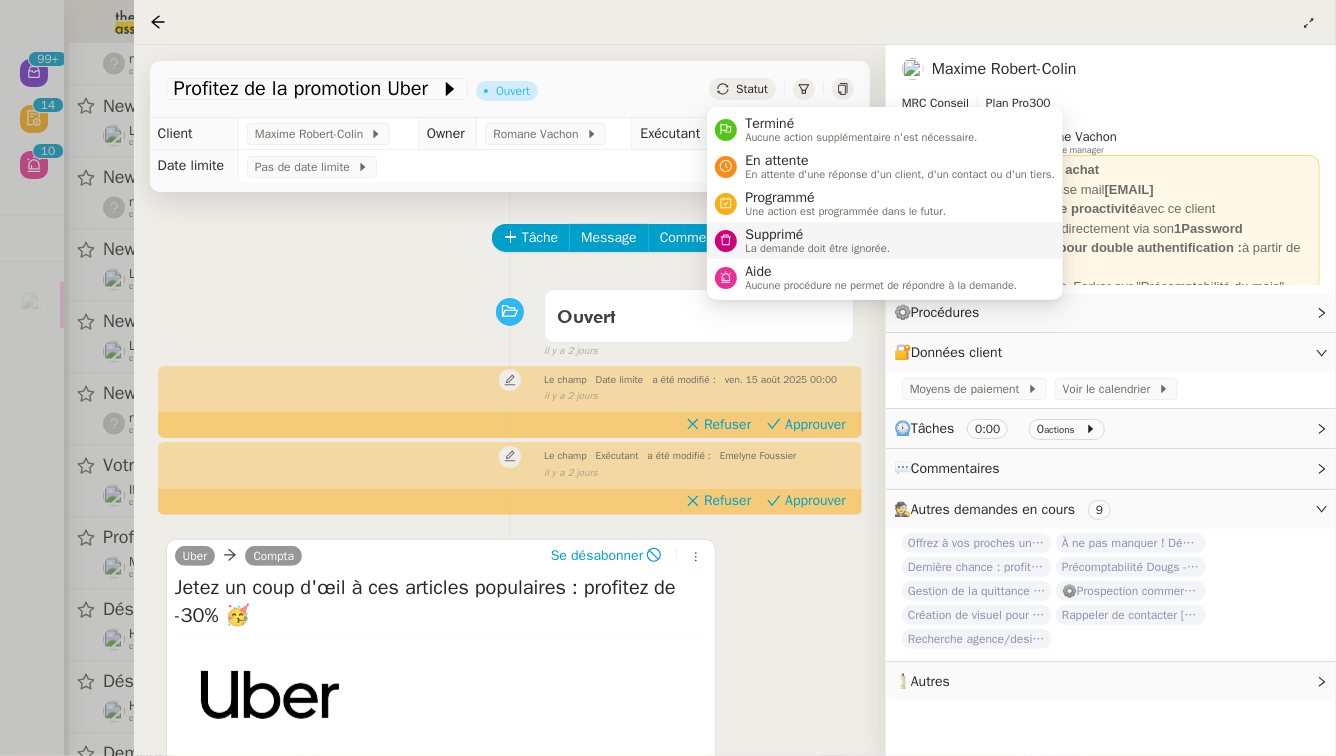 click on "Supprimé" at bounding box center (817, 235) 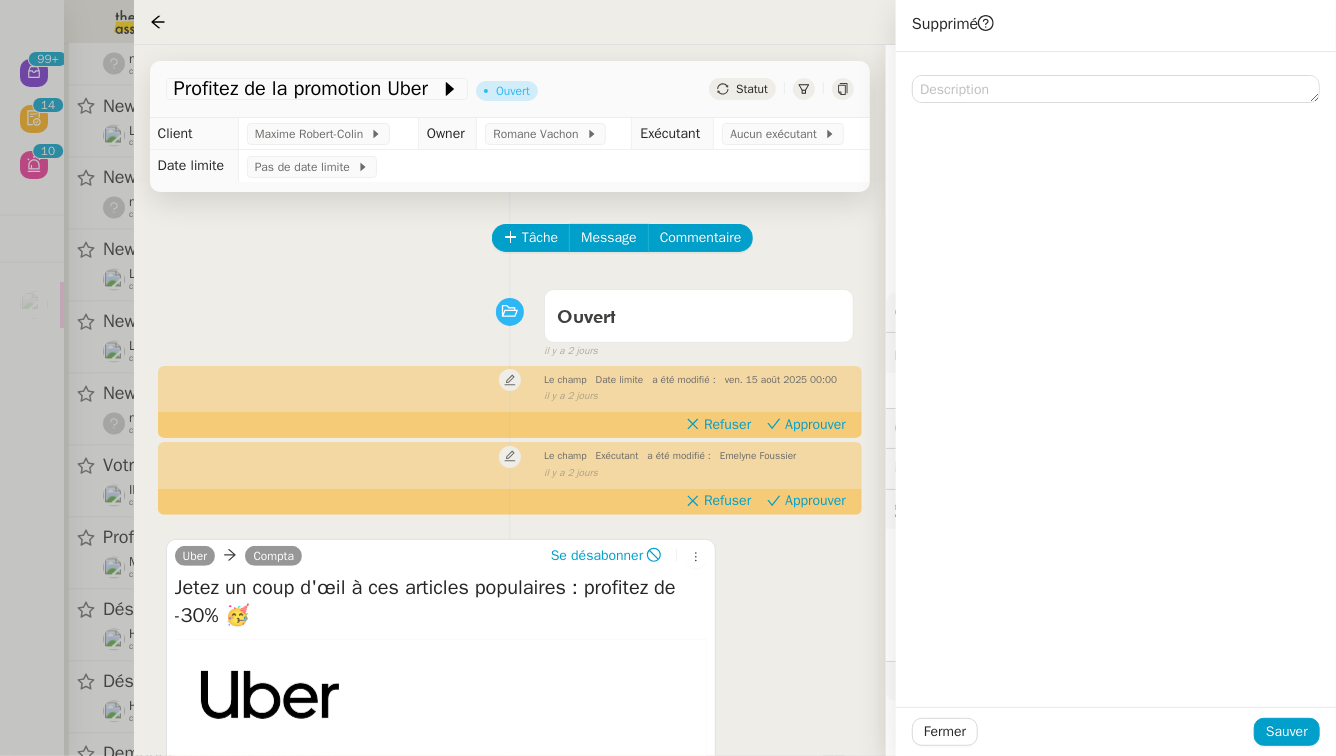 click on "Fermer Sauver" 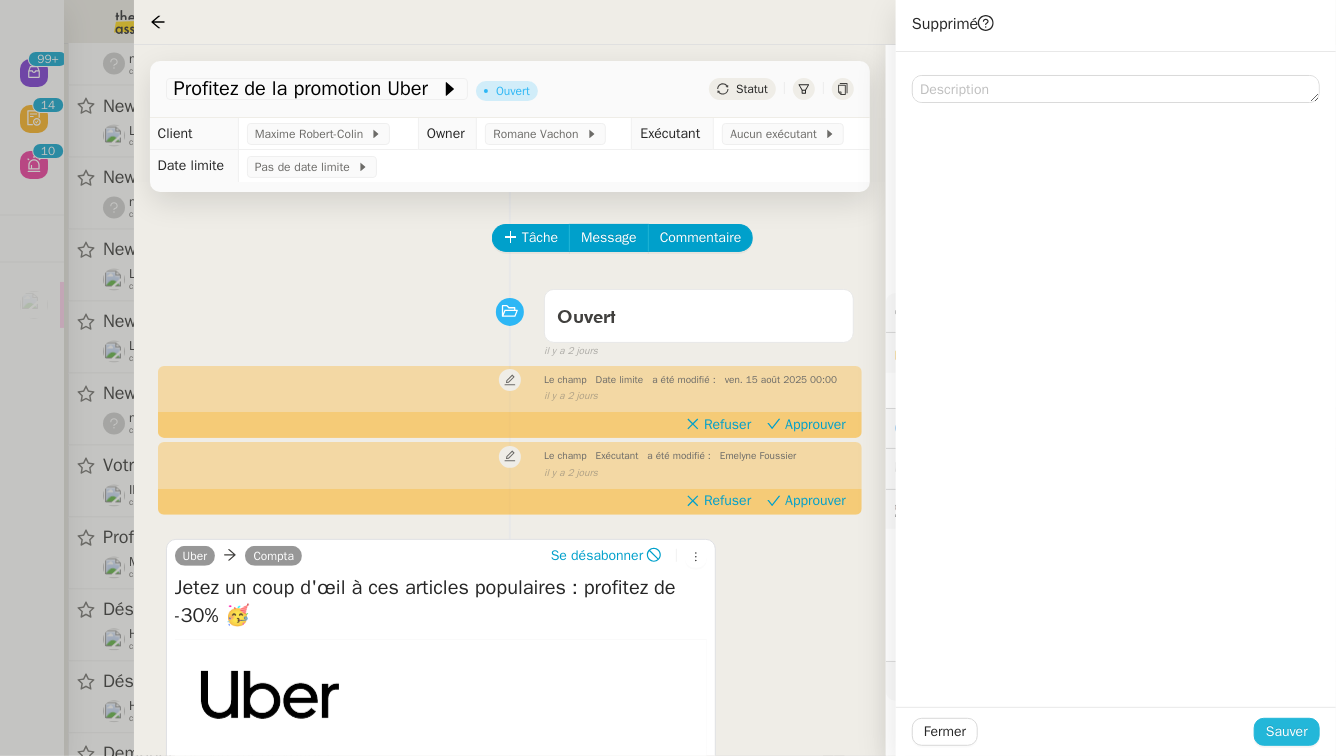 click on "Sauver" 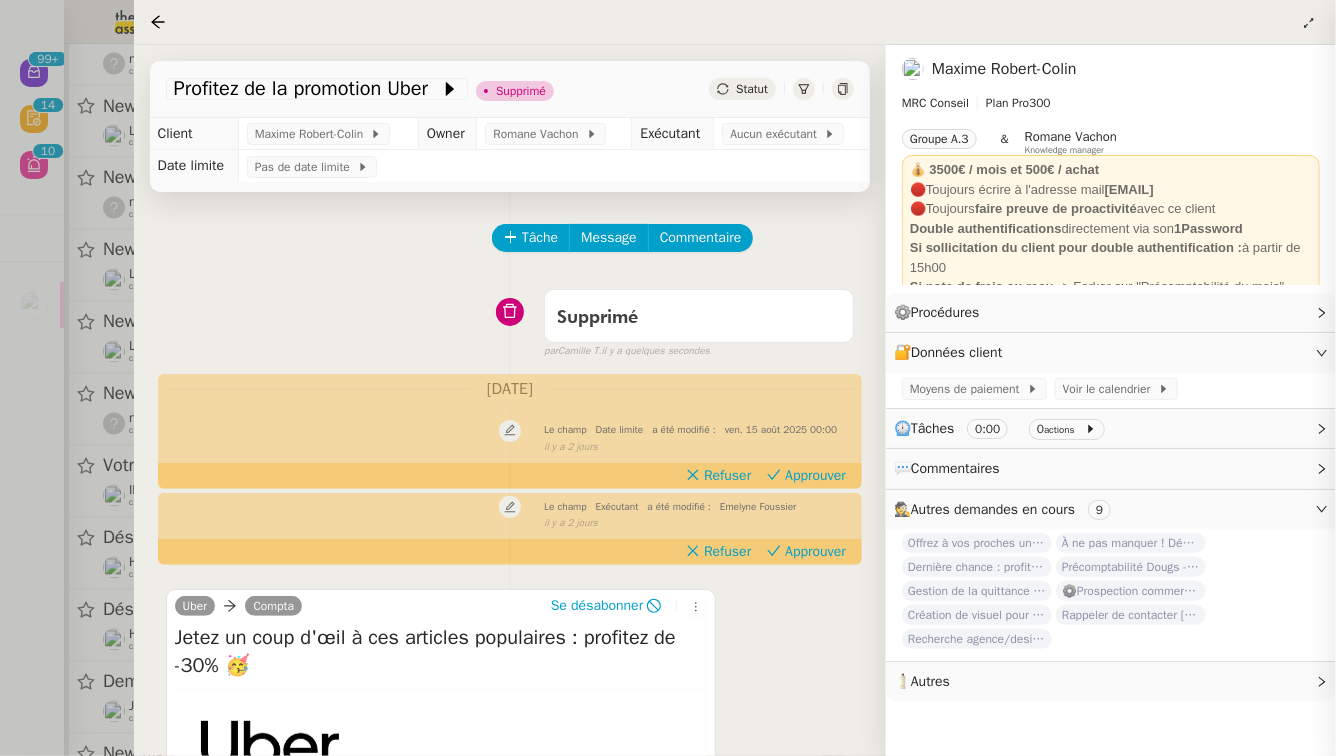 click at bounding box center (668, 378) 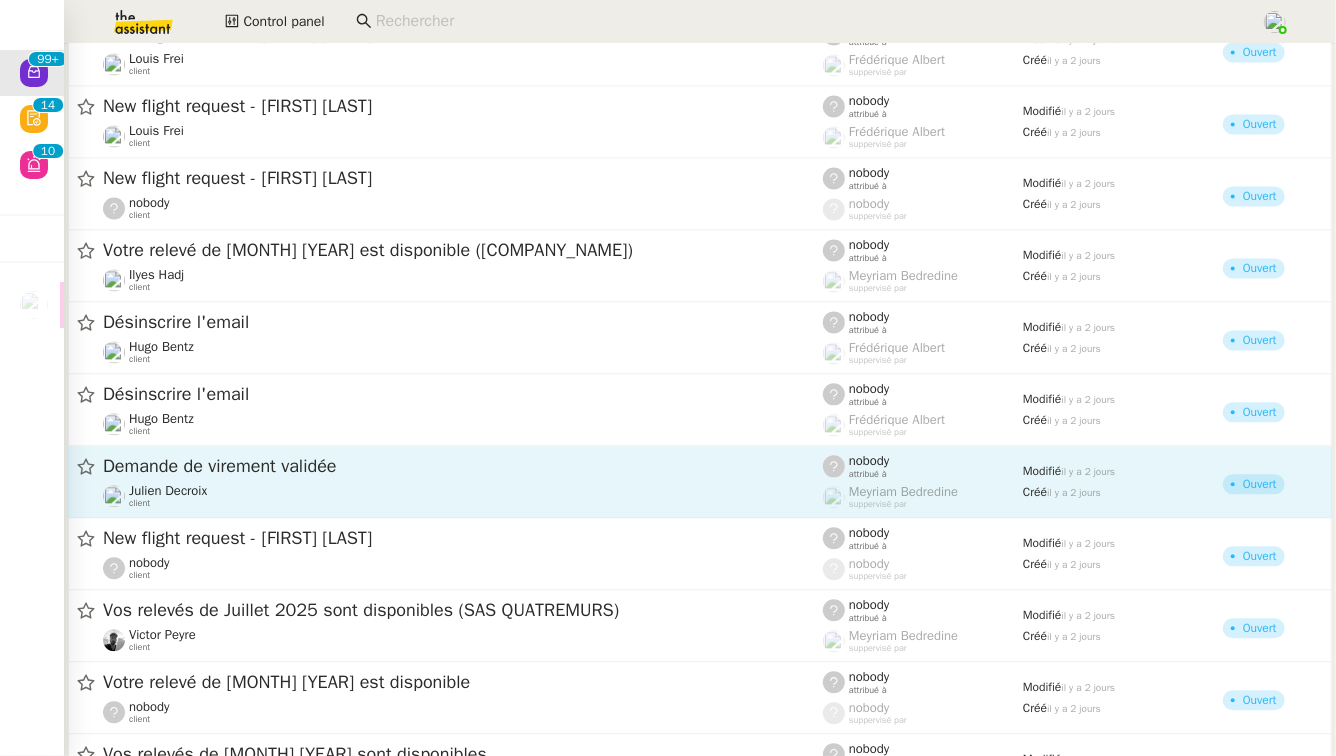 scroll, scrollTop: 5757, scrollLeft: 0, axis: vertical 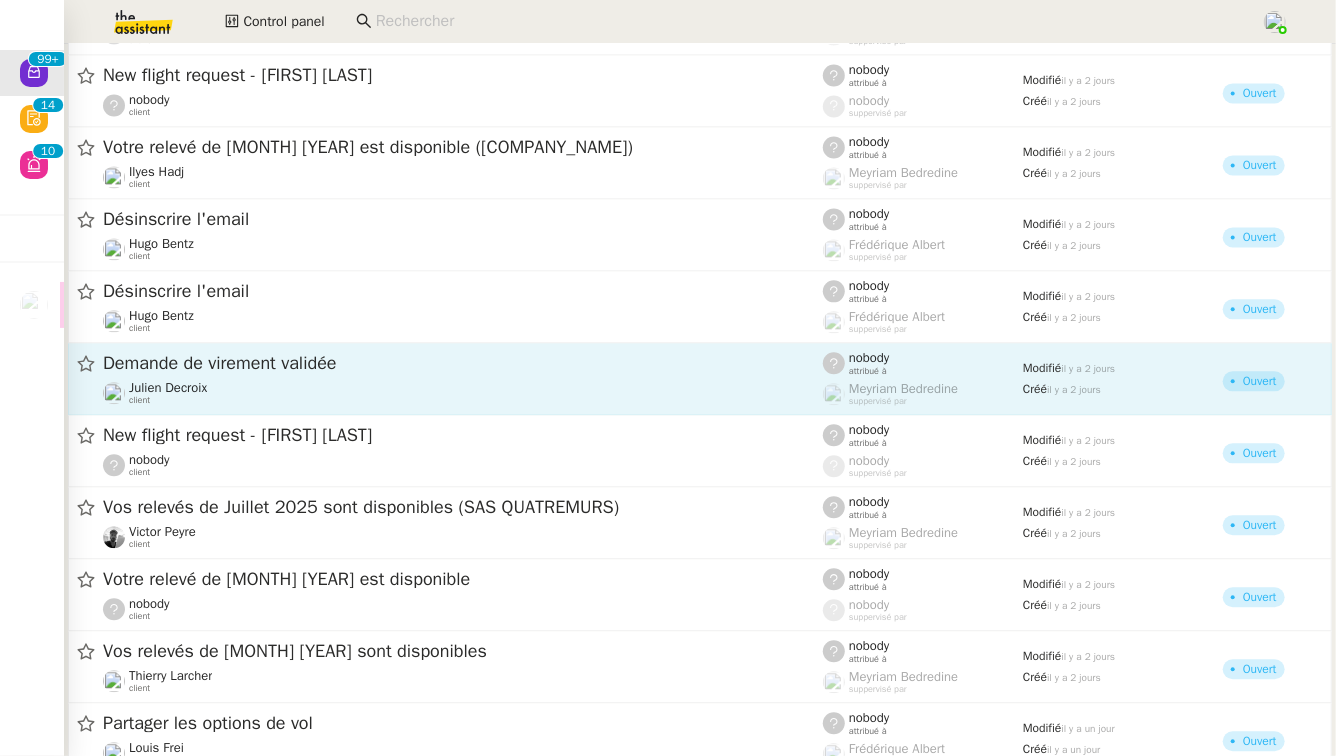 click on "Demande de virement validée" 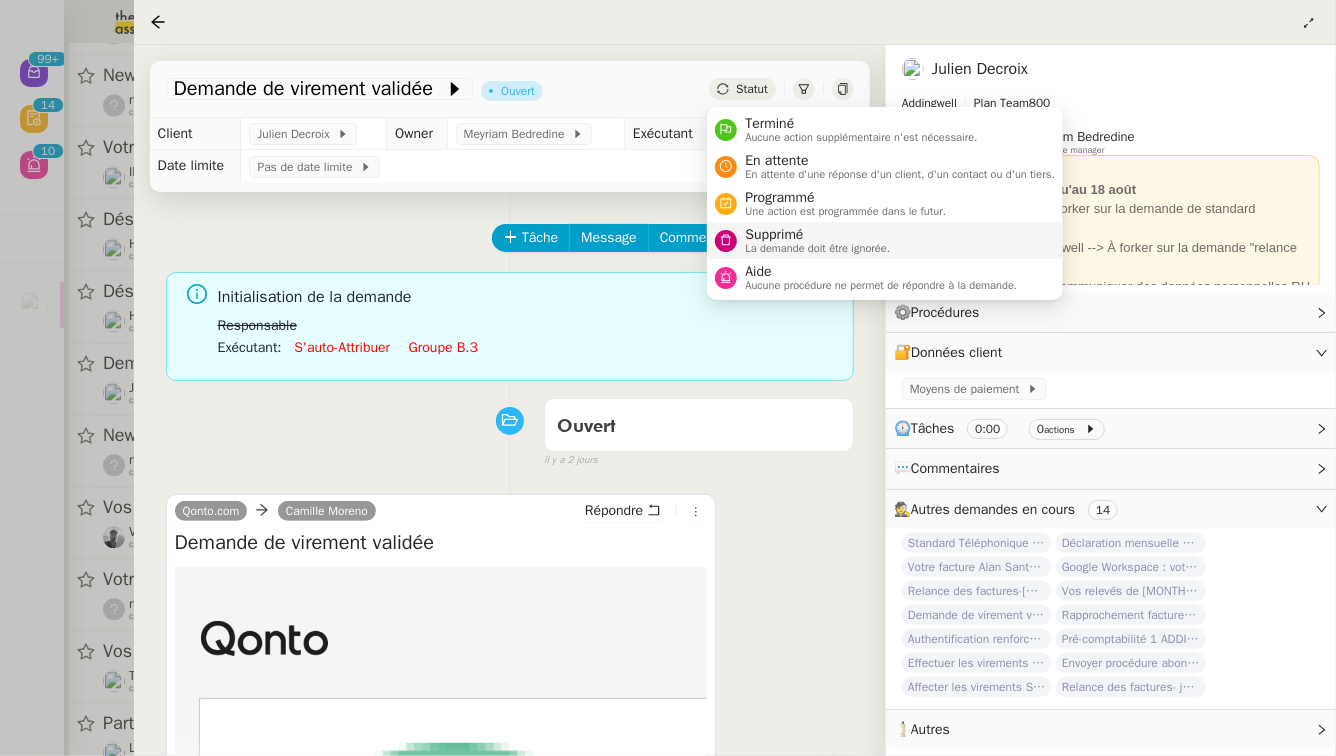 click on "Supprimé" at bounding box center [817, 235] 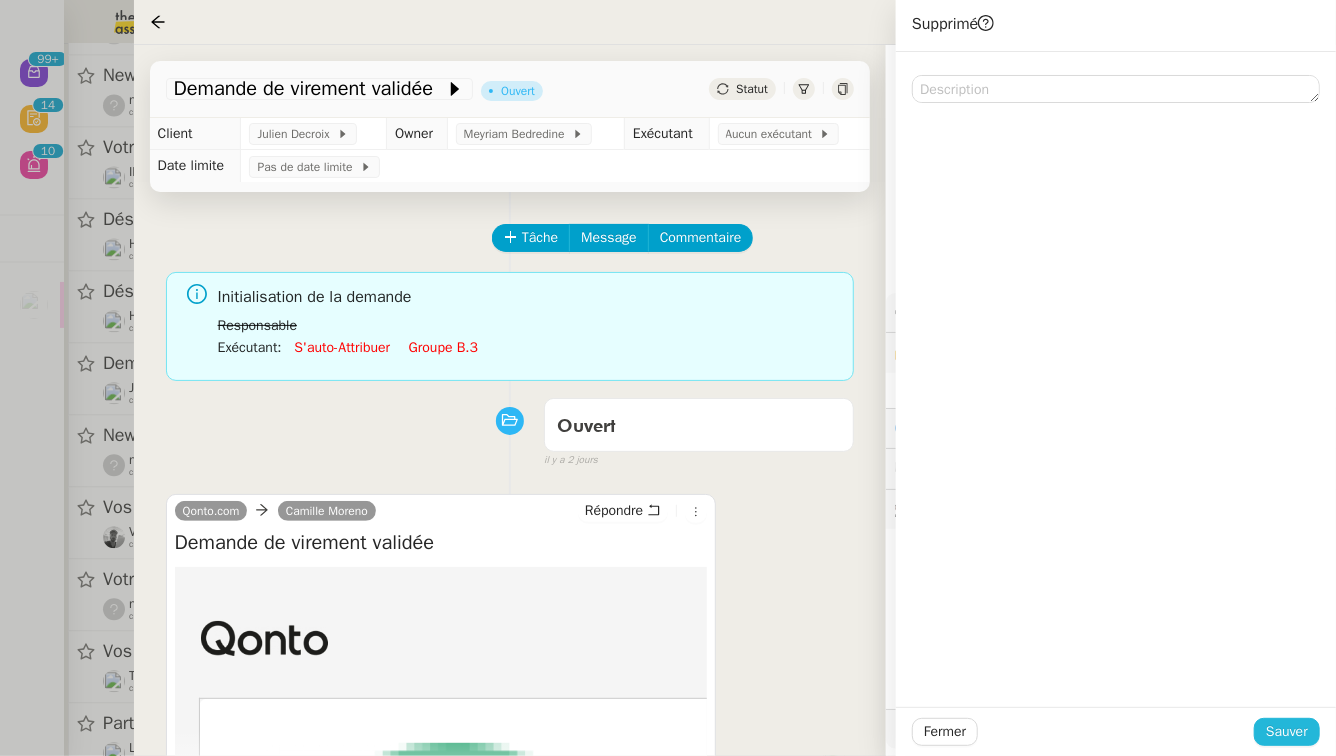 click on "Sauver" 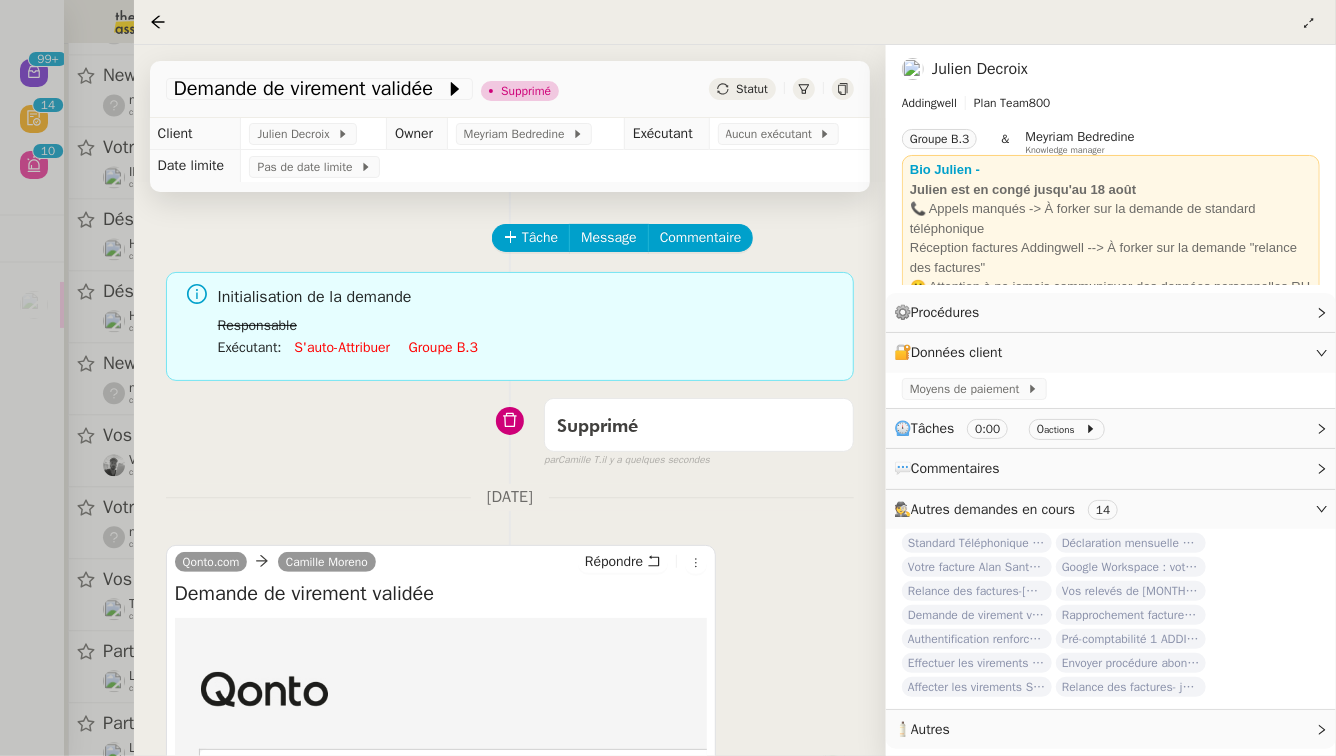 click at bounding box center [668, 378] 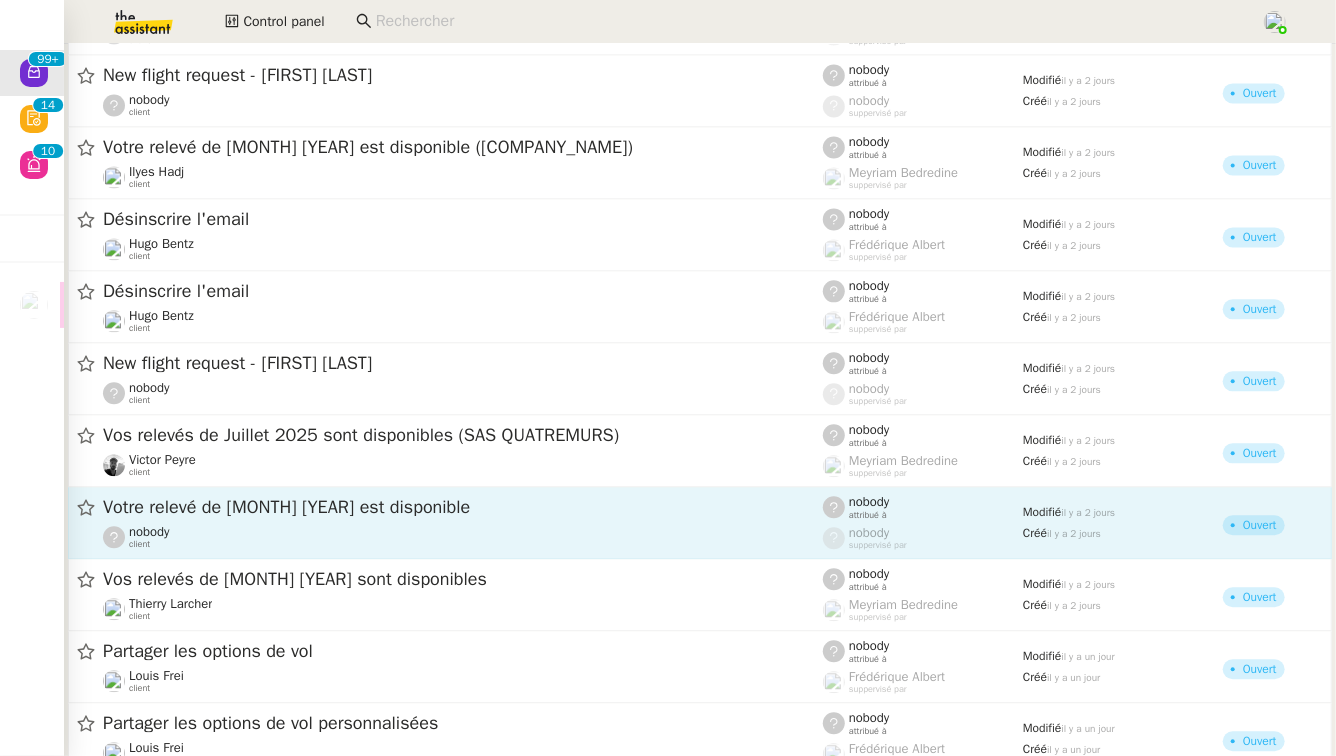 click on "Votre relevé de Juillet [YEAR] est disponible  nobody    client    nobody    attribué à    nobody    suppervisé par    Modifié   il y a 2 jours  Créé   il y a 2 jours   Ouvert" 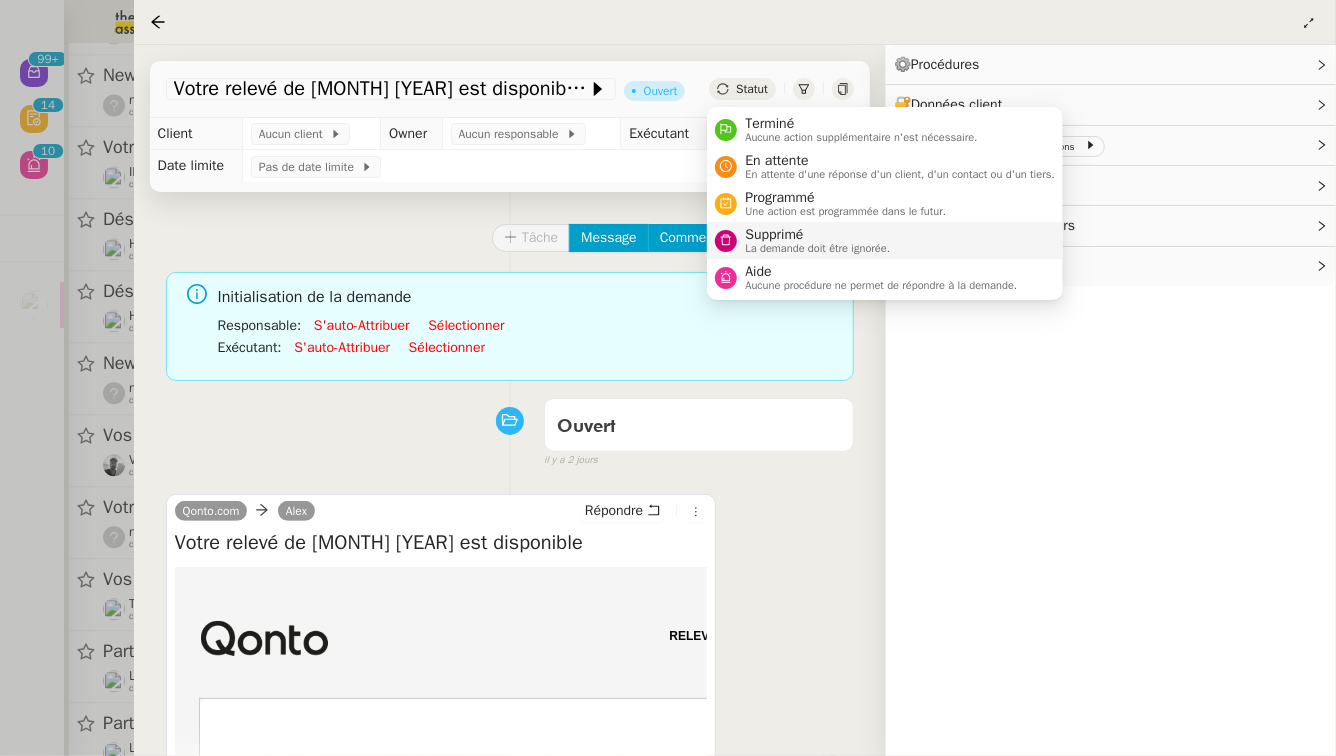 click on "Supprimé" at bounding box center [817, 235] 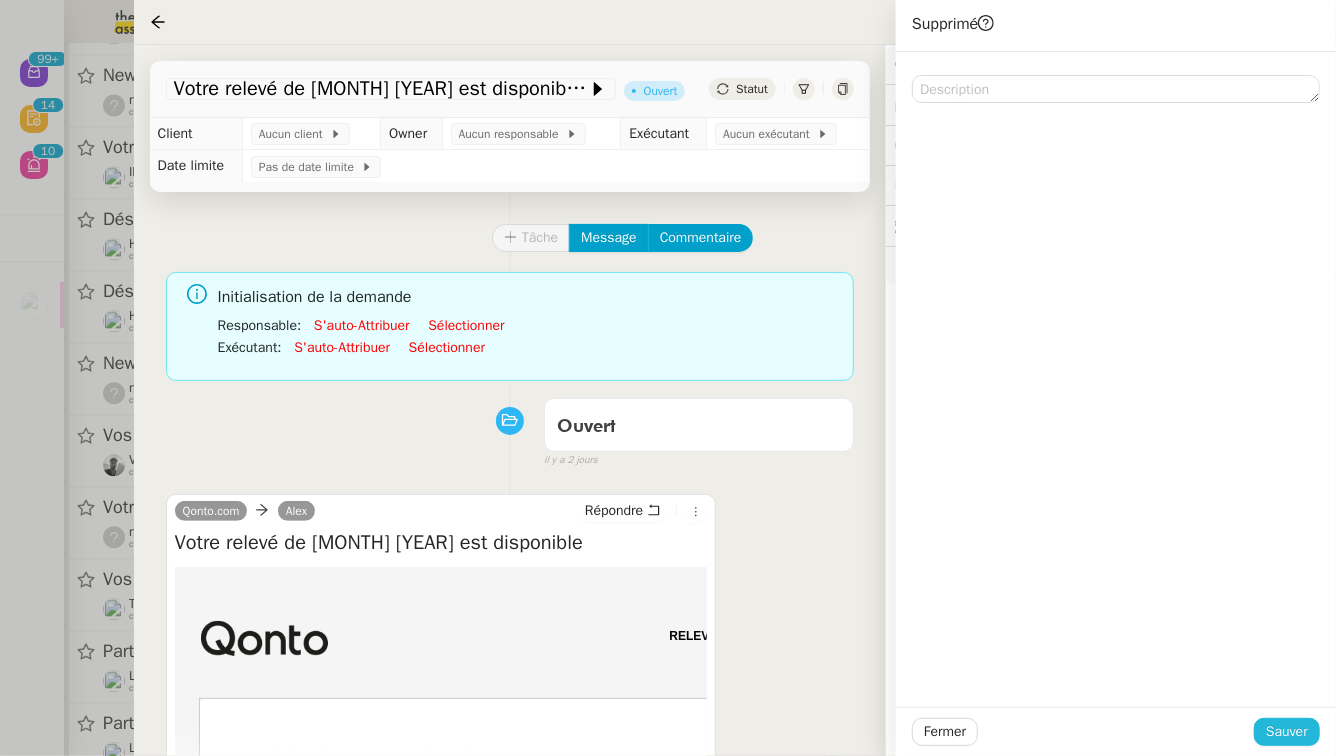 click on "Sauver" 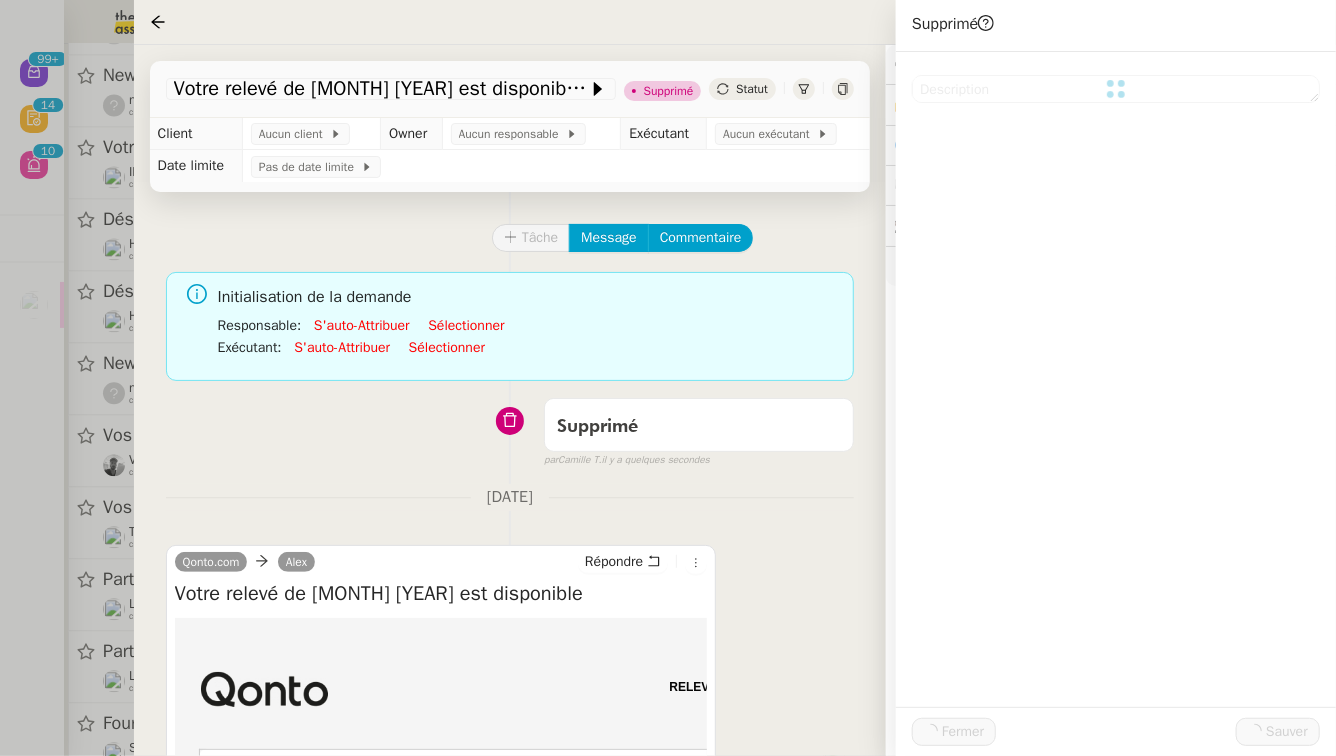 click at bounding box center (668, 378) 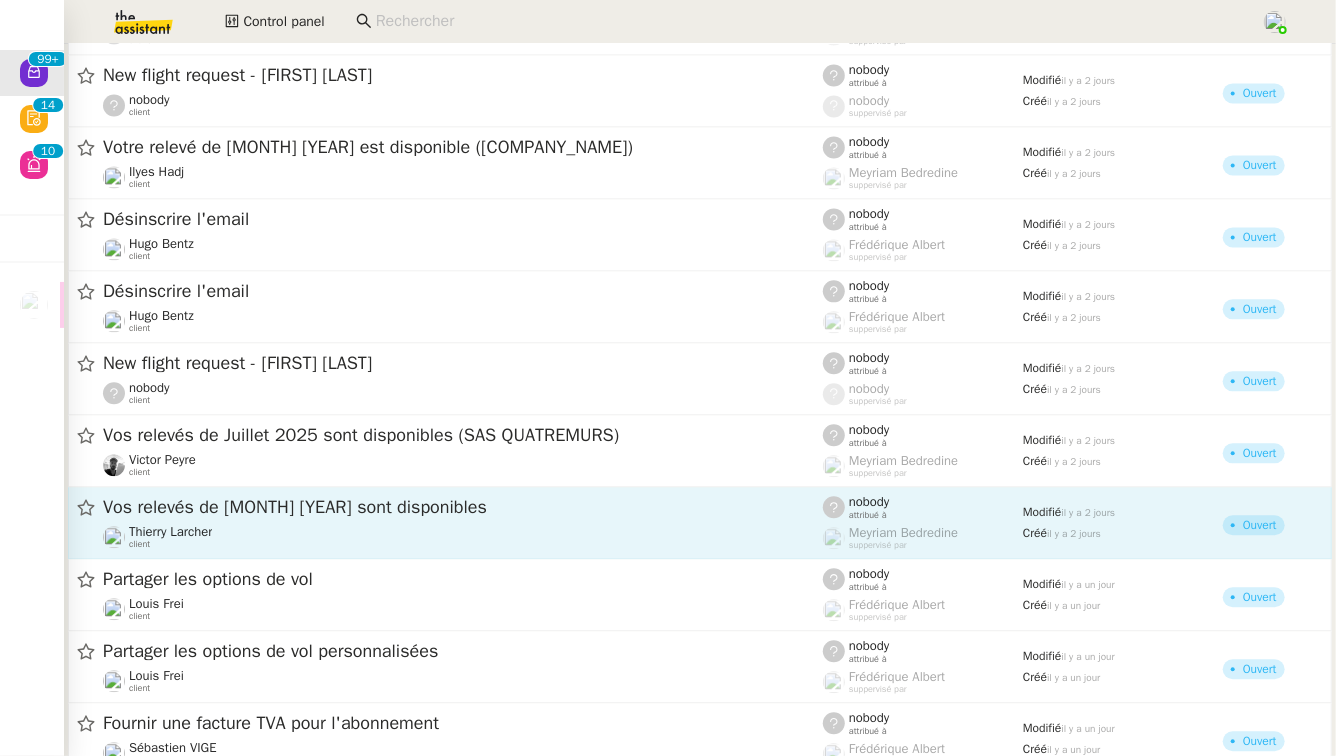 click on "Vos relevés de [MONTH] [YEAR] sont disponibles" 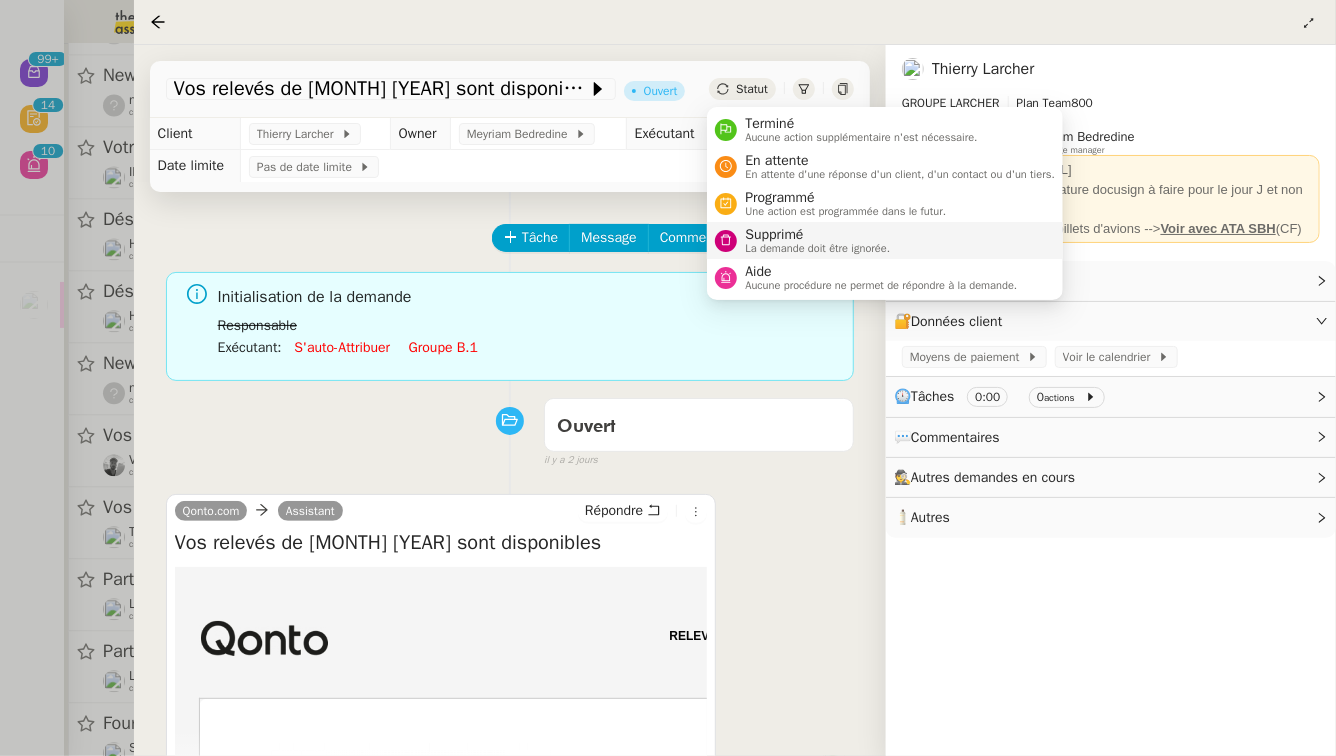 click on "La demande doit être ignorée." at bounding box center [817, 248] 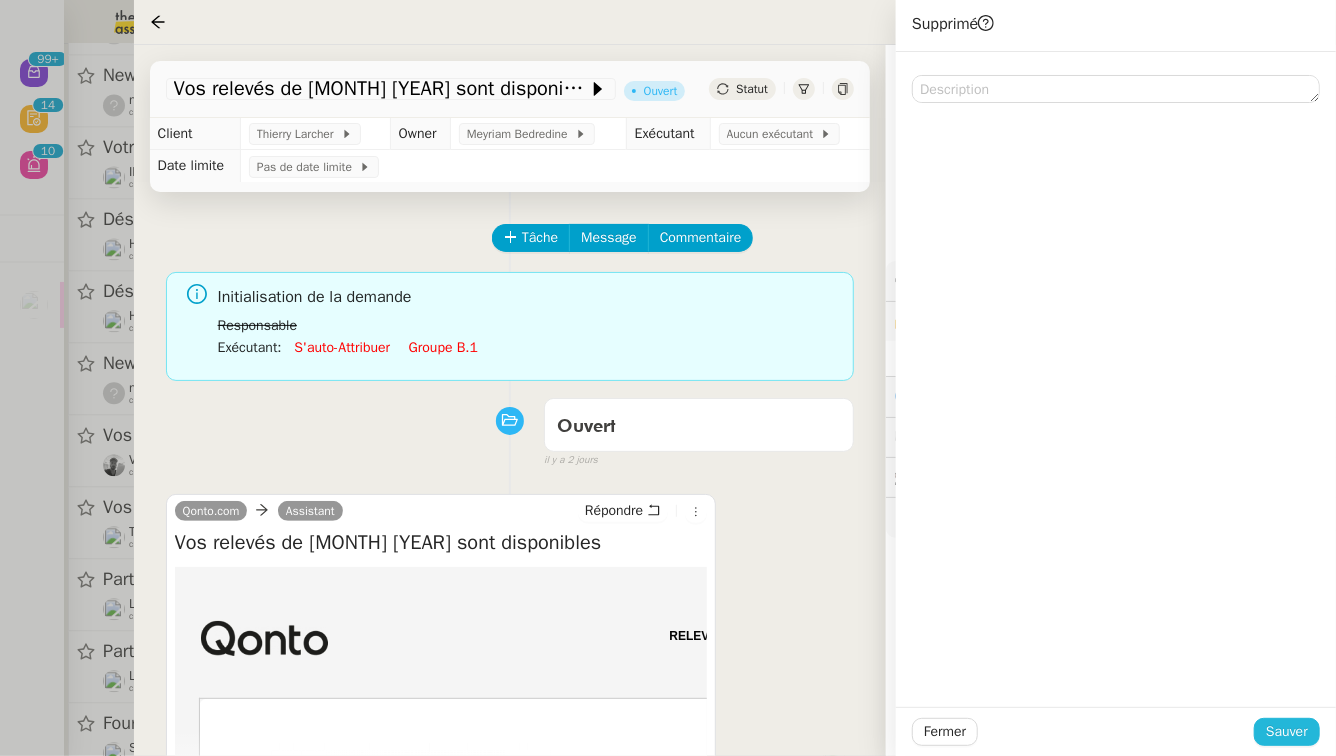 click on "Sauver" 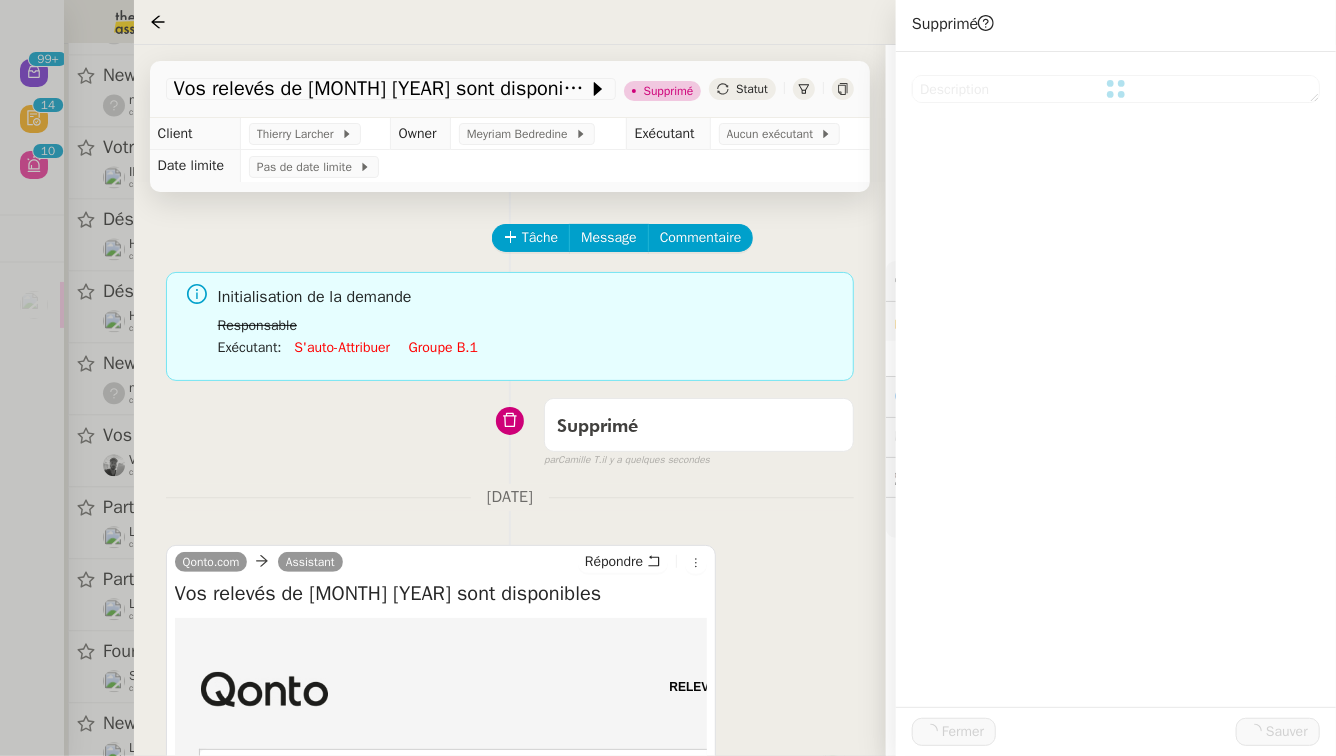click at bounding box center [668, 378] 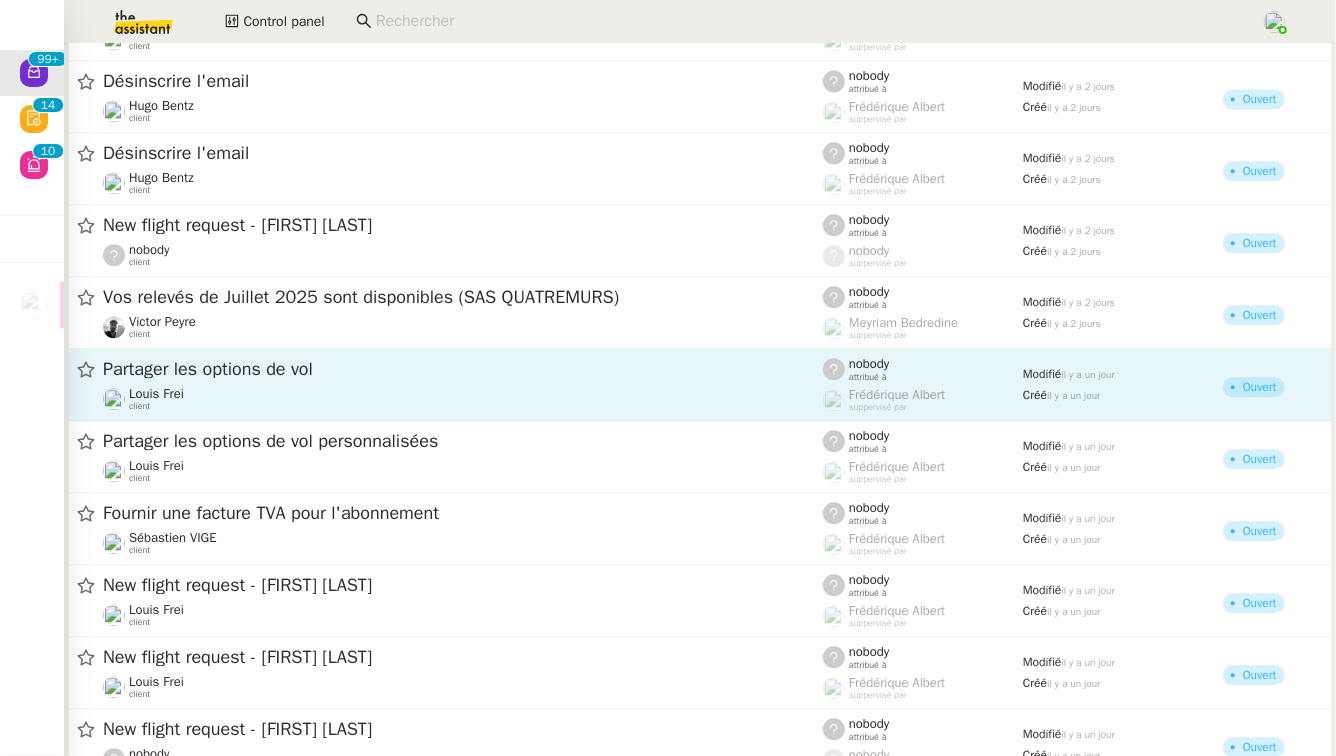 scroll, scrollTop: 5909, scrollLeft: 0, axis: vertical 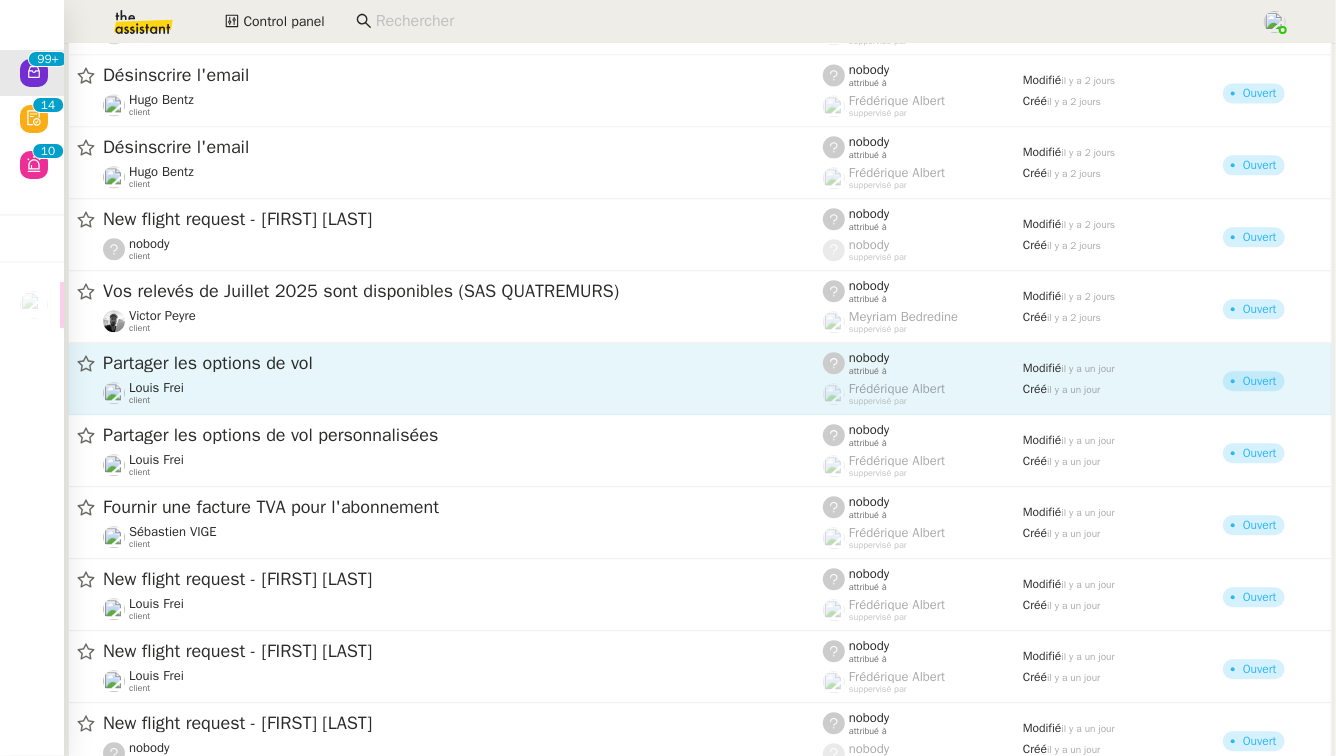 click on "Partager les options de vol" 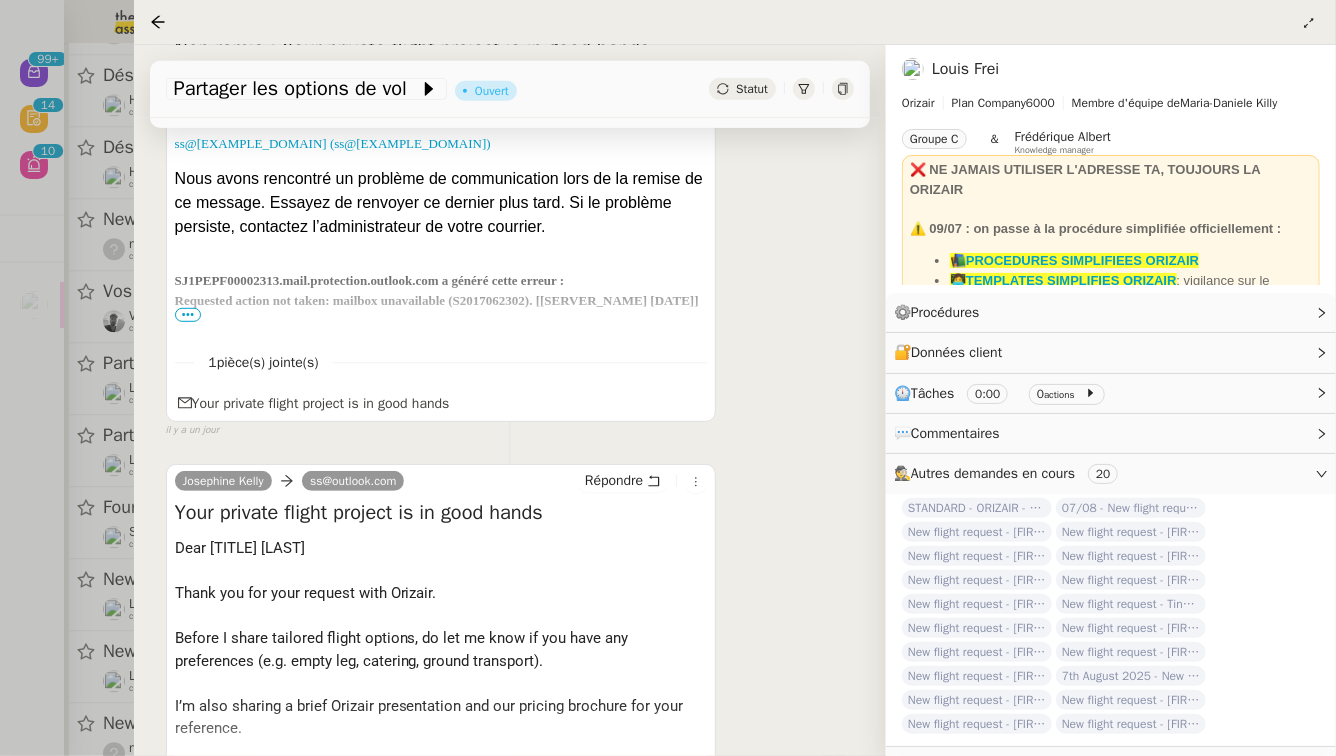 scroll, scrollTop: 624, scrollLeft: 0, axis: vertical 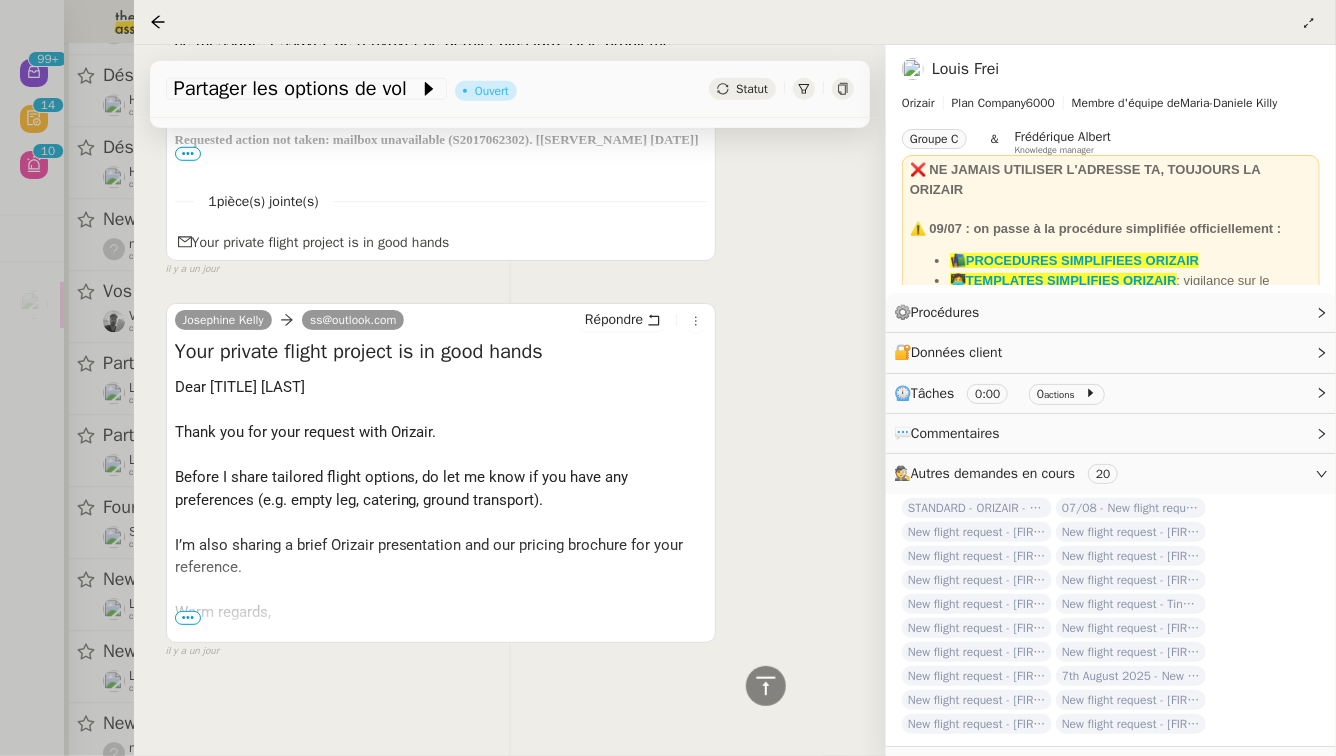 click at bounding box center (668, 378) 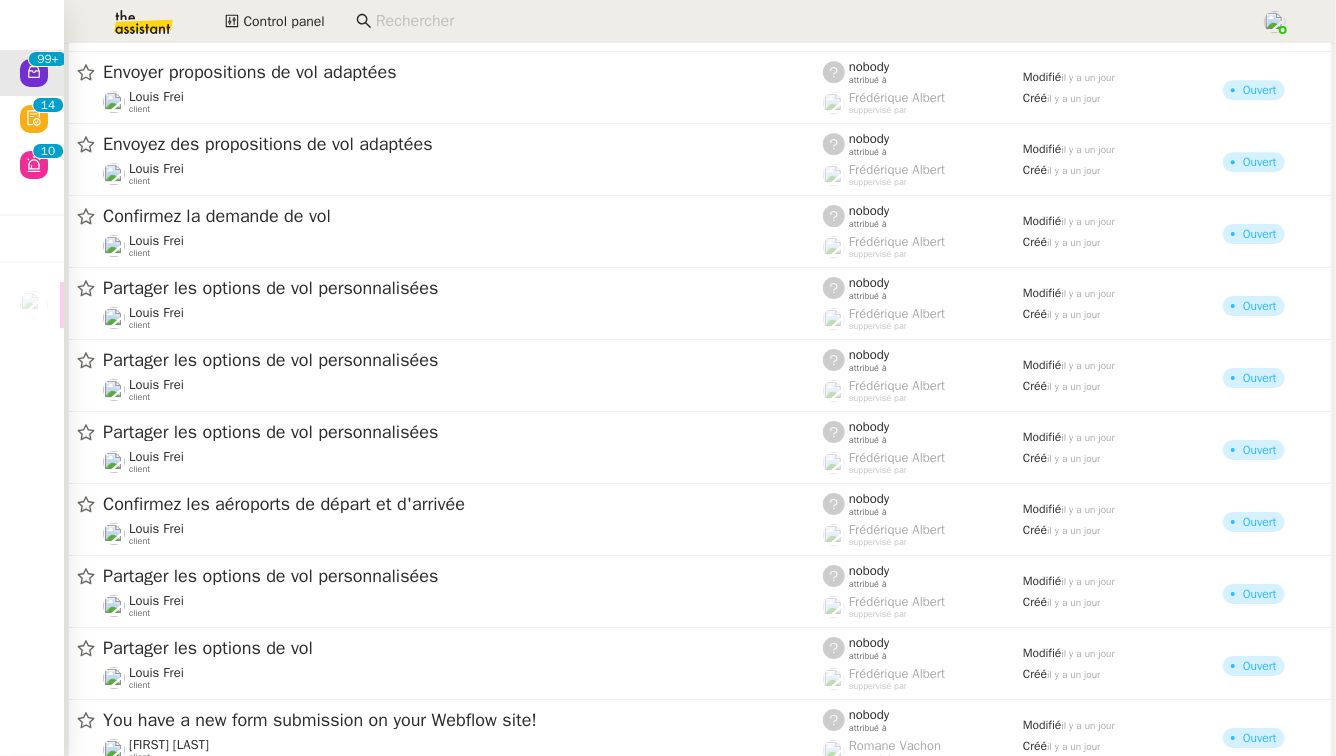 scroll, scrollTop: 6745, scrollLeft: 0, axis: vertical 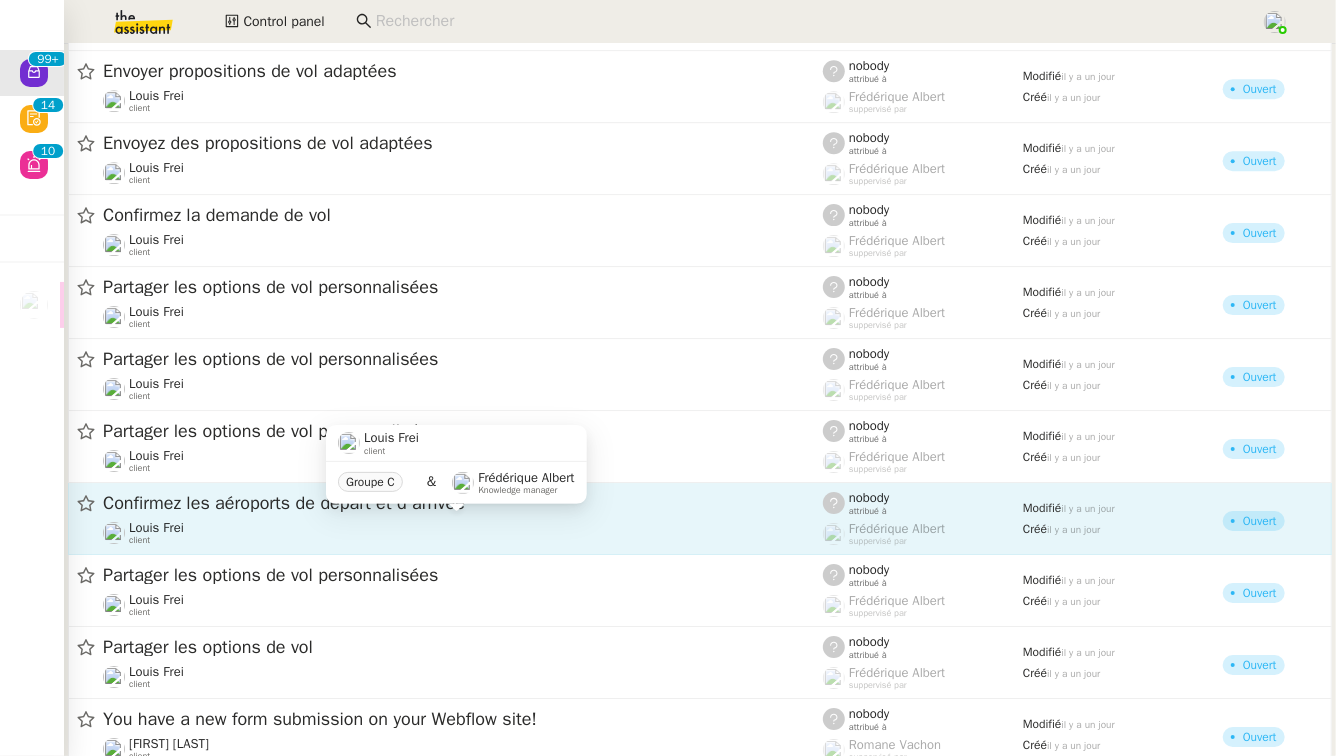 click on "Louis Frei    client" 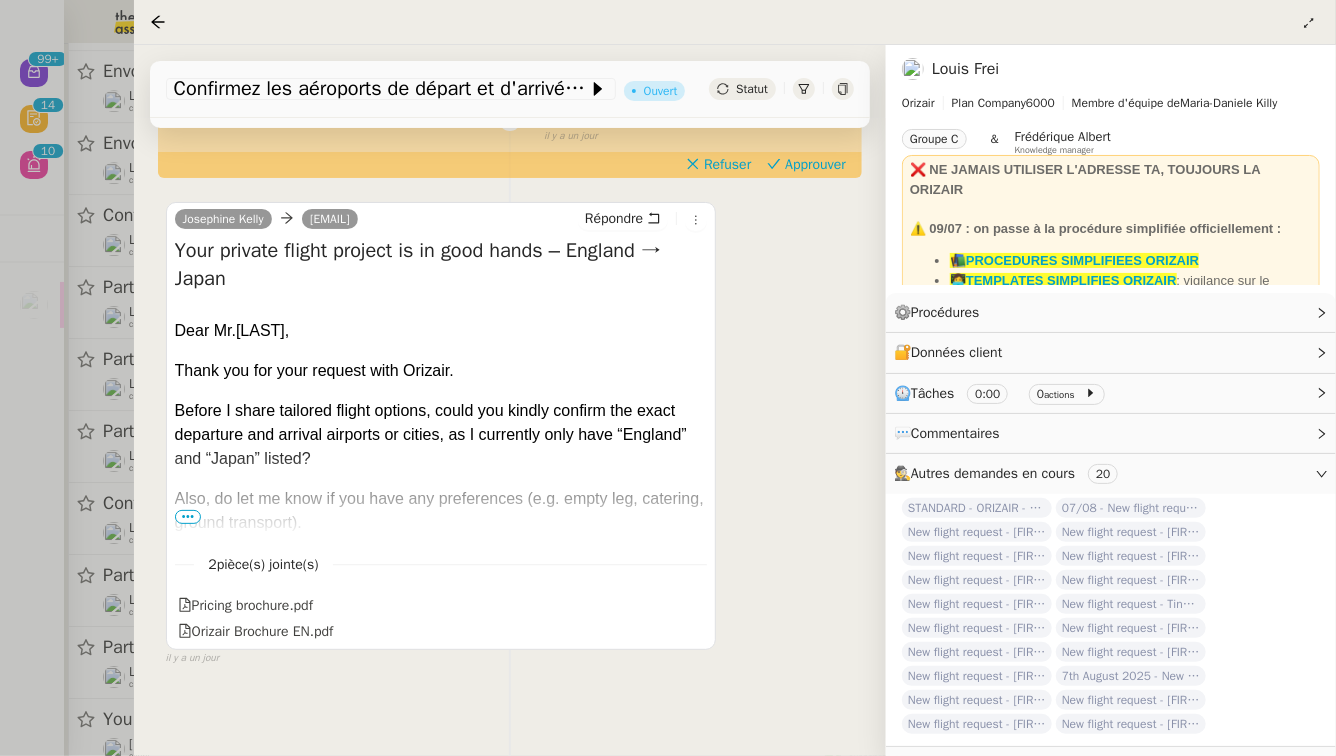 scroll, scrollTop: 267, scrollLeft: 0, axis: vertical 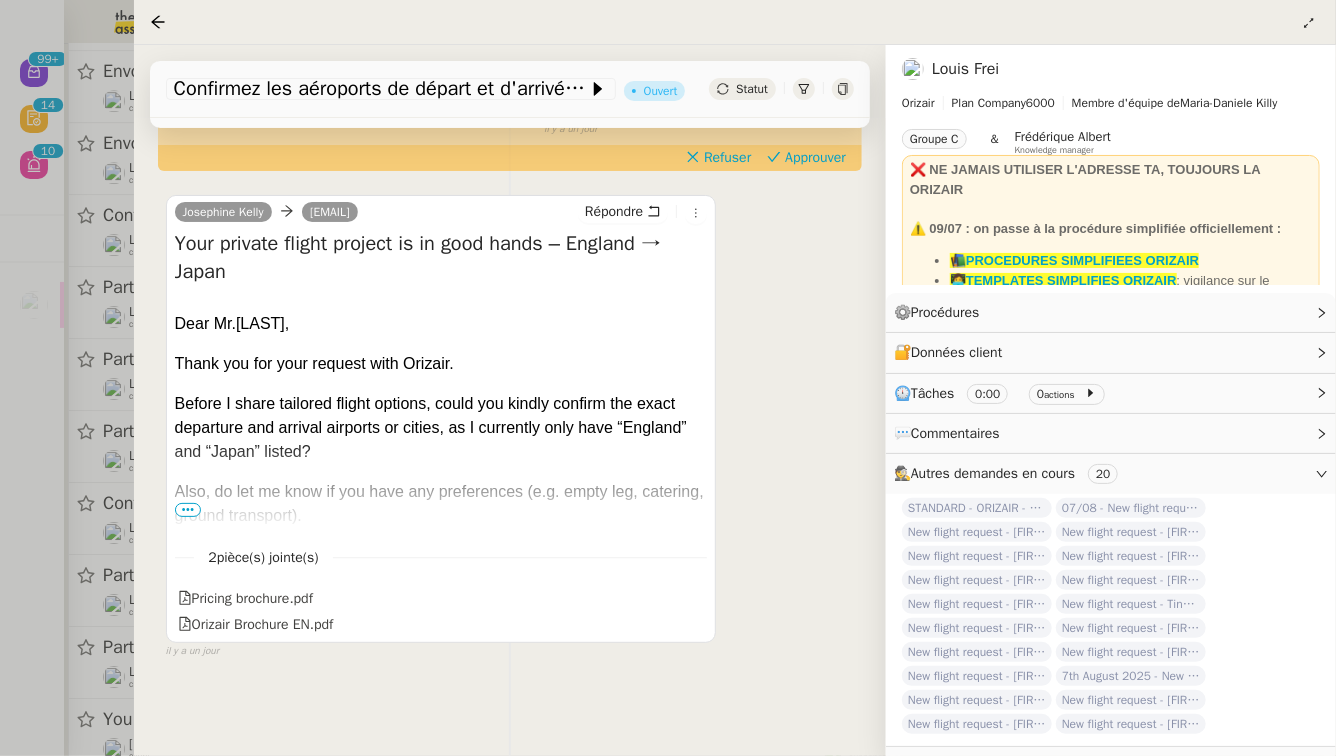 click at bounding box center [668, 378] 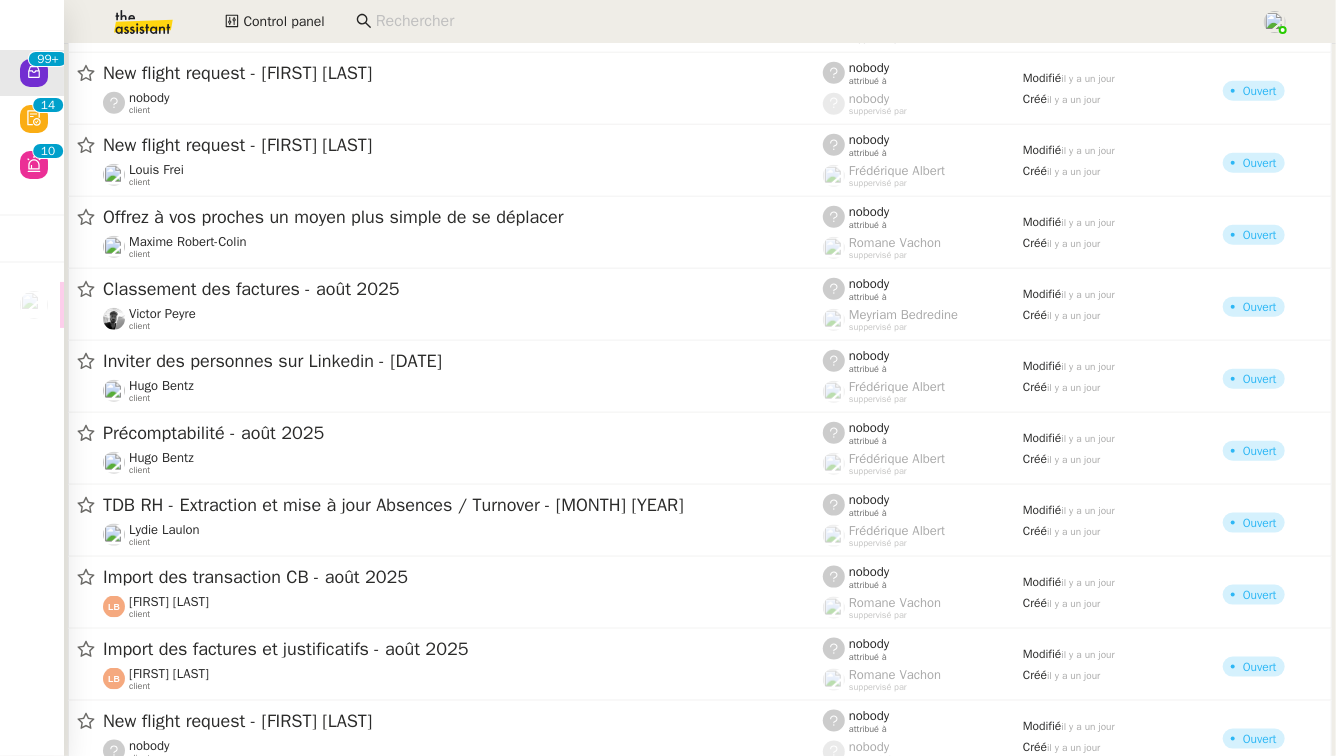 scroll, scrollTop: 8268, scrollLeft: 0, axis: vertical 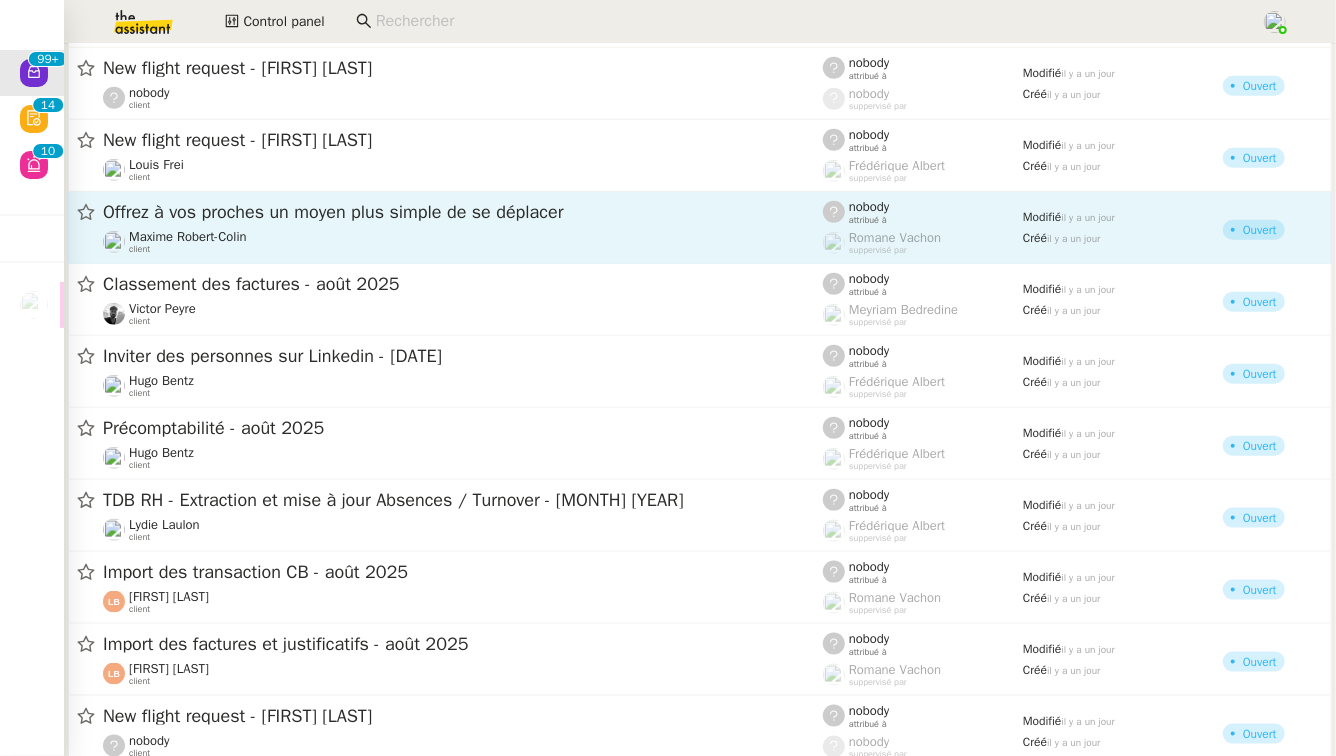 click on "Offrez à vos proches un moyen plus simple de se déplacer" 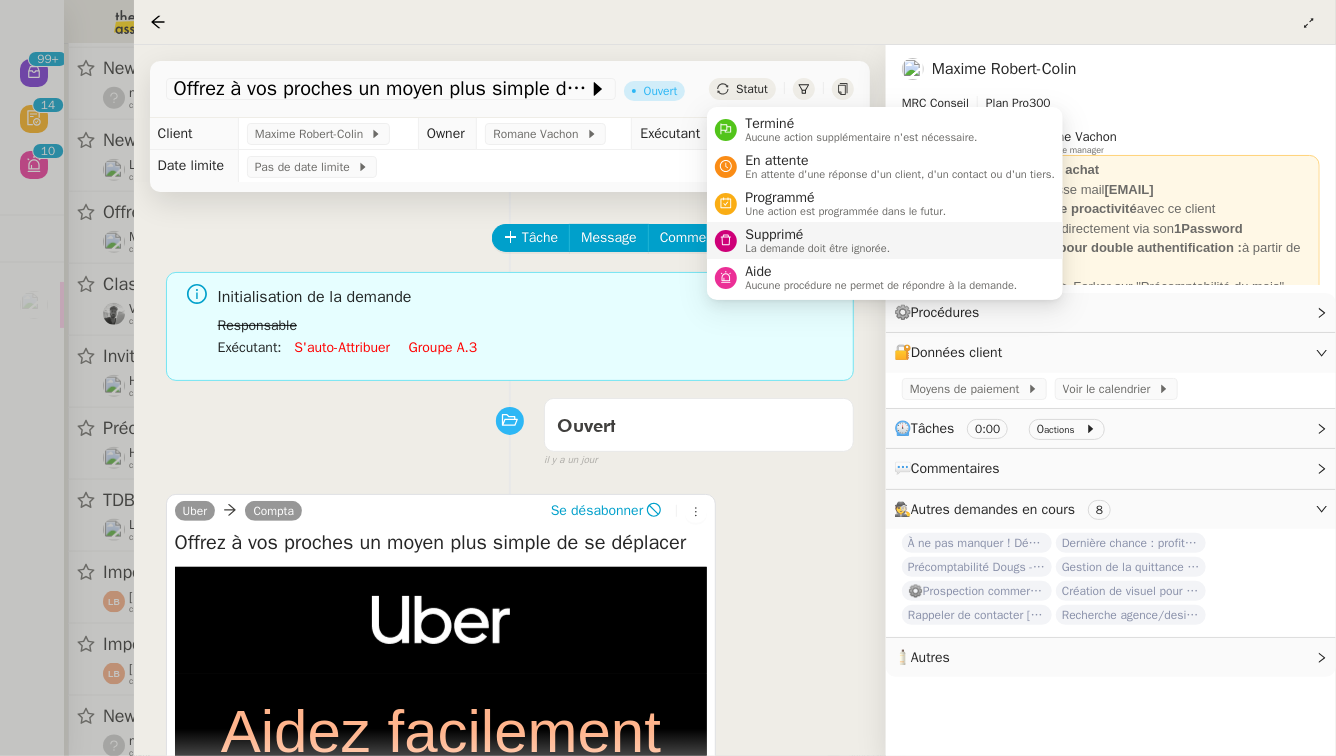 click on "La demande doit être ignorée." at bounding box center [817, 248] 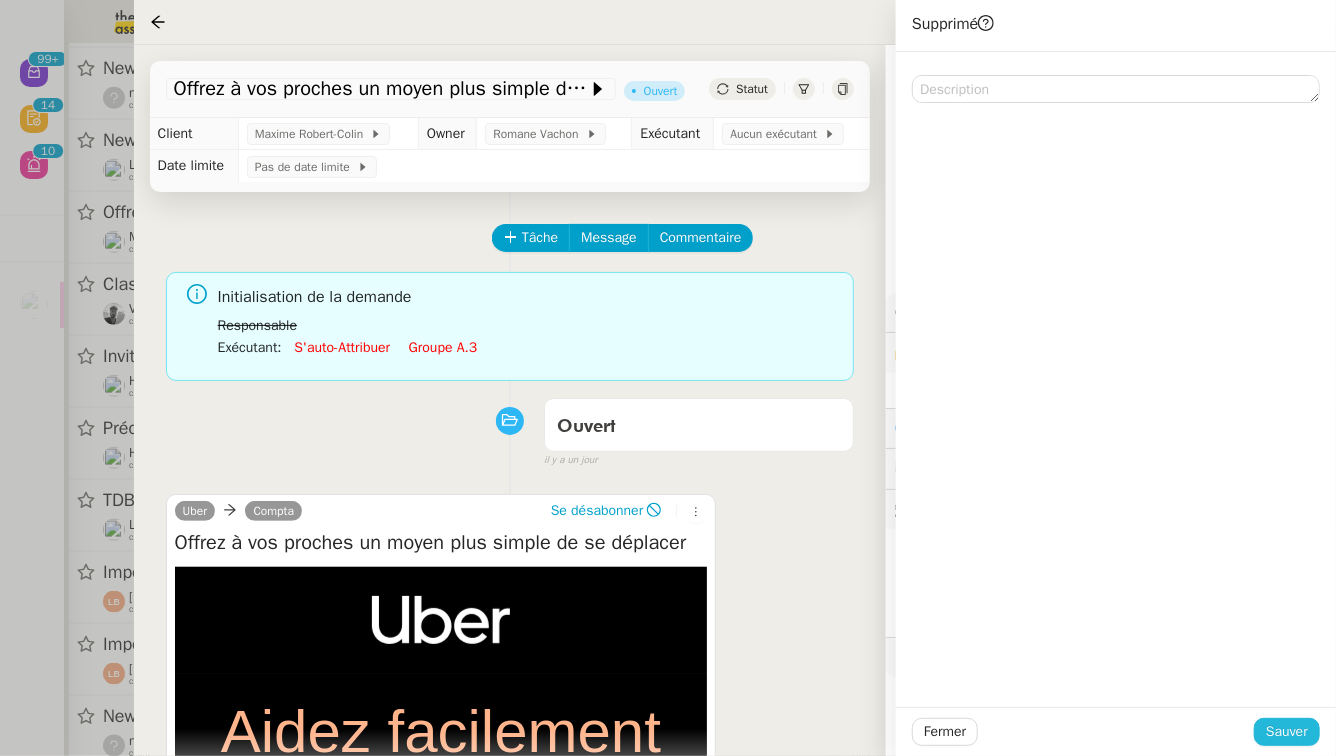 click on "Sauver" 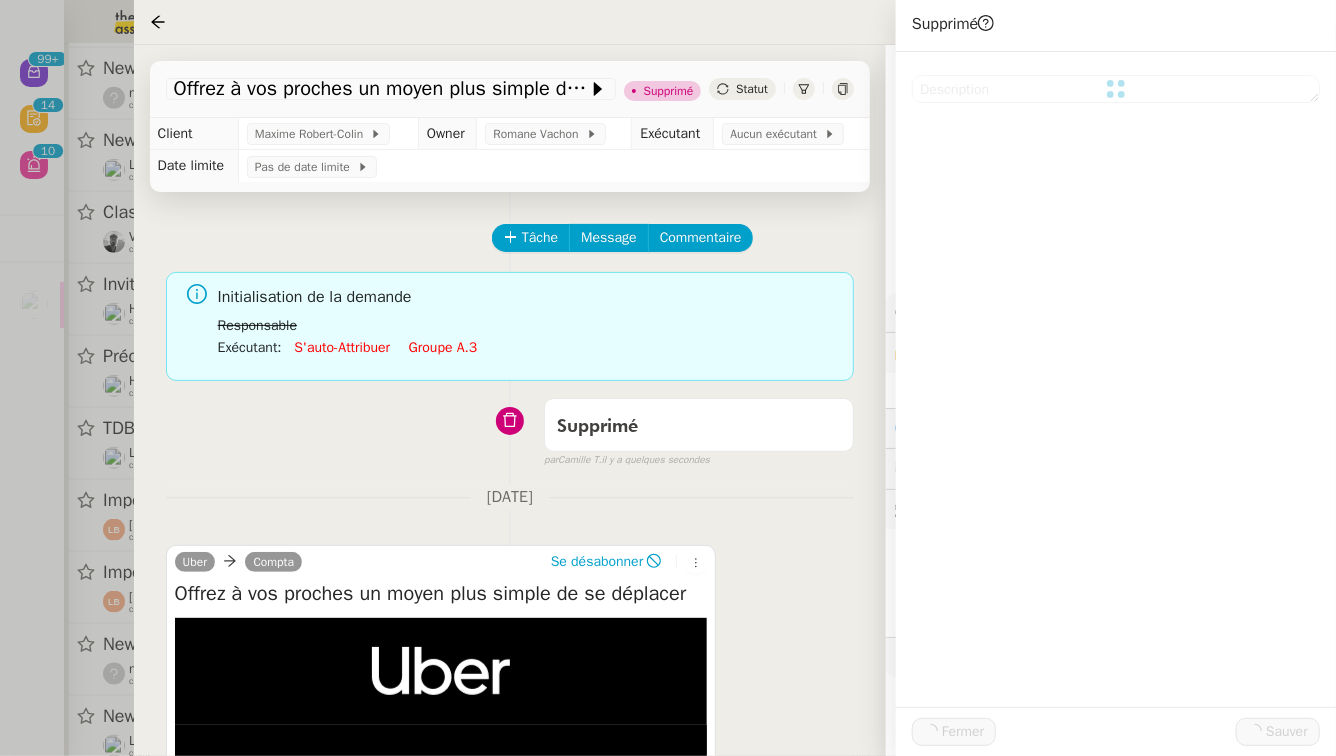 click at bounding box center (668, 378) 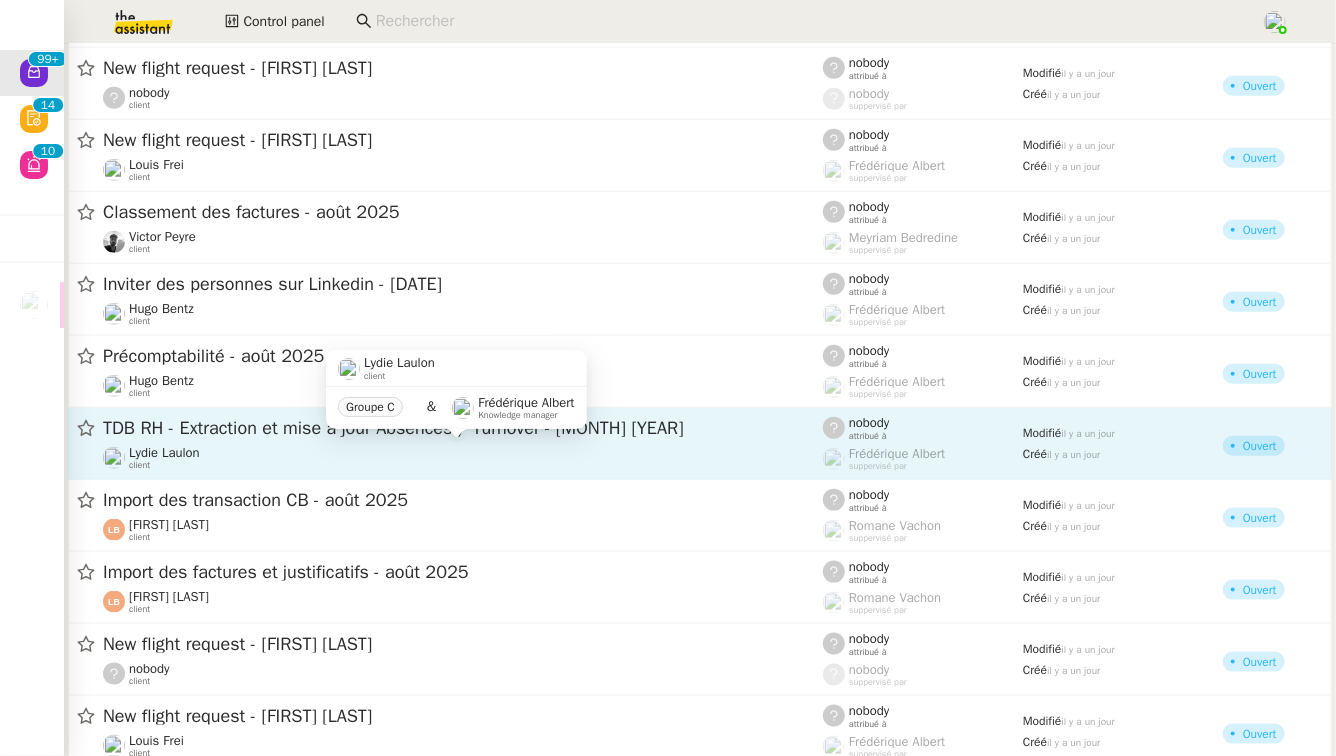 click on "[FIRST] [LAST]    client" 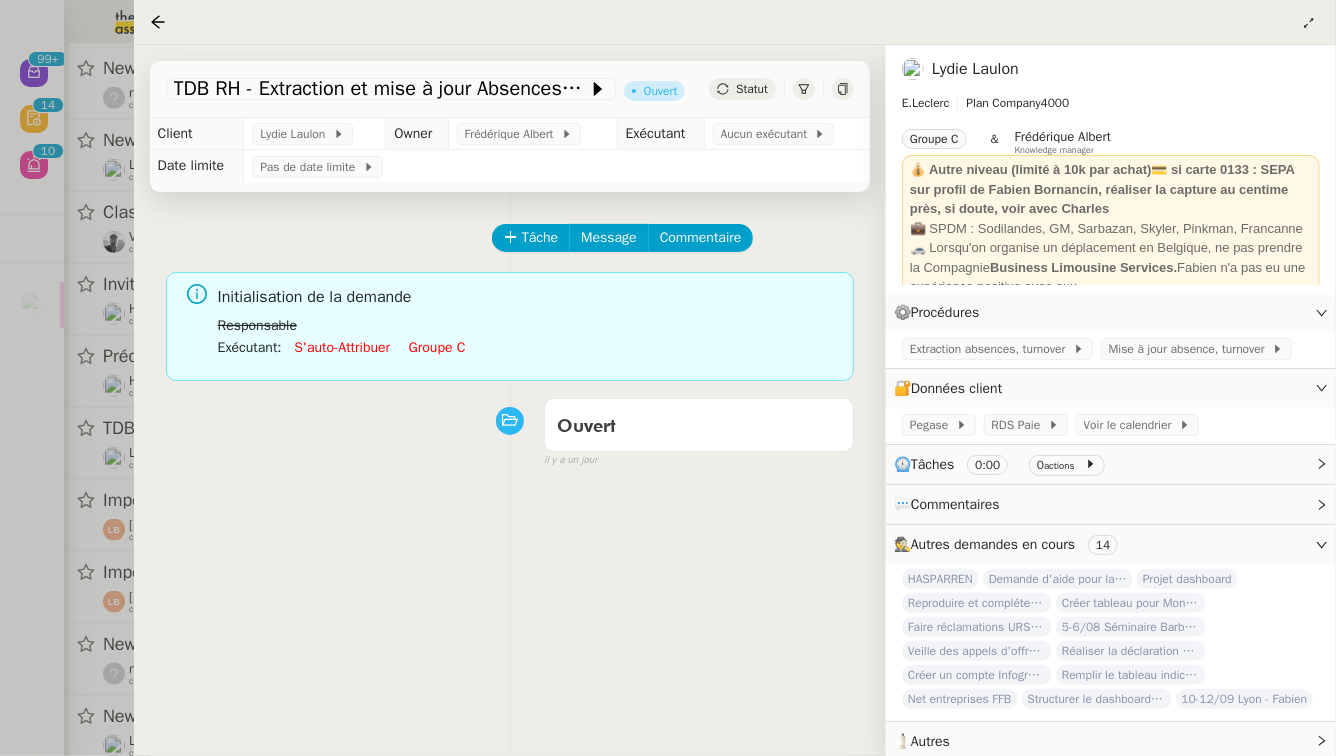 click at bounding box center [668, 378] 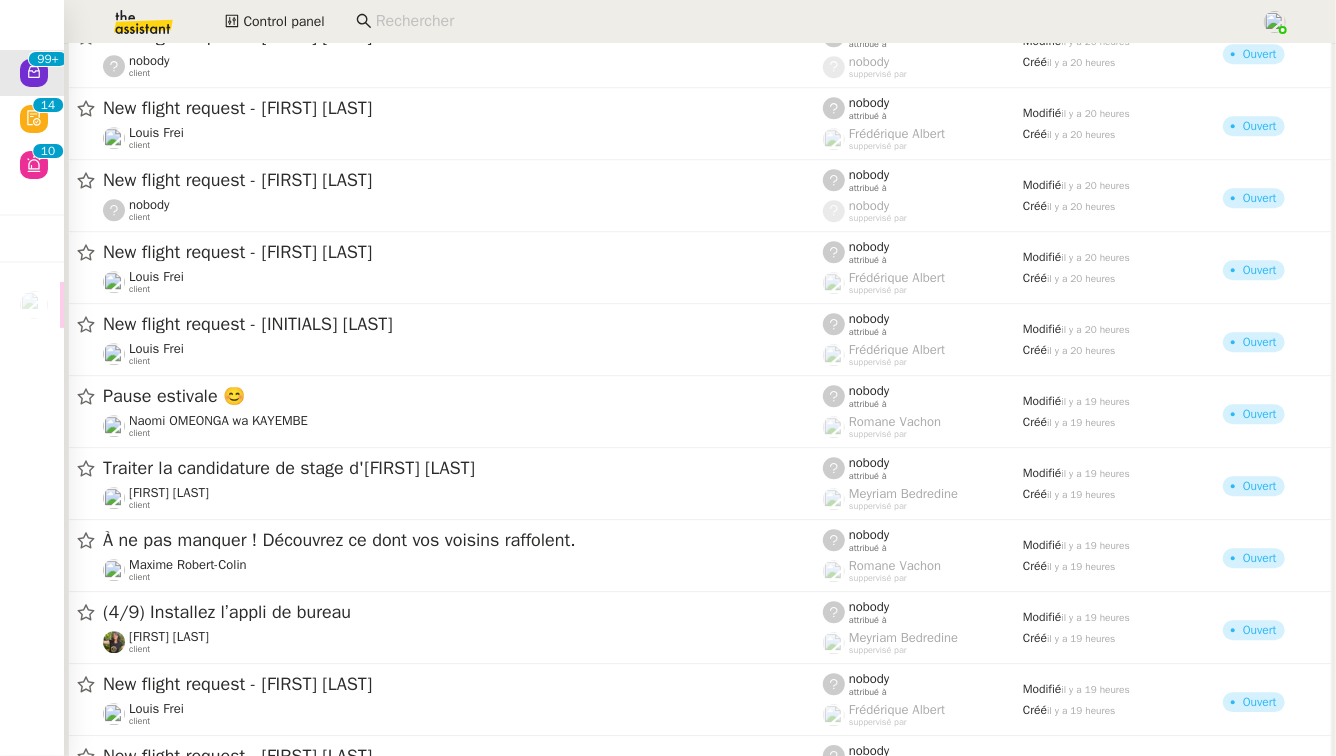 scroll, scrollTop: 9901, scrollLeft: 0, axis: vertical 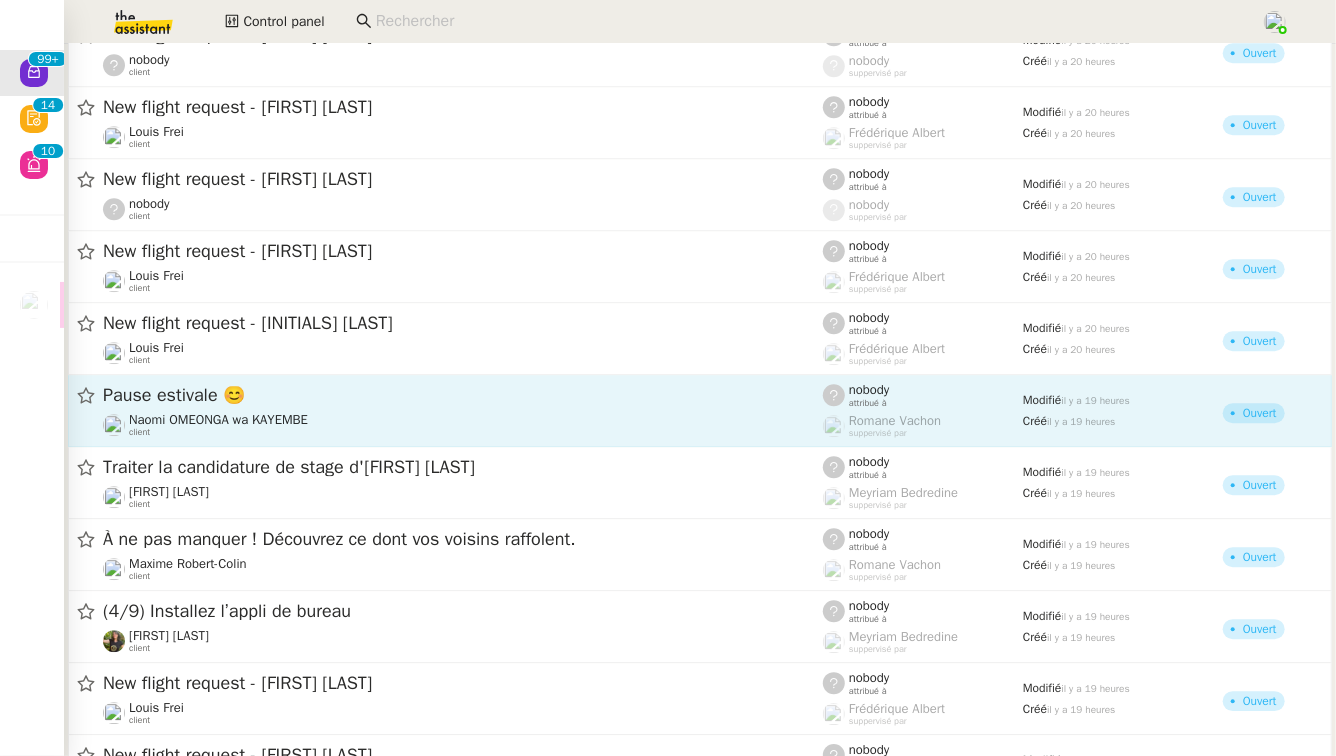 click on "Pause estivale 😊" 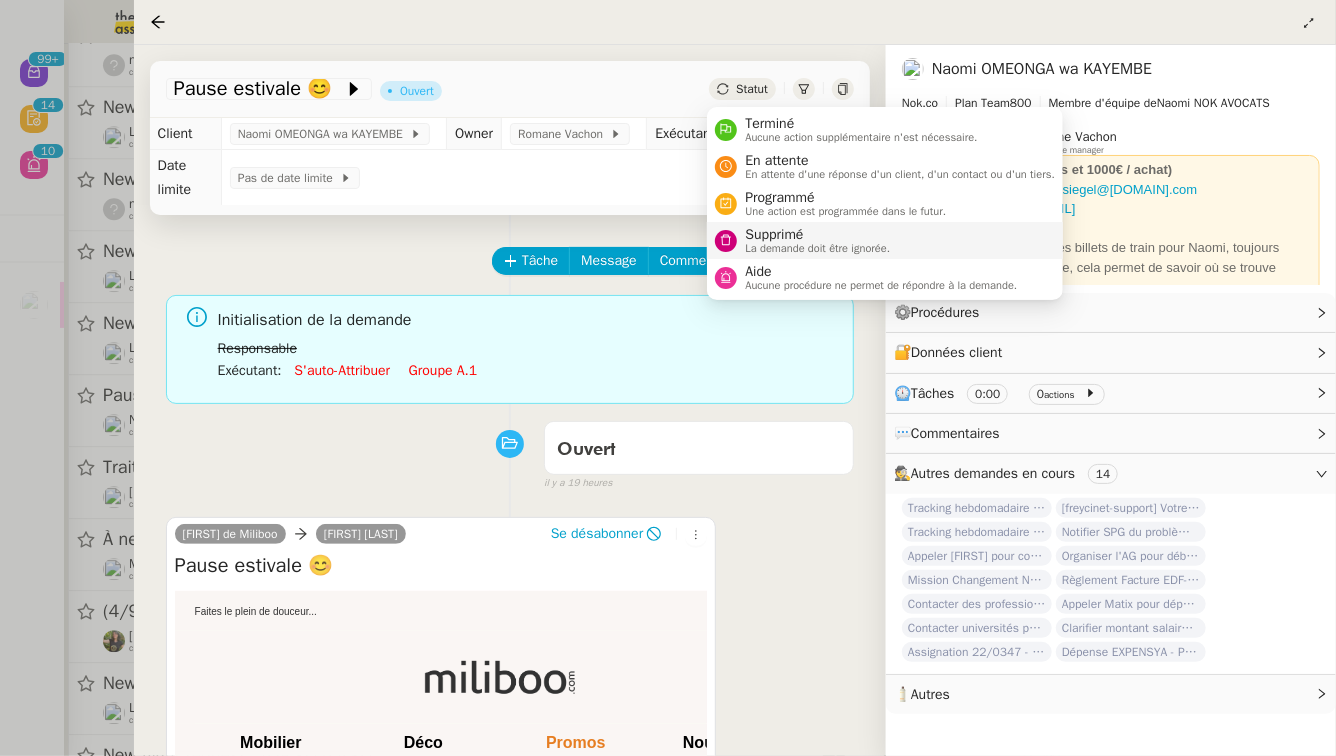 click on "Supprimé" at bounding box center [817, 235] 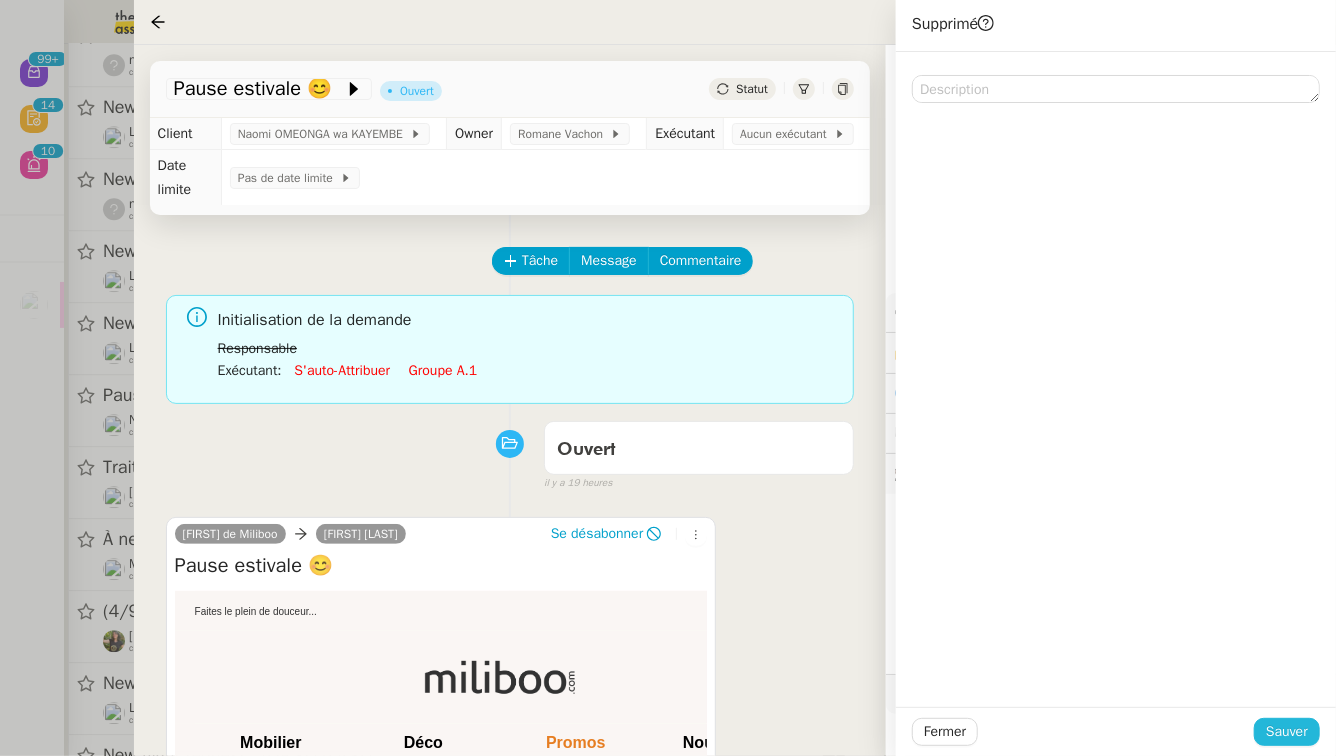 click on "Sauver" 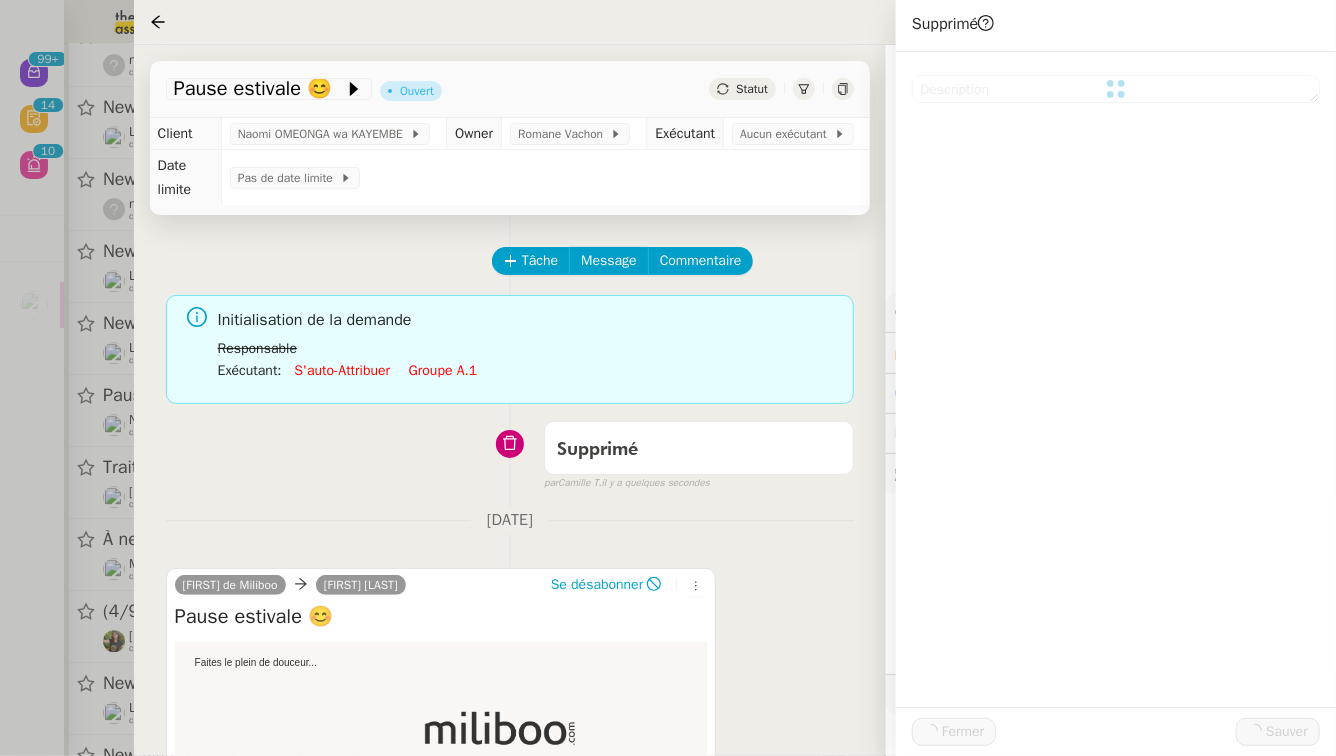click at bounding box center (668, 378) 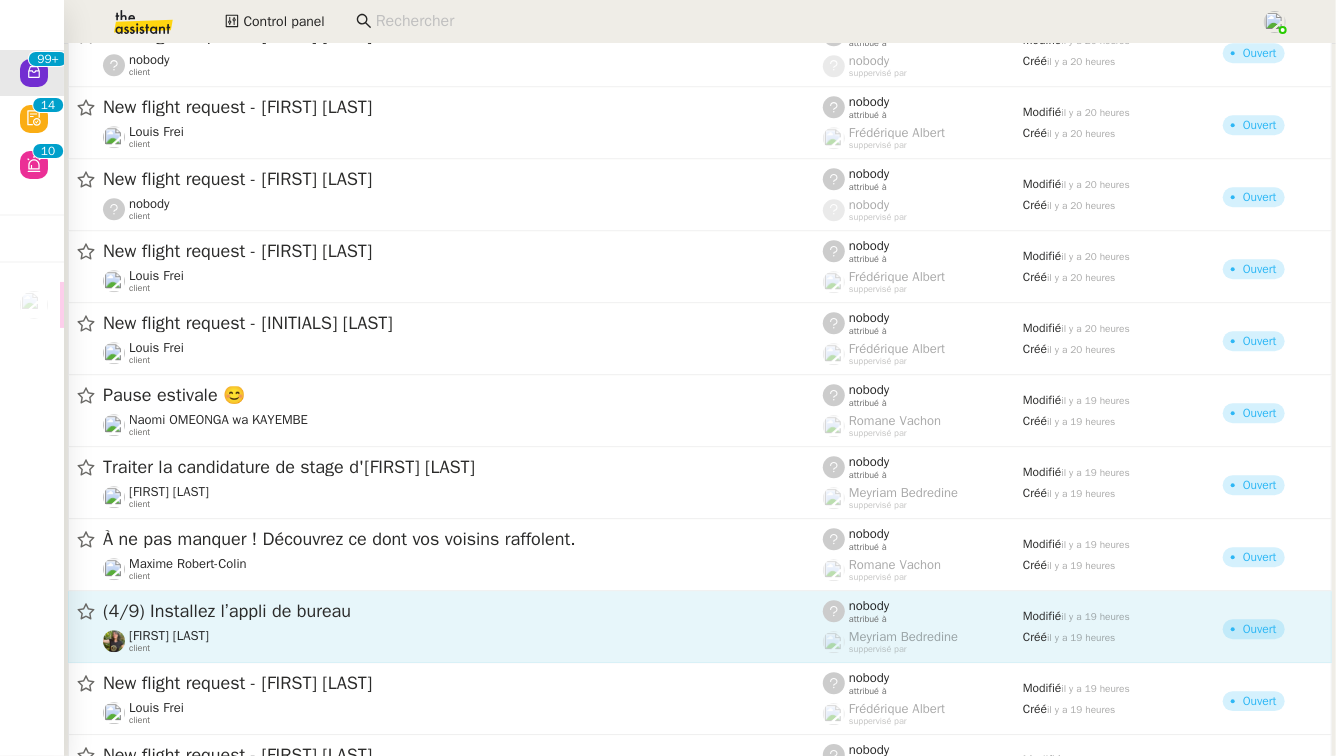click on "(4/9) Installez l’appli de bureau" 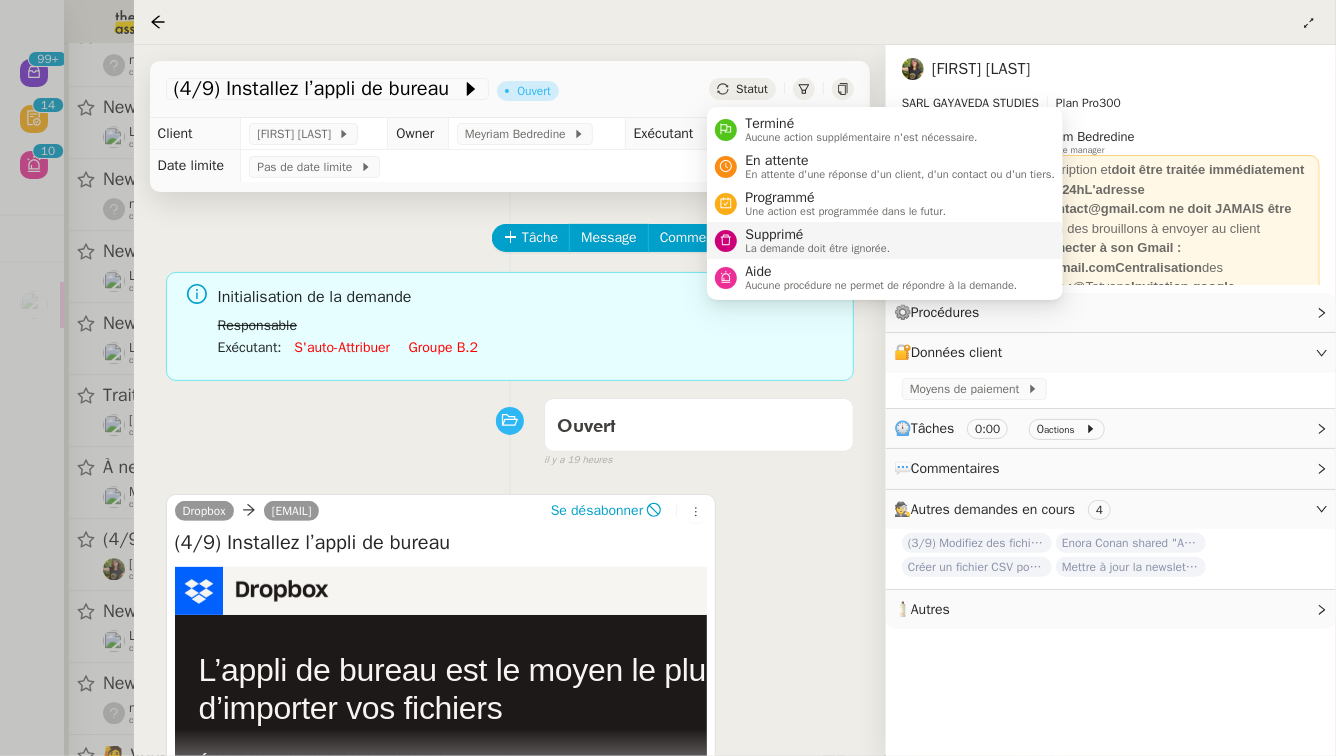 click on "Supprimé" at bounding box center [817, 235] 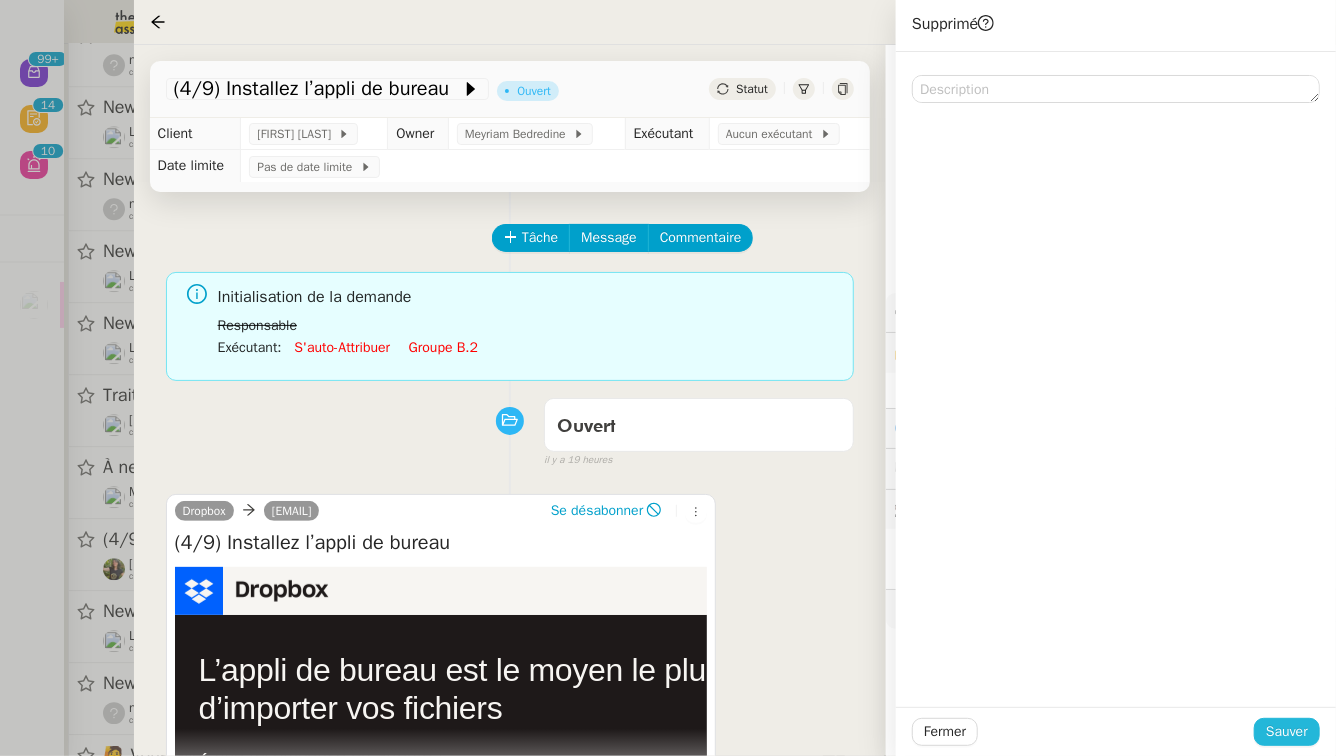 click on "Sauver" 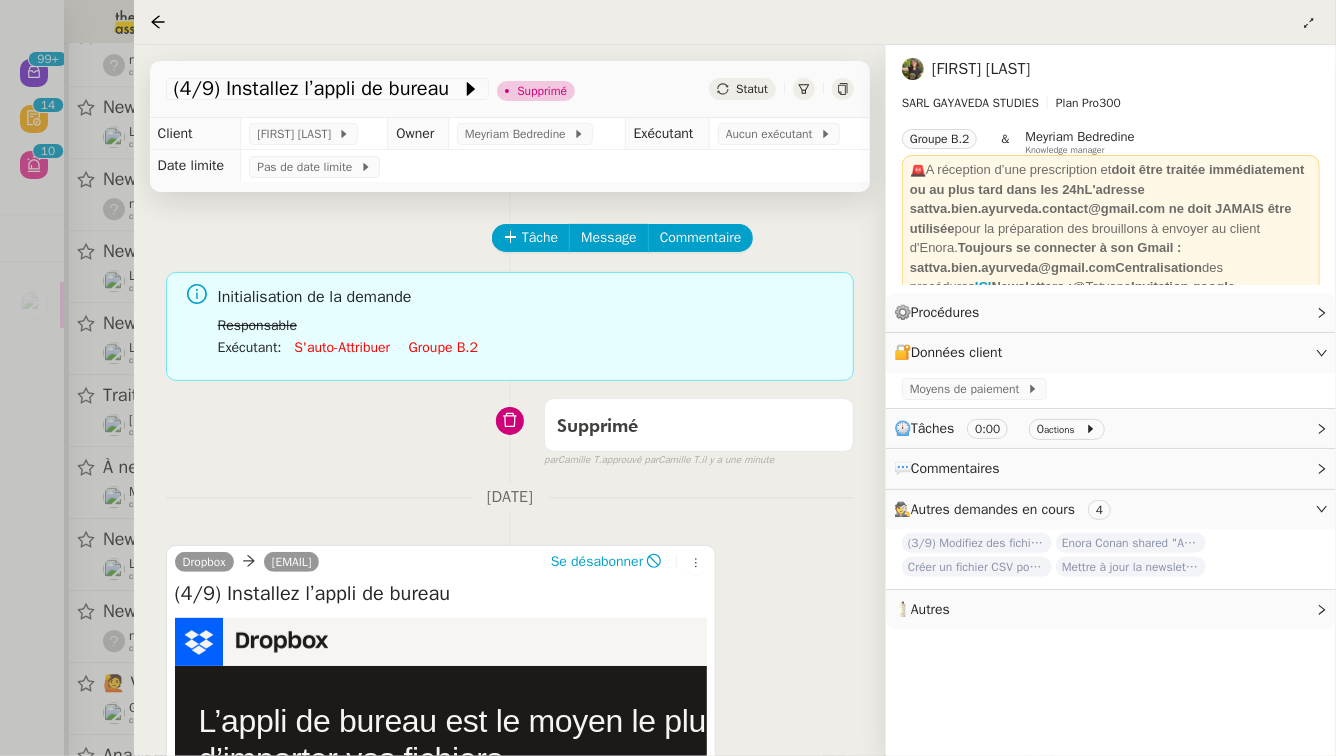 click at bounding box center (668, 378) 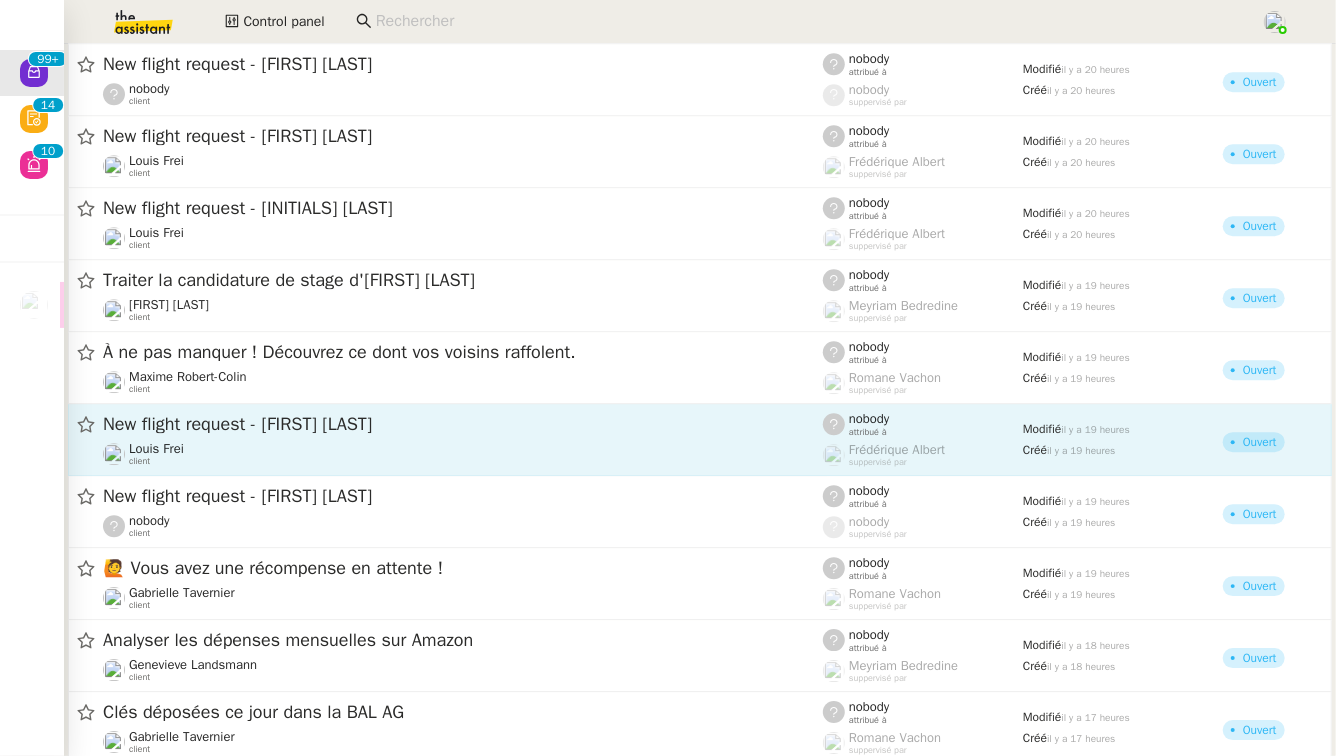 scroll, scrollTop: 10030, scrollLeft: 0, axis: vertical 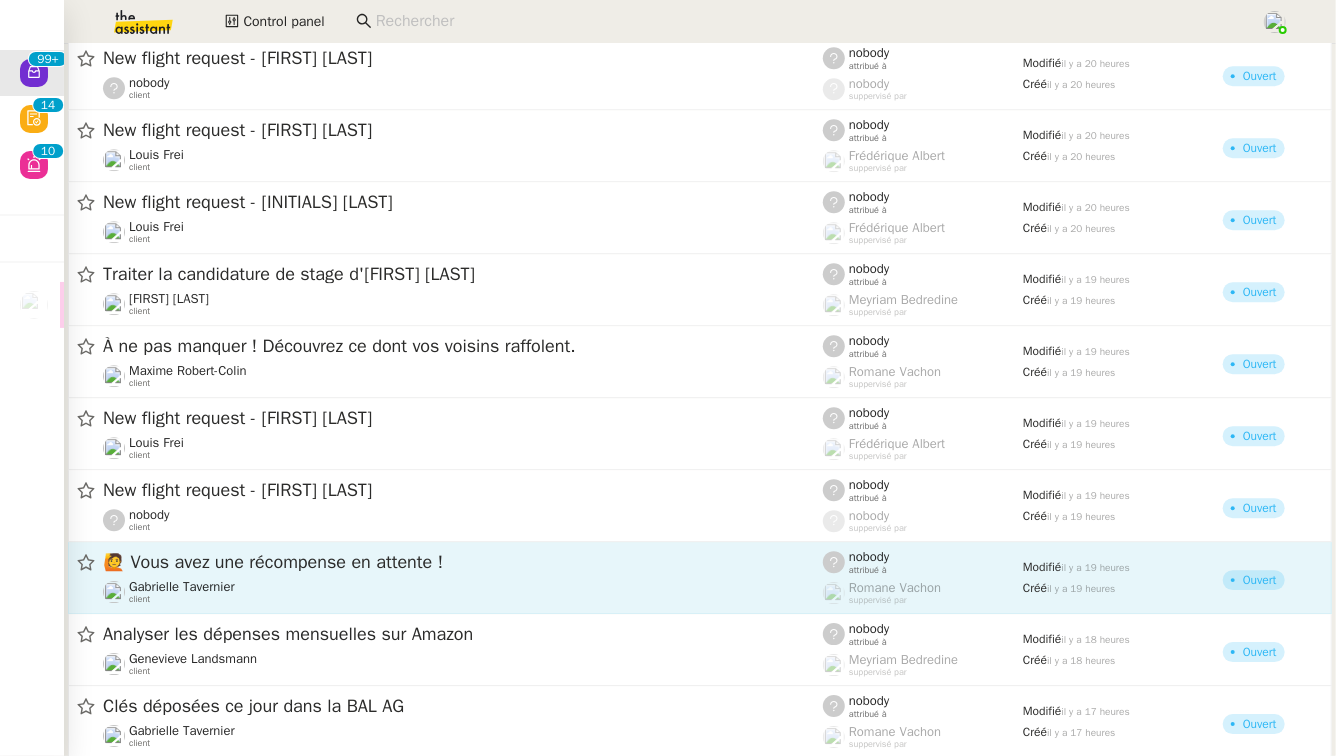 click on "🙋 Vous avez une récompense en attente !" 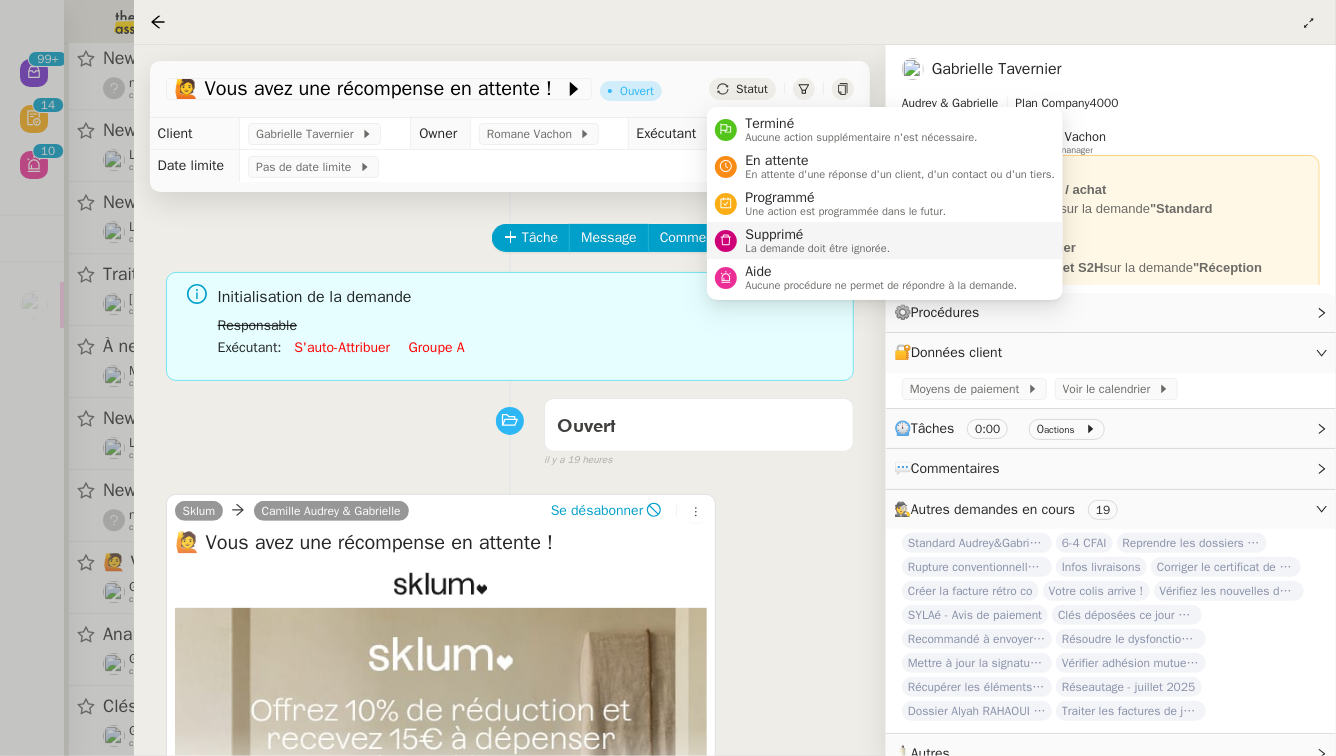 click on "Supprimé" at bounding box center [817, 235] 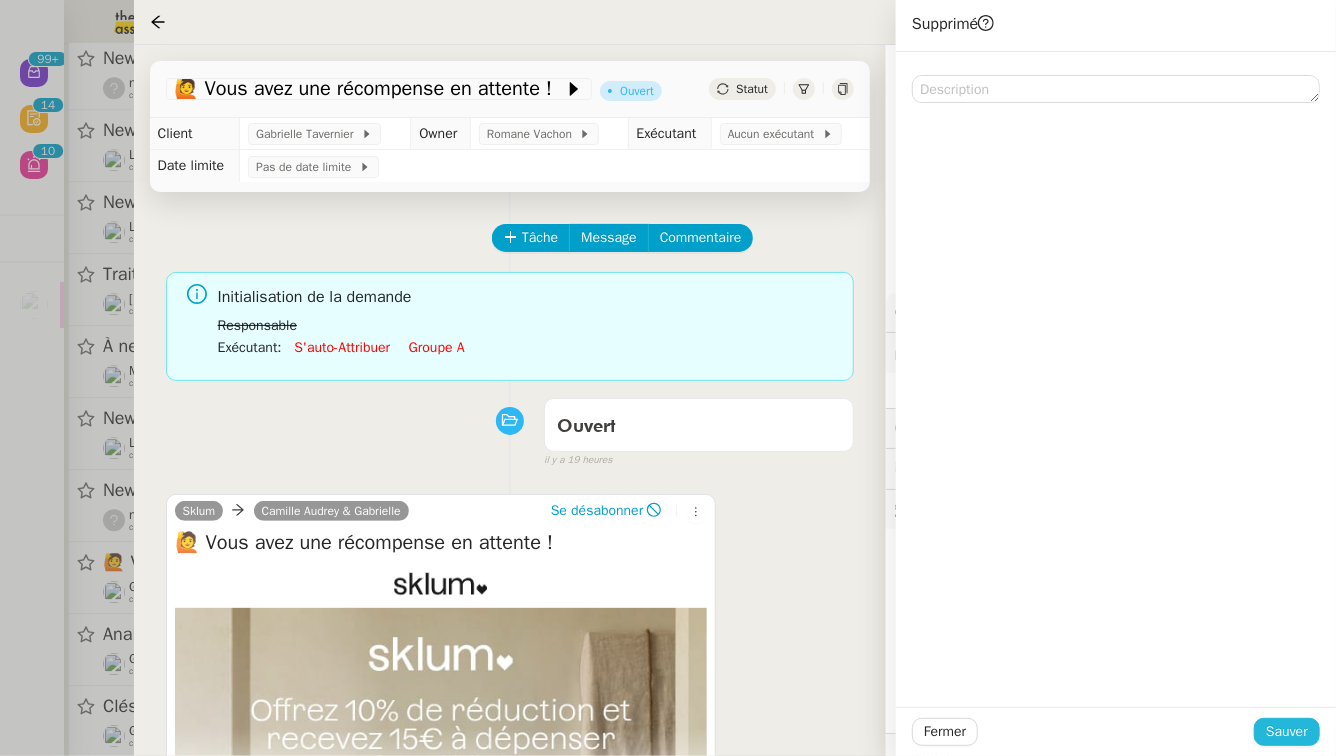 click on "Sauver" 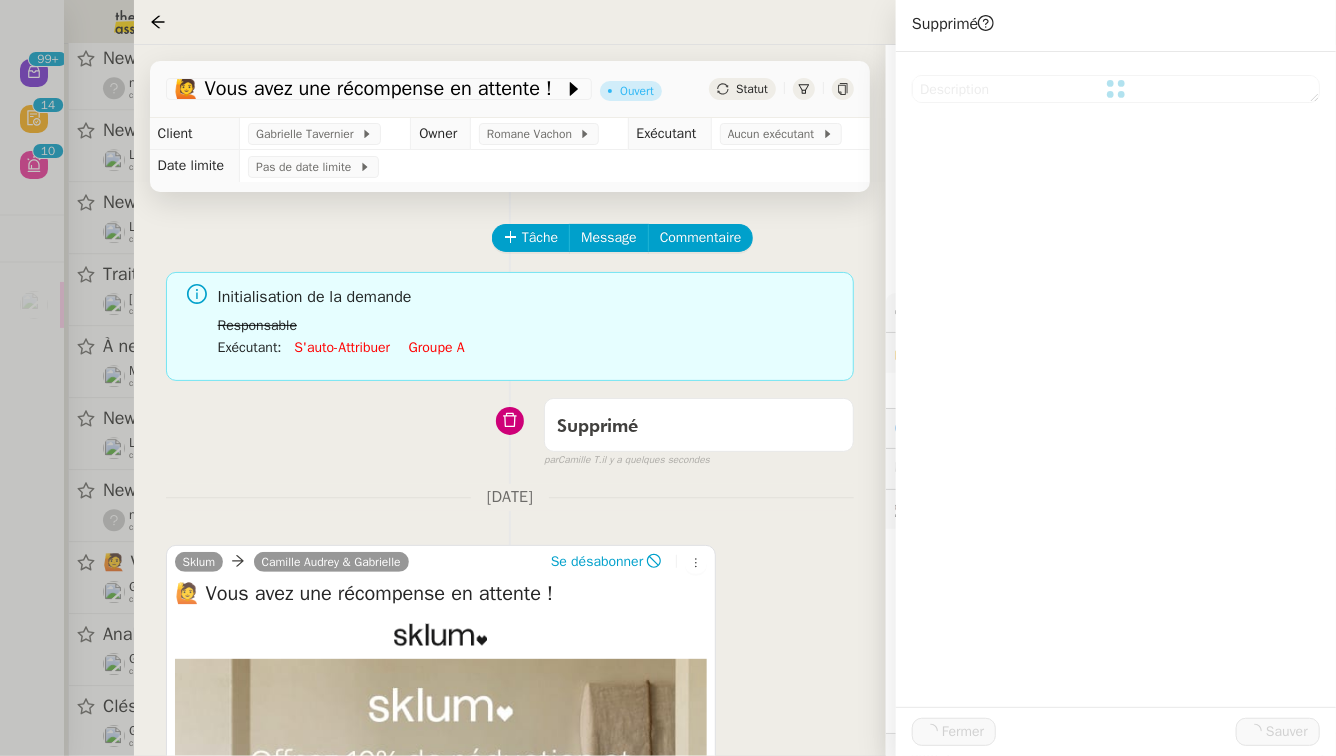 click at bounding box center (668, 378) 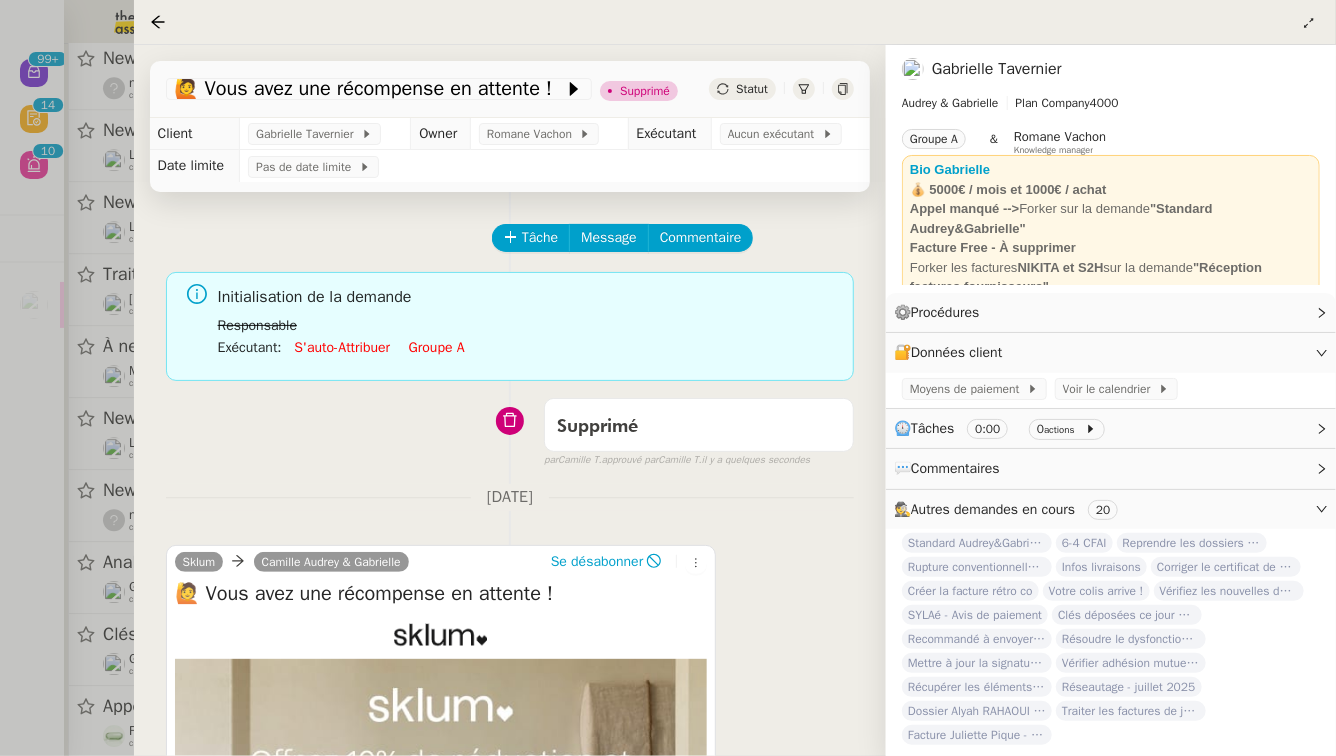 click at bounding box center (668, 378) 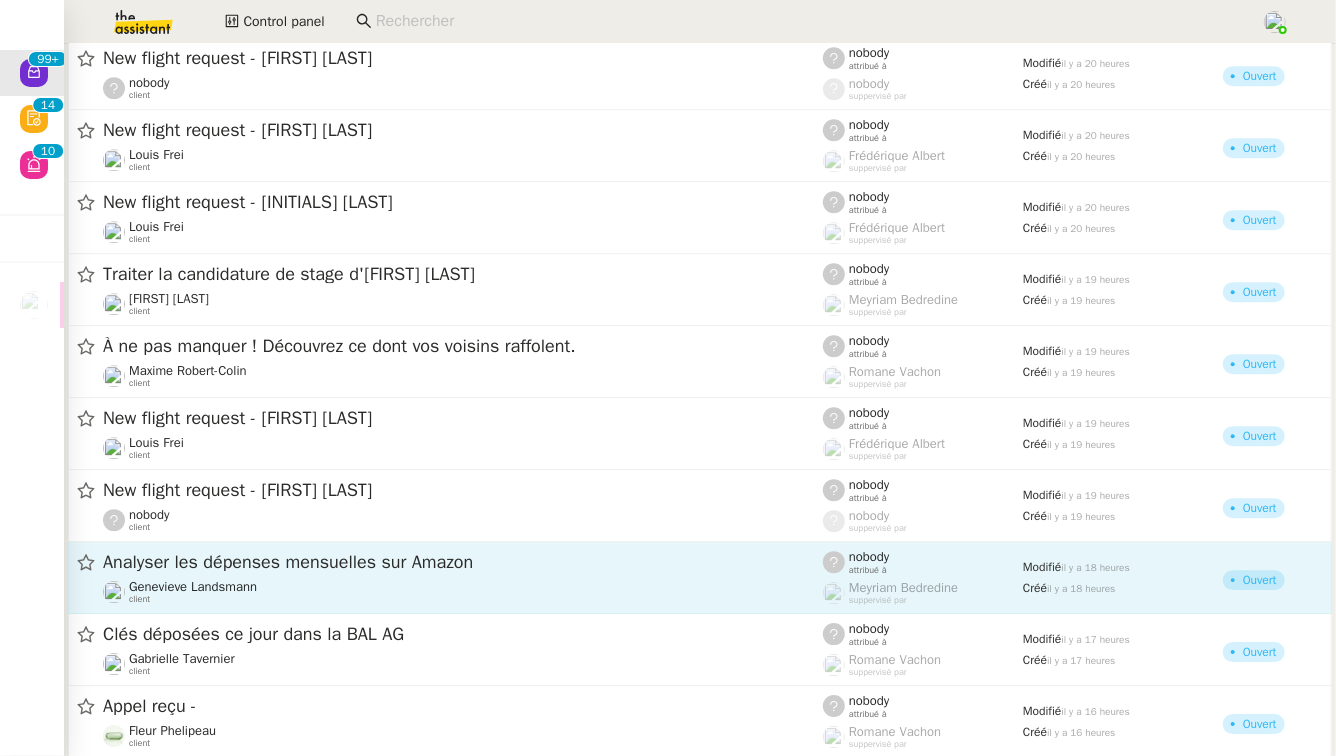 click on "Analyser les dépenses mensuelles sur Amazon" 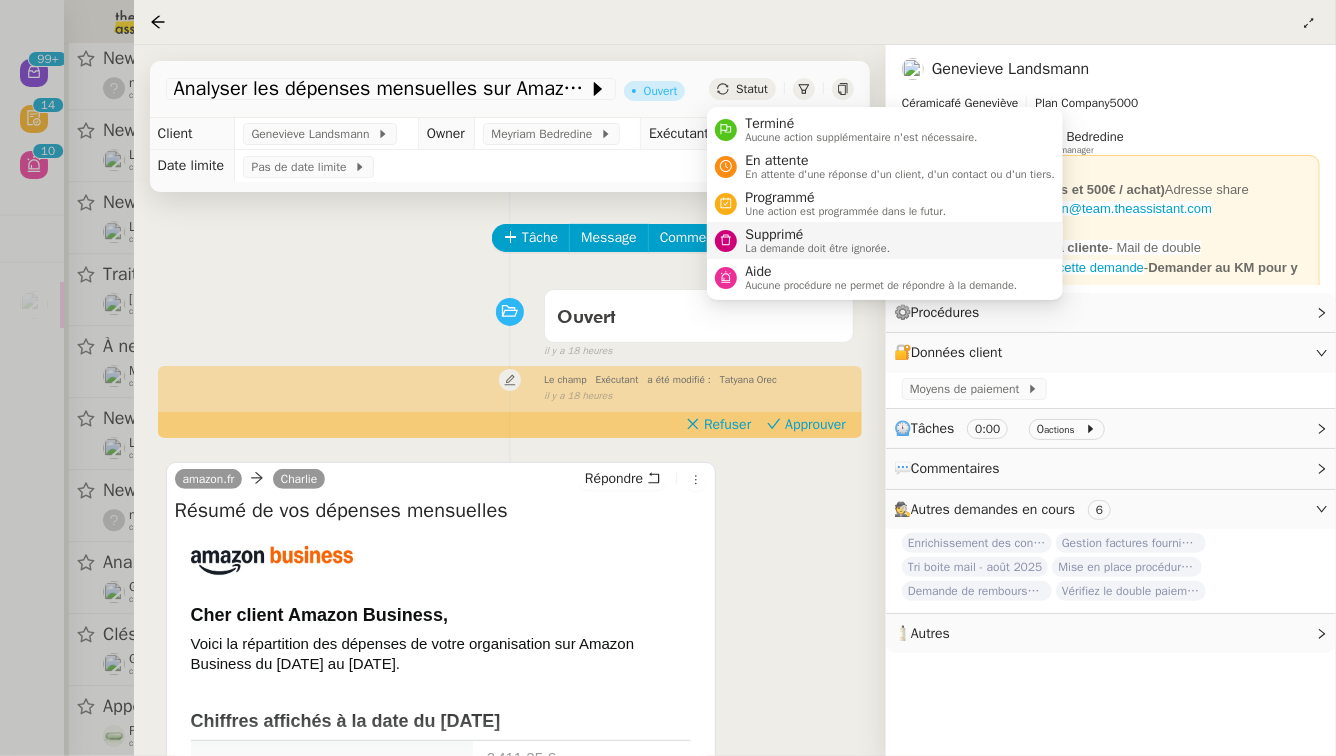 click on "Supprimé" at bounding box center (817, 235) 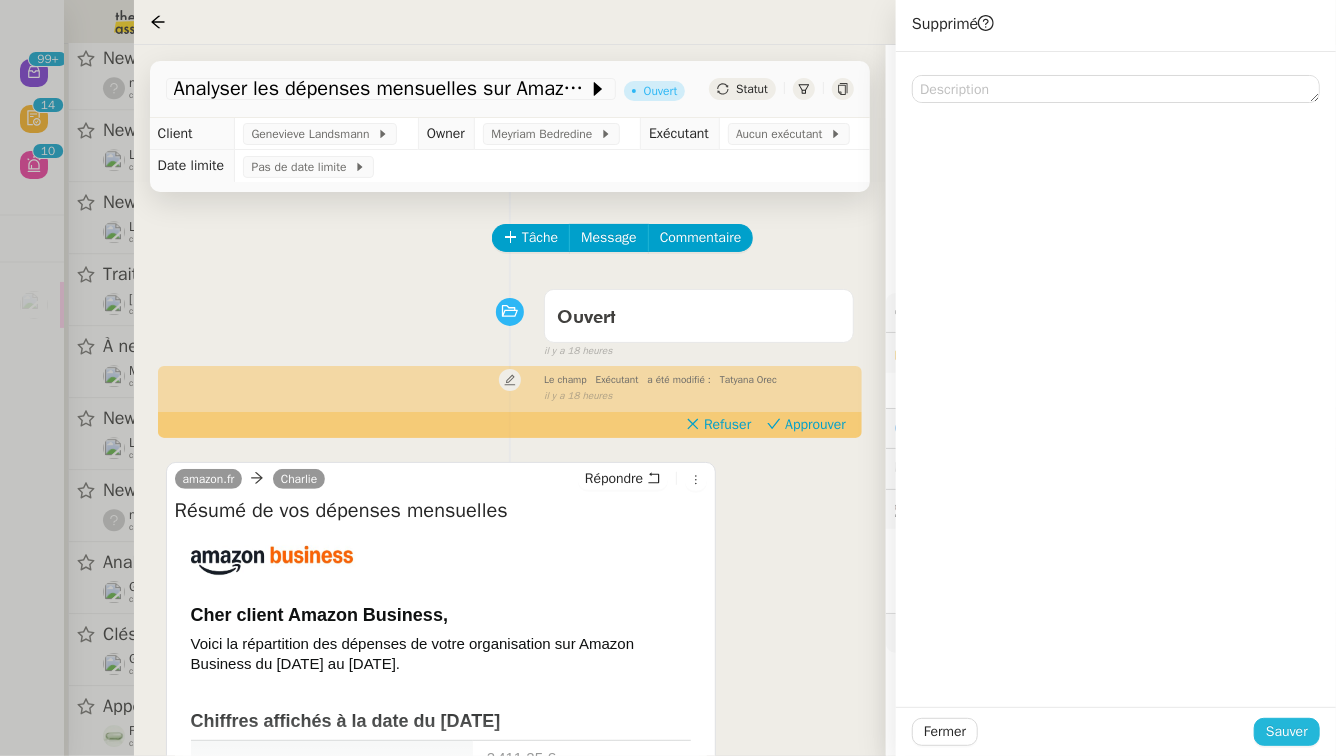 click on "Sauver" 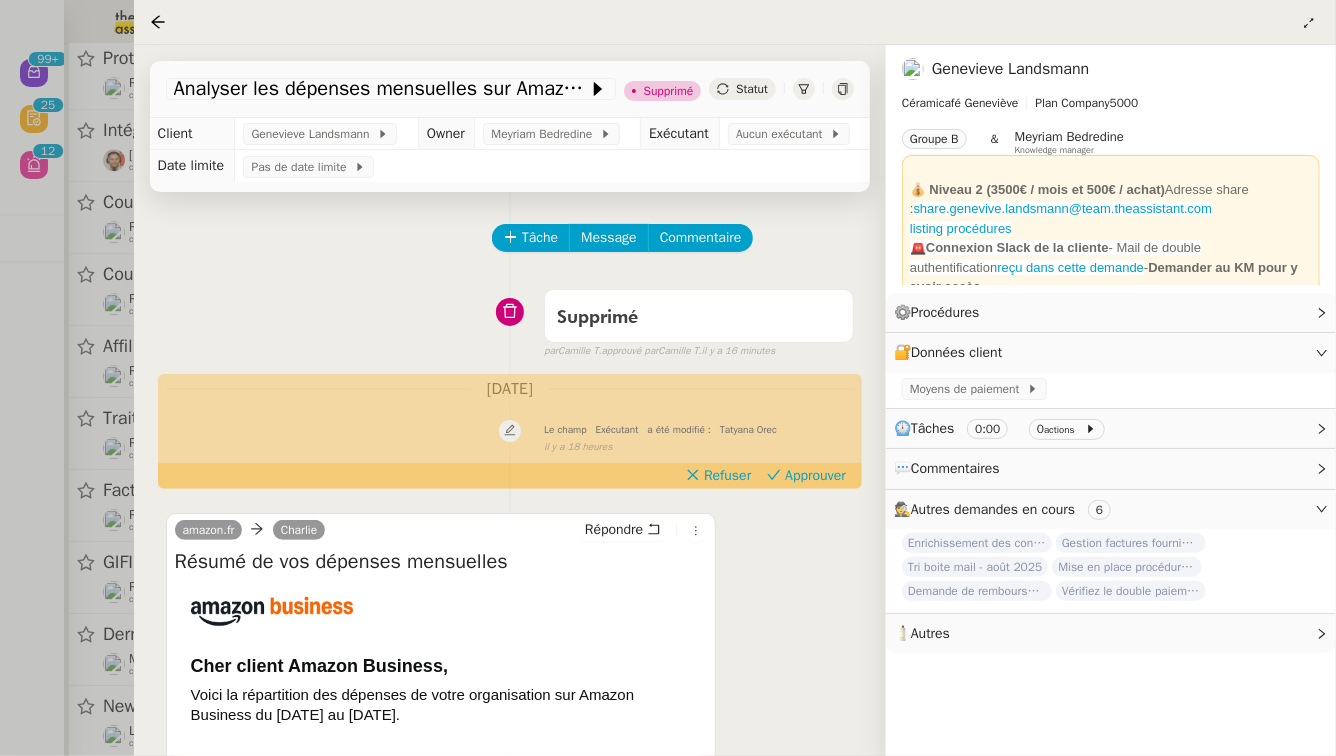 click at bounding box center [668, 378] 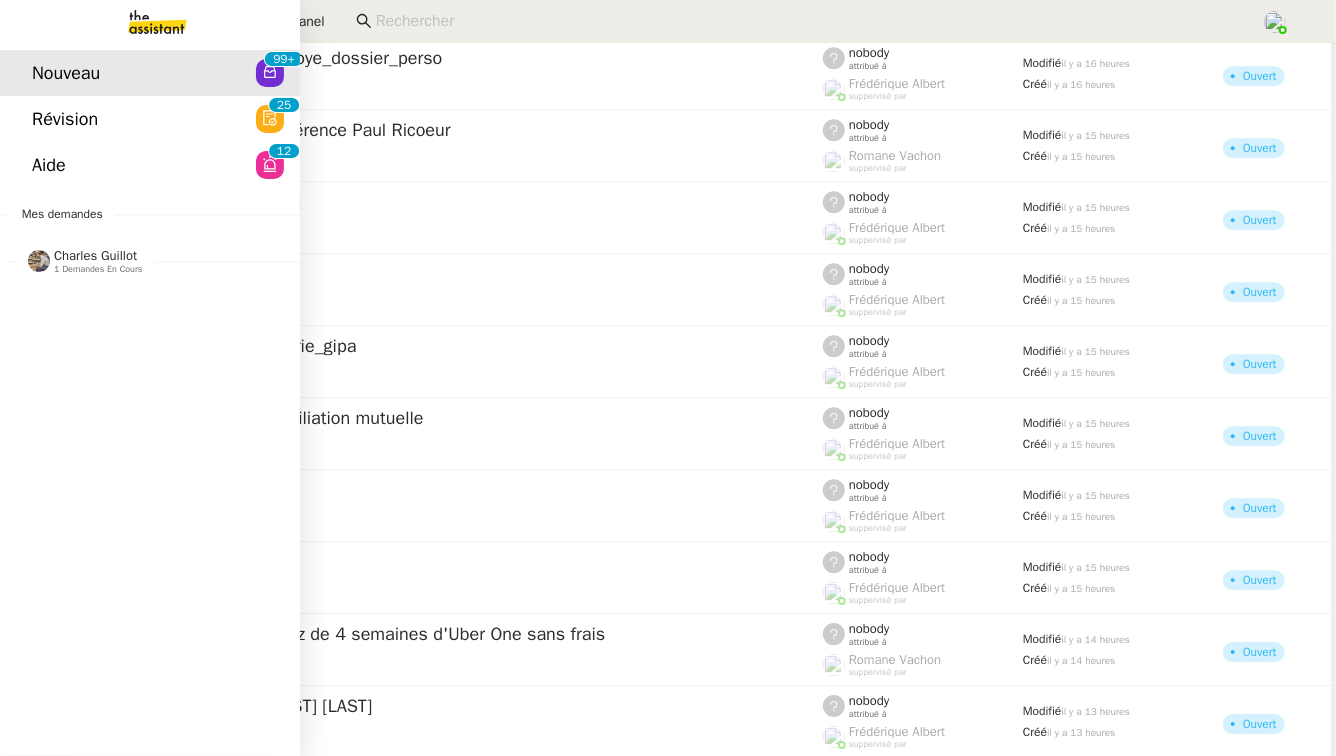 click on "Charles Guillot" 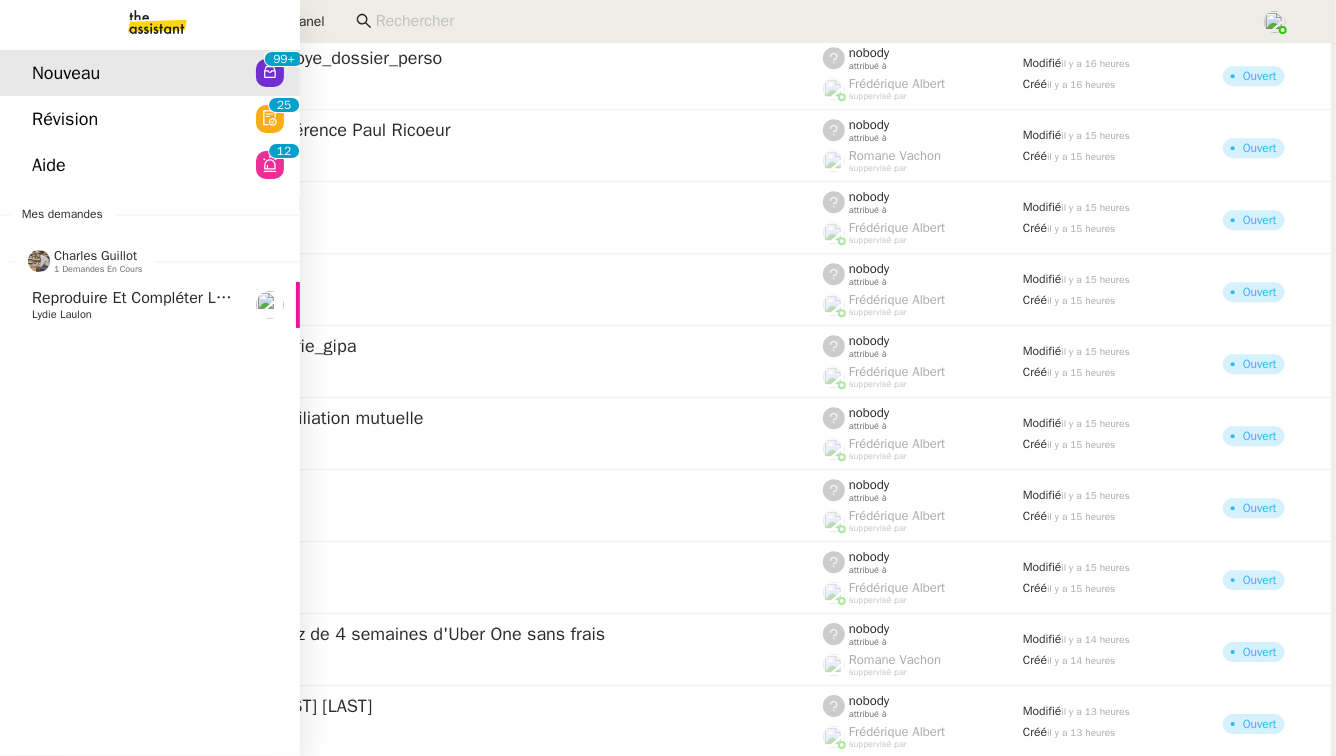 click on "Reproduire et compléter le tableau [FIRST] [LAST]" 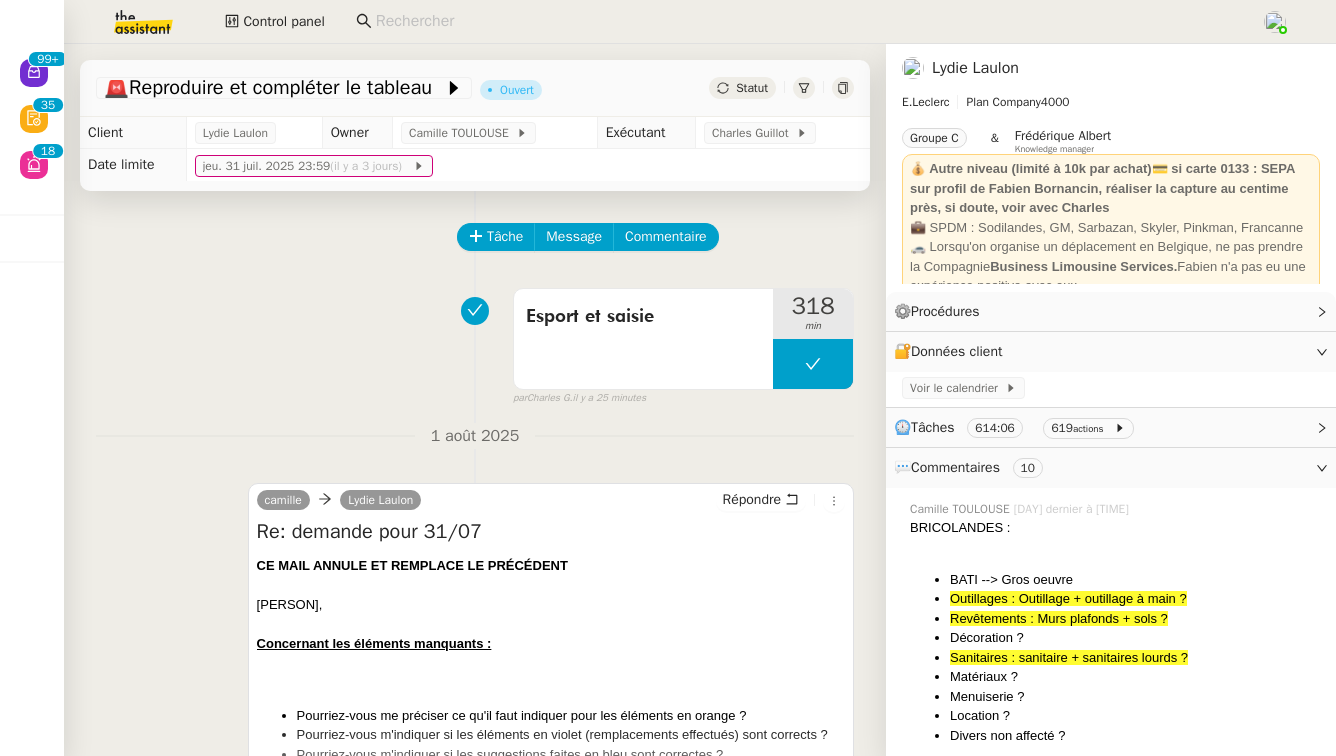 scroll, scrollTop: 0, scrollLeft: 0, axis: both 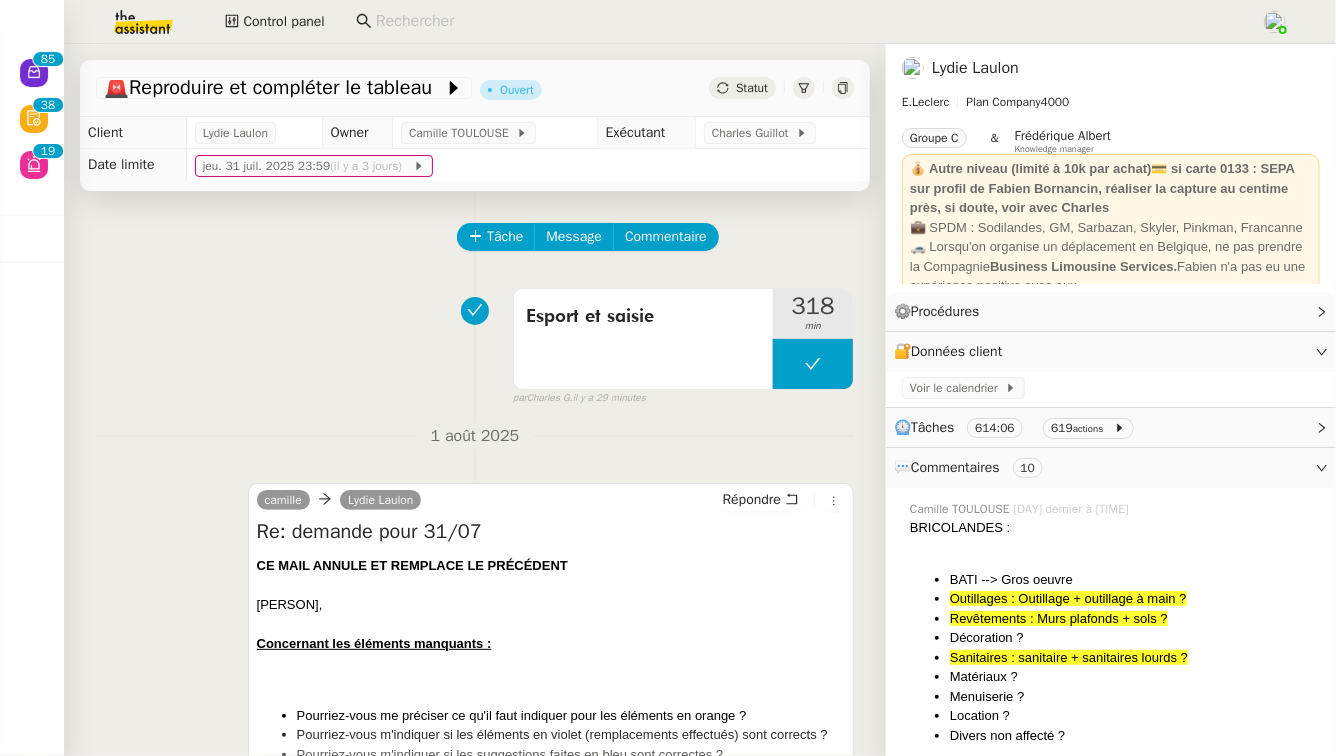 click on "⏲️  Tâches     614:06      619  actions" 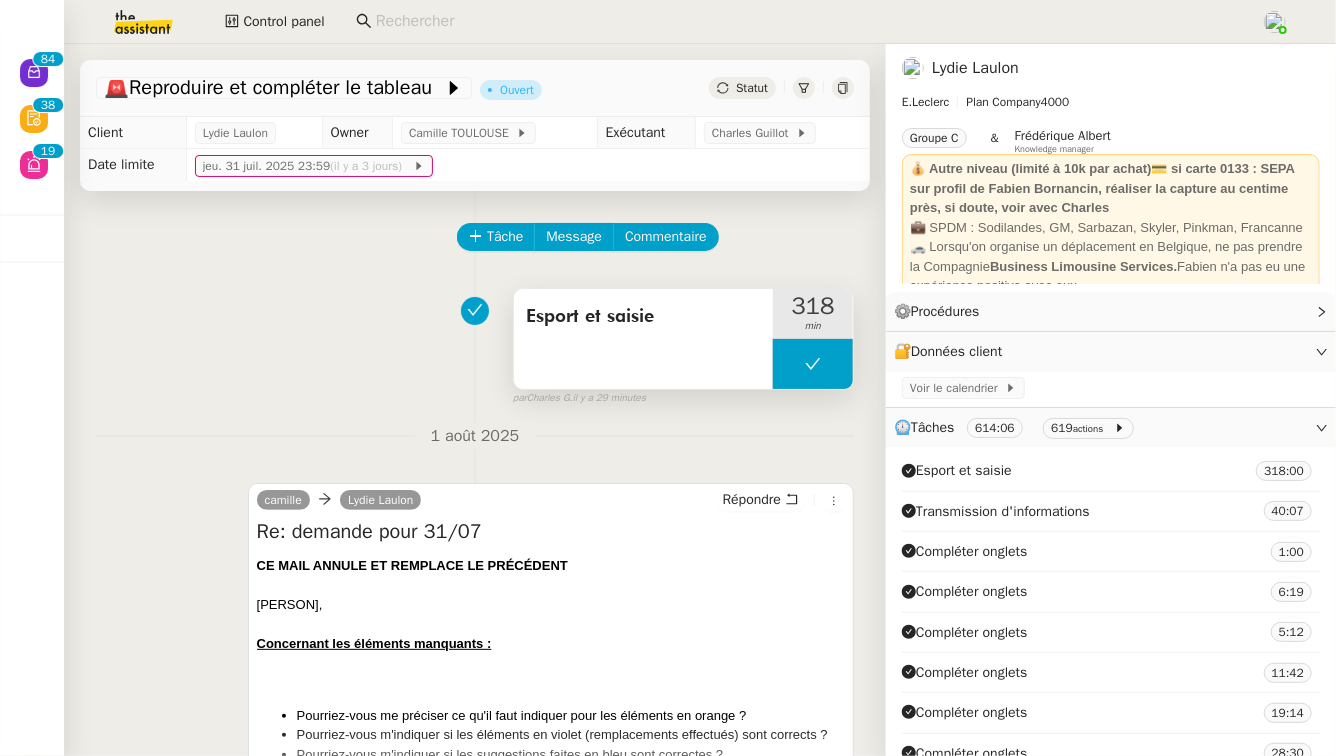 click on "Esport et saisie" at bounding box center (643, 317) 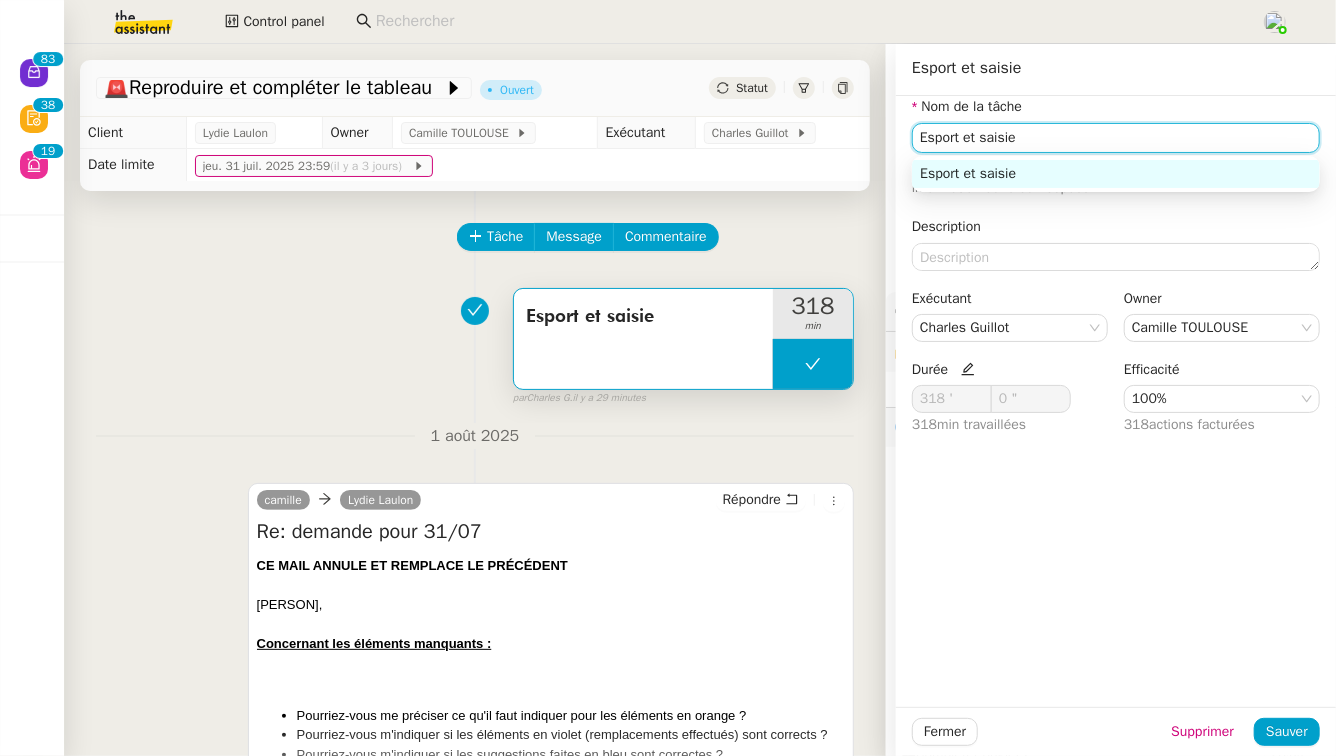 click on "Esport et saisie" 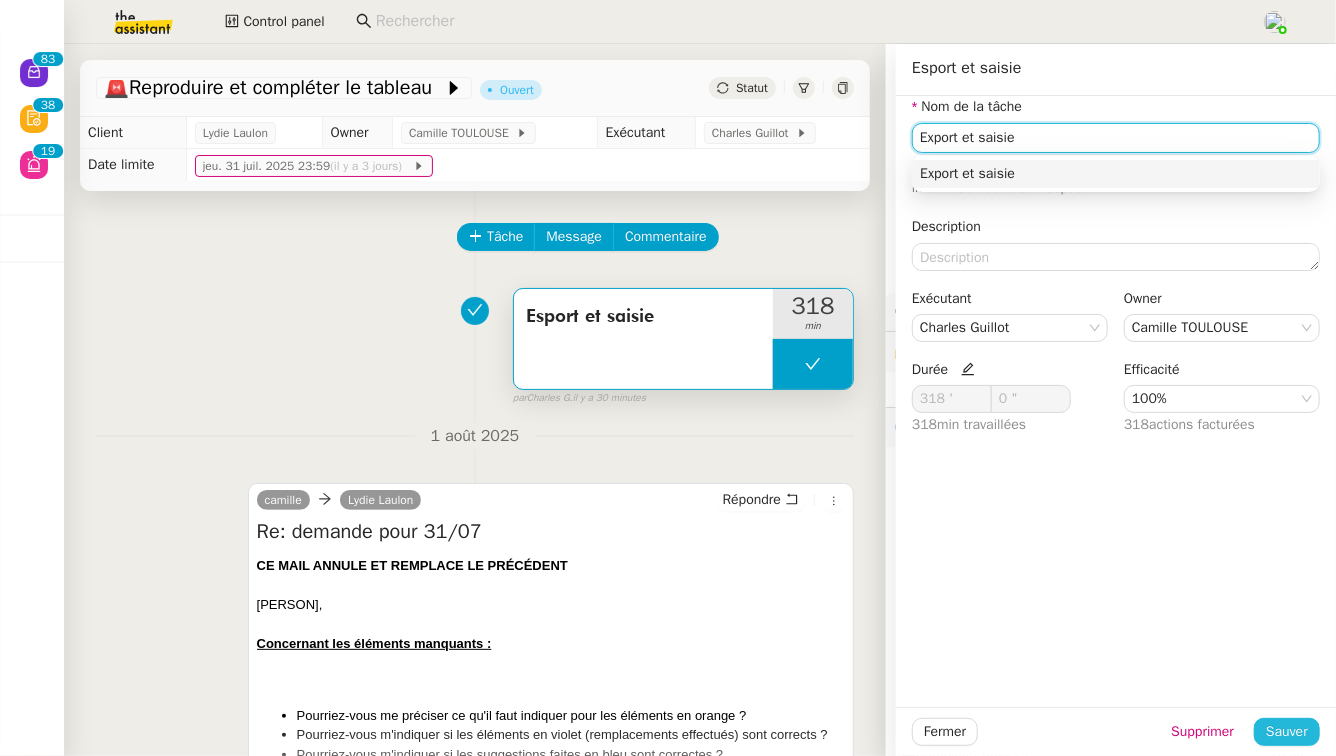 type on "Export et saisie" 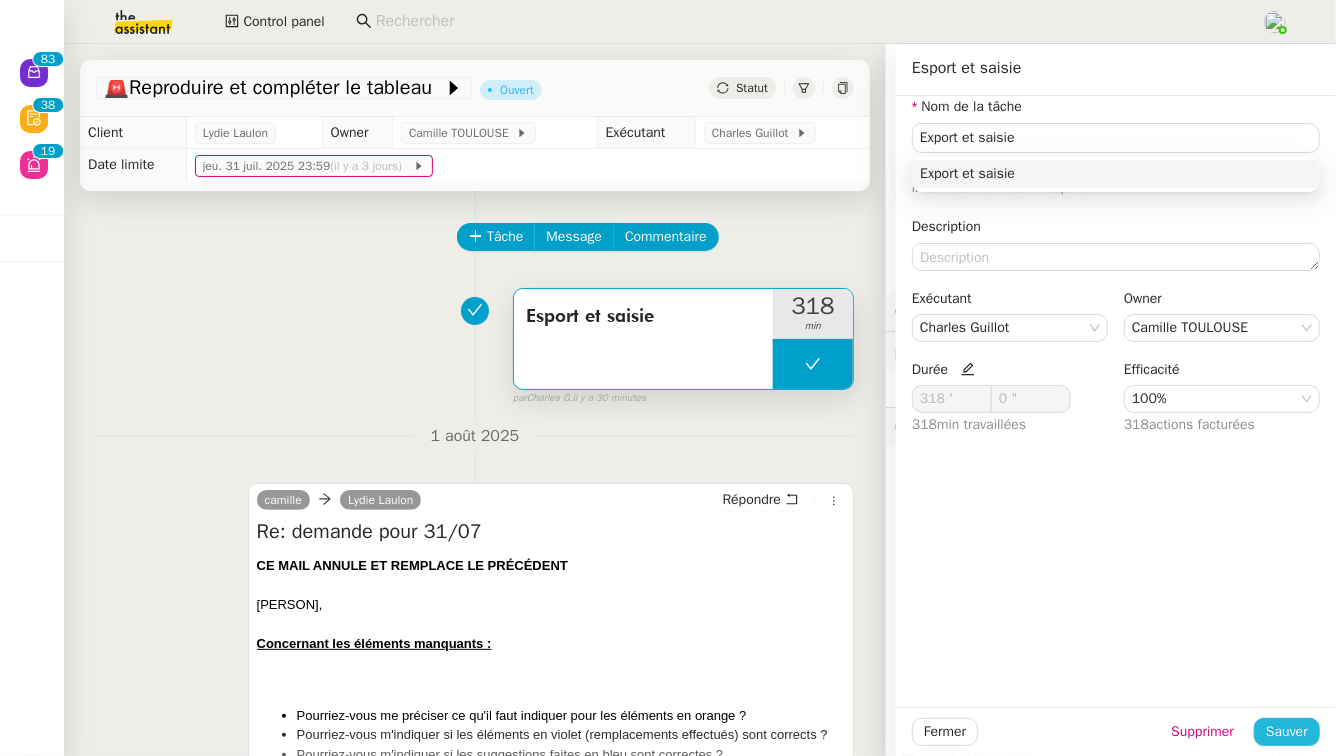 click on "Sauver" 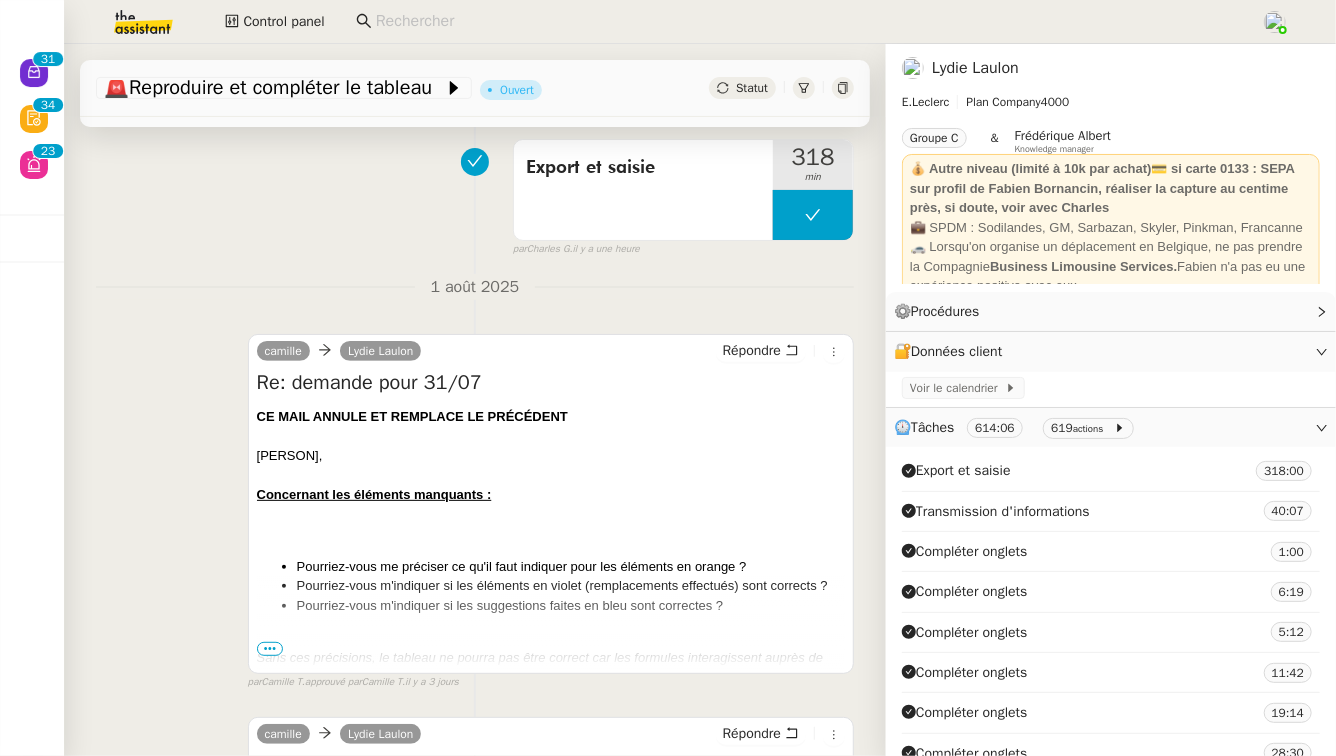 scroll, scrollTop: 150, scrollLeft: 0, axis: vertical 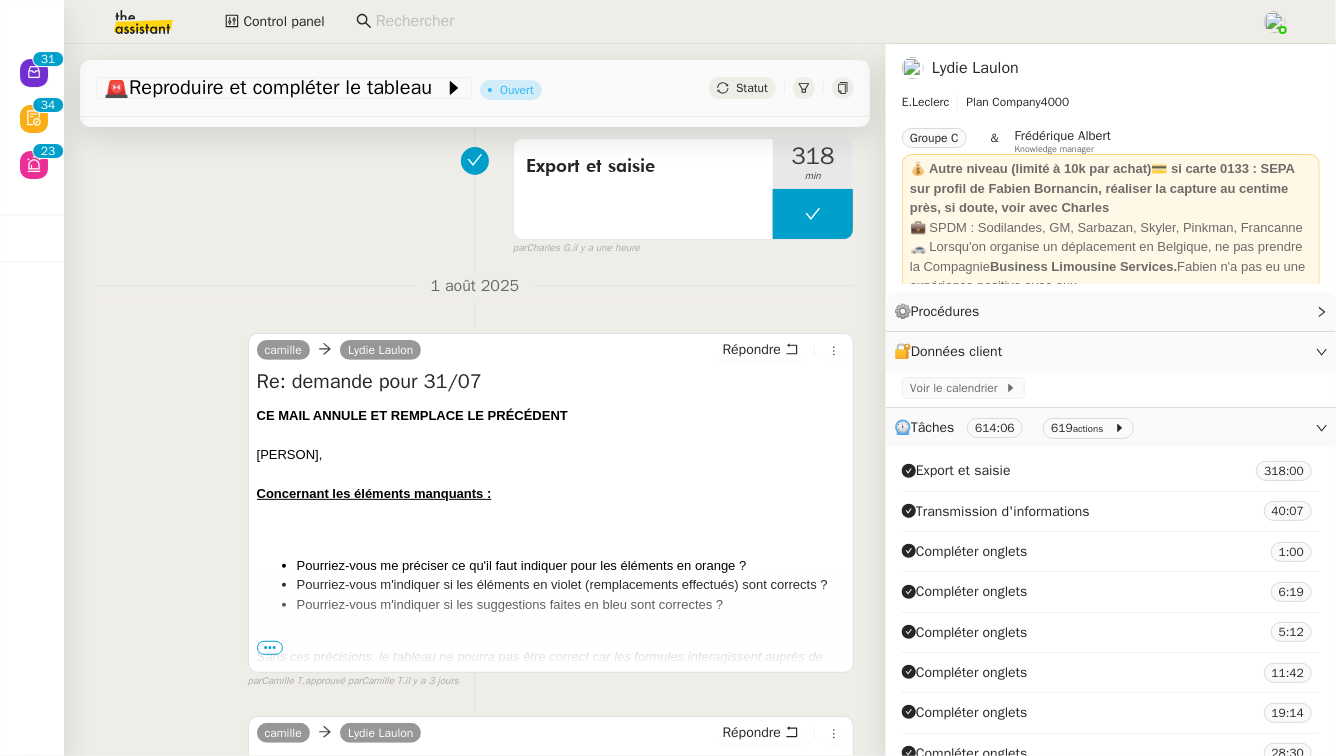 click on "•••" at bounding box center [270, 648] 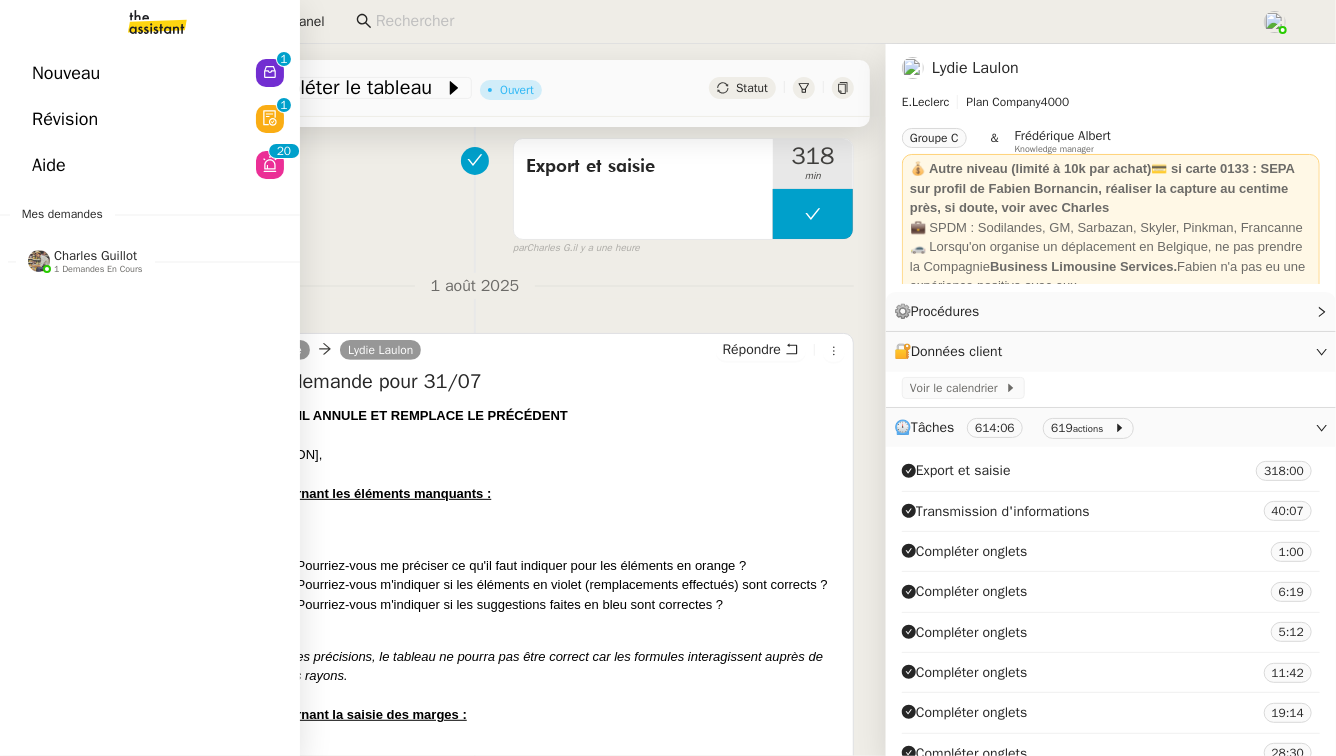 click on "Aide  0   1   2   3   4   5   6   7   8   9   0   1   2   3   4   5   6   7   8   9" 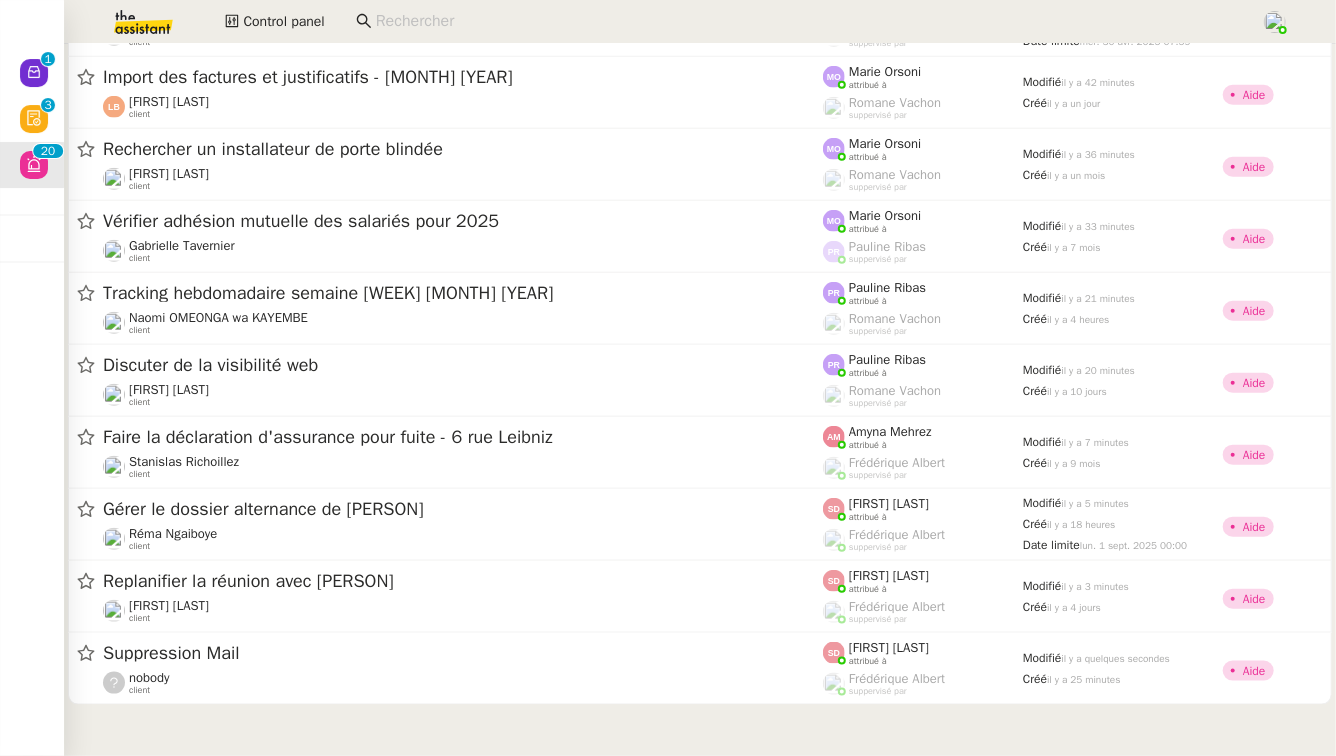scroll, scrollTop: 655, scrollLeft: 0, axis: vertical 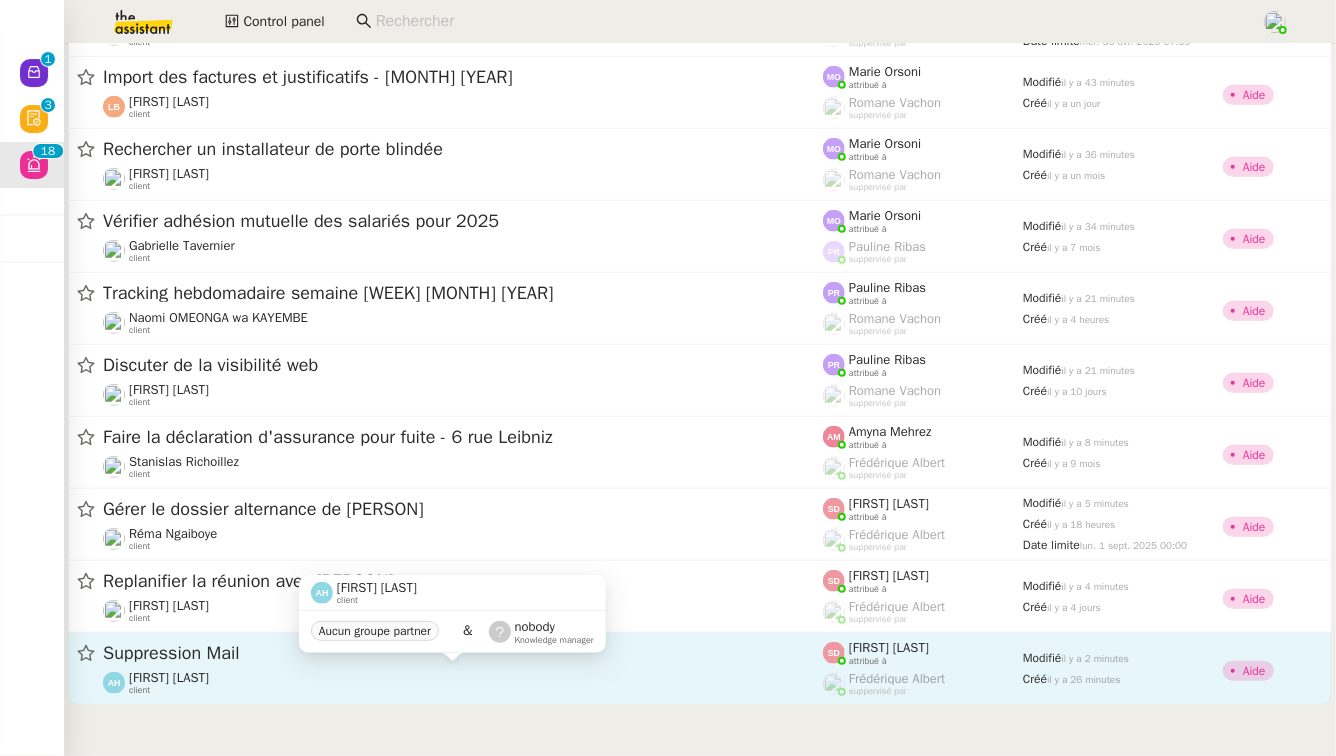 click on "Alek Hasoyan    client" 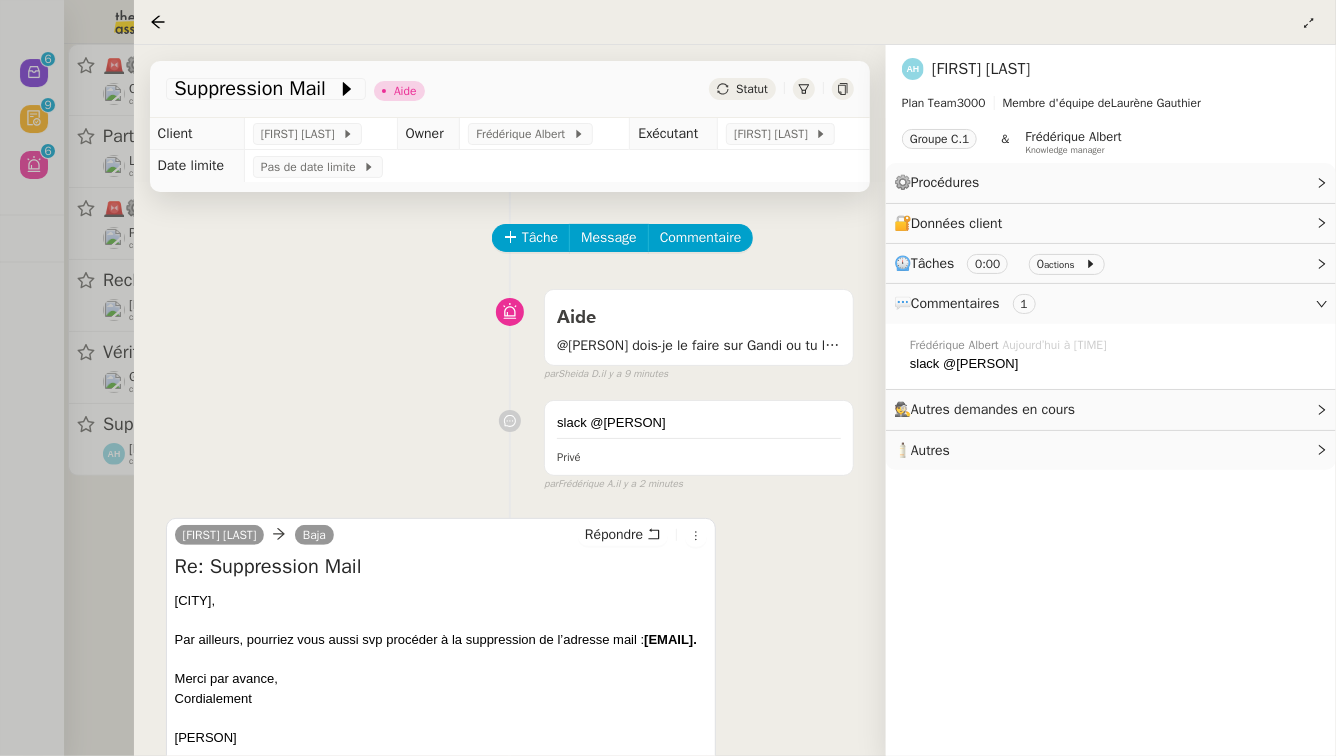 scroll, scrollTop: 0, scrollLeft: 0, axis: both 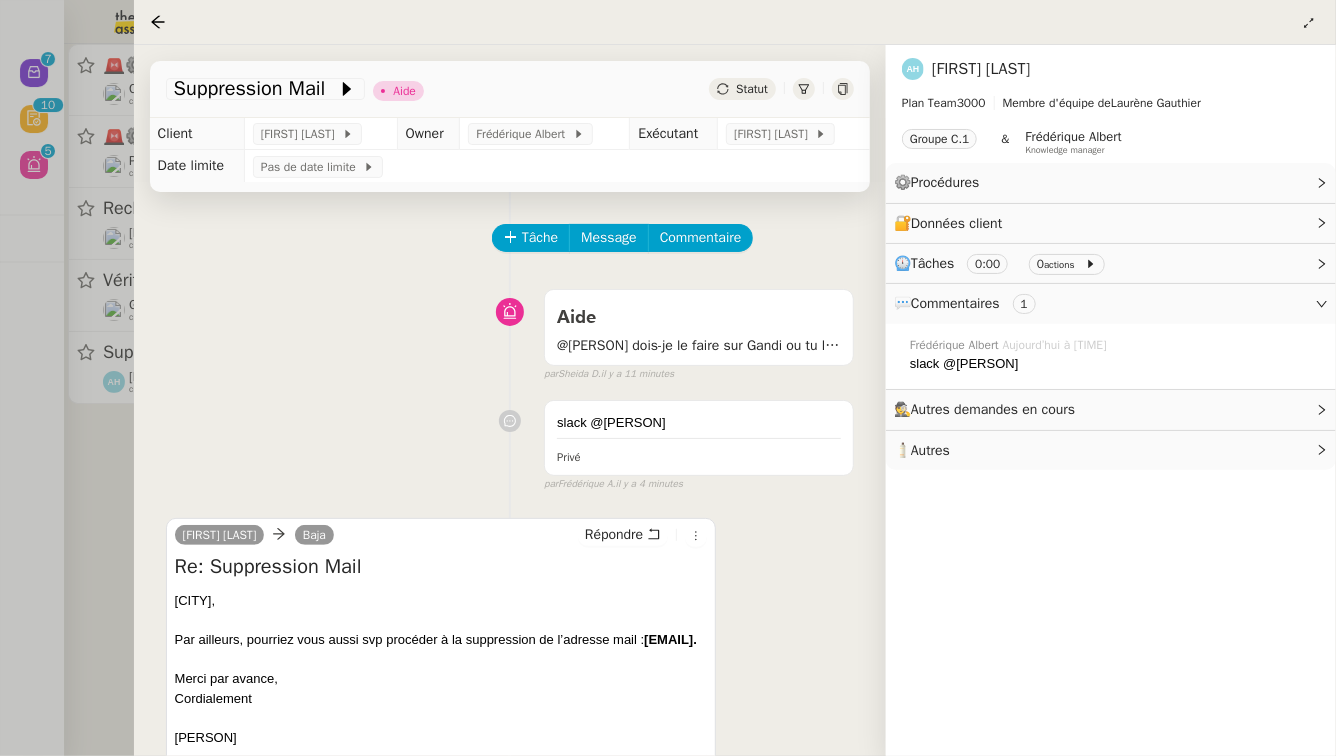 click at bounding box center [668, 378] 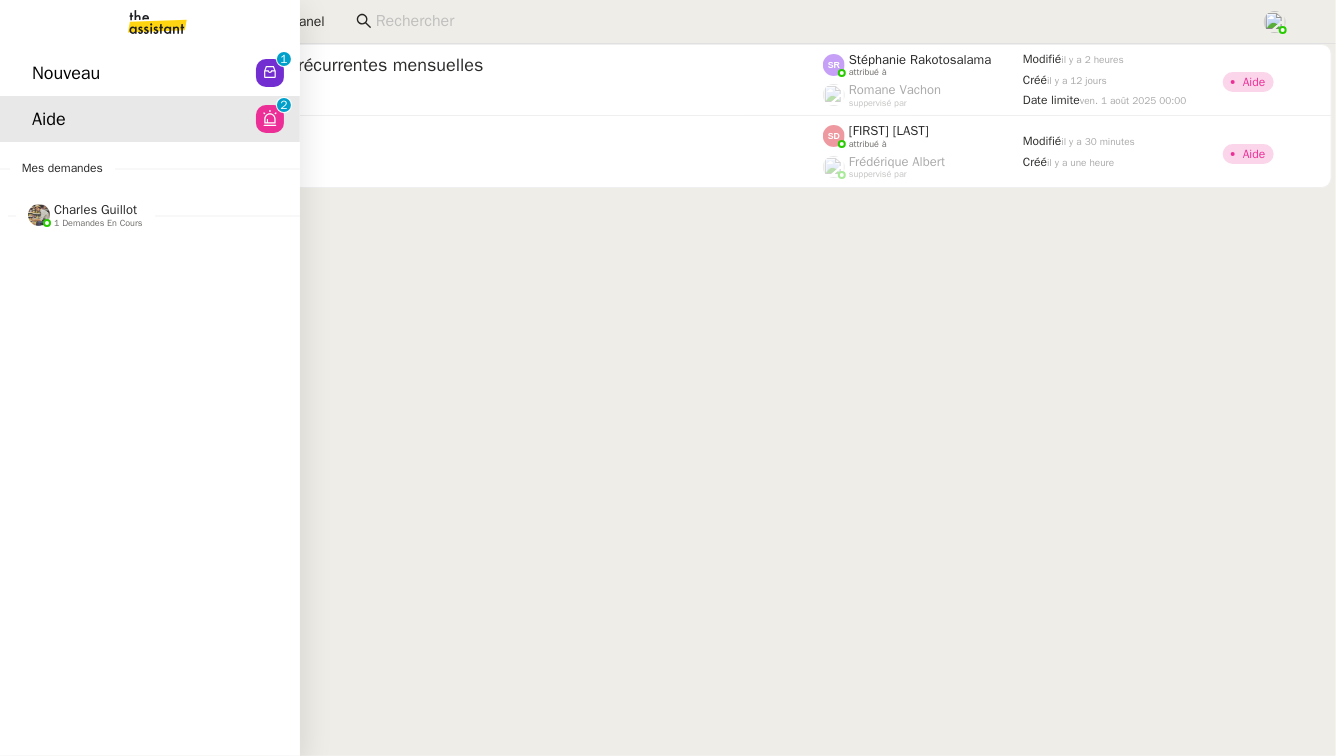 click on "Charles Guillot" 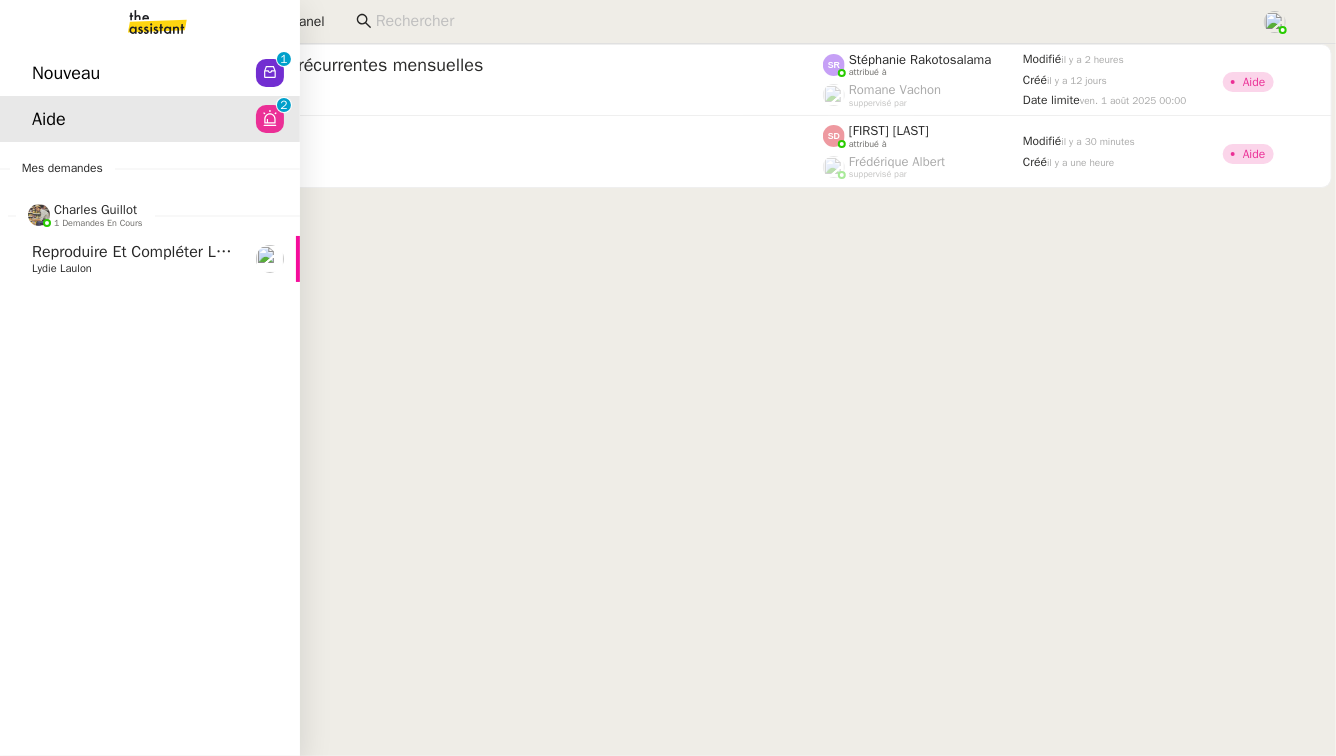 click on "Reproduire et compléter le tableau" 